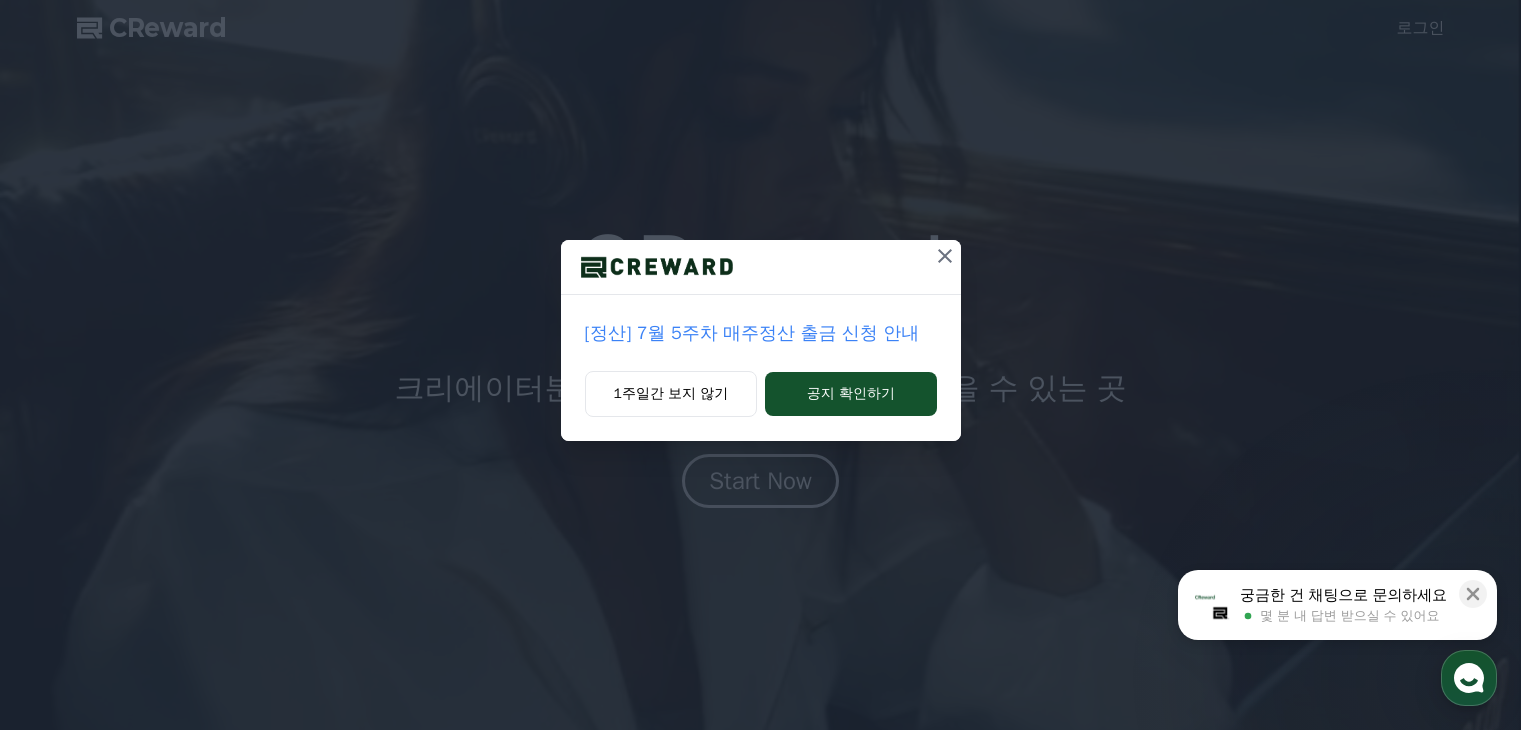 click on "[정산] 7월 5주차 매주정산 출금 신청 안내       1주일간 보지 않기     공지 확인하기" at bounding box center (760, 236) 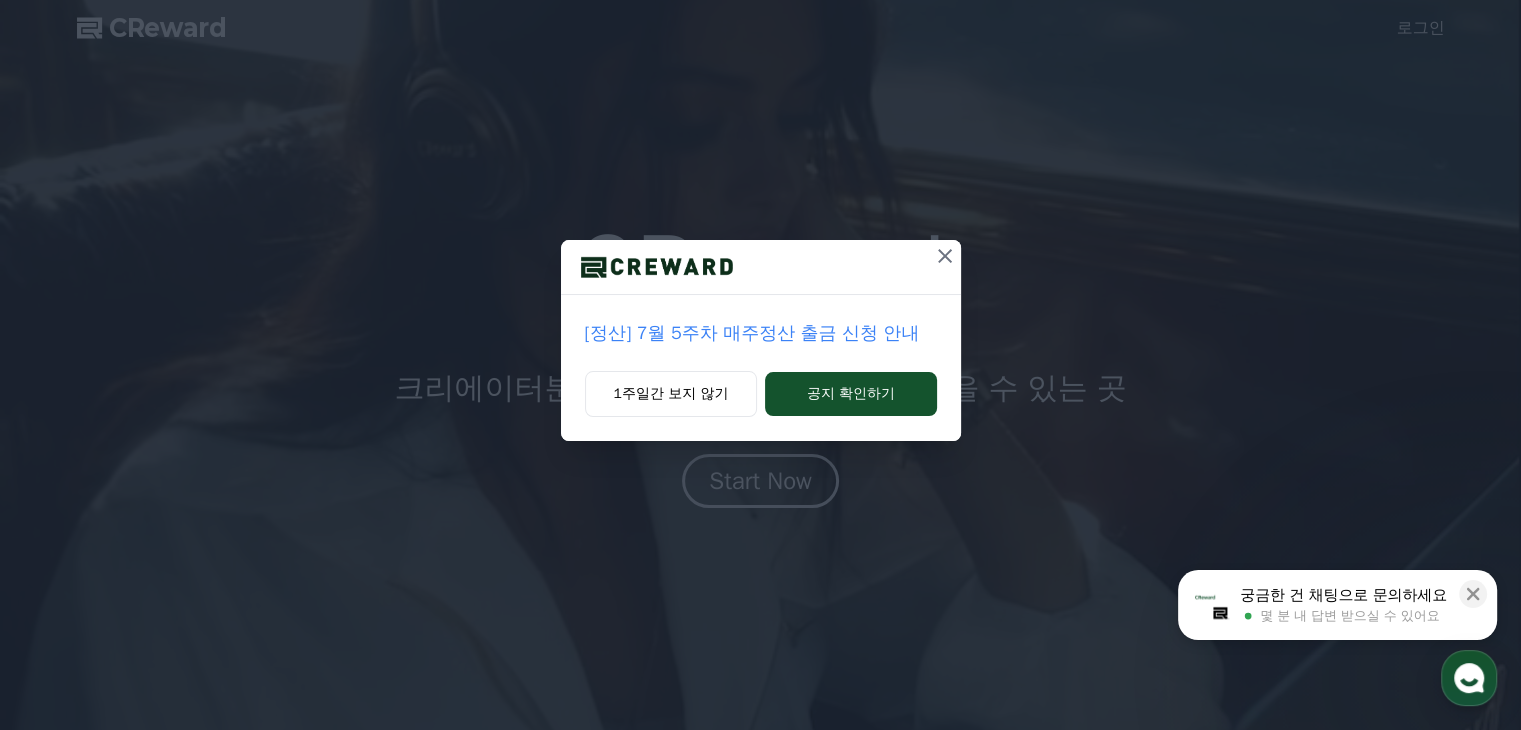 scroll, scrollTop: 0, scrollLeft: 0, axis: both 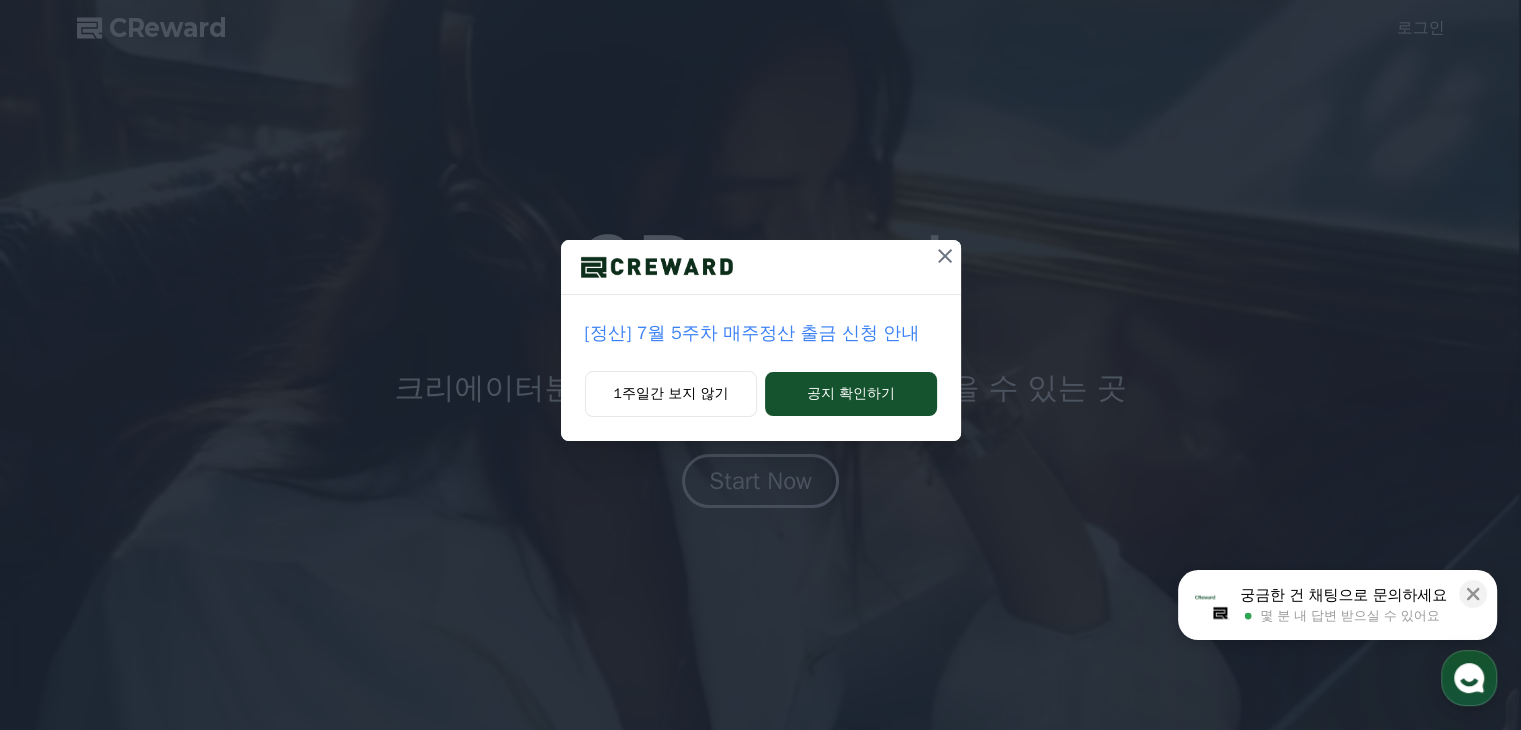click on "[정산] 7월 5주차 매주정산 출금 신청 안내" at bounding box center (761, 333) 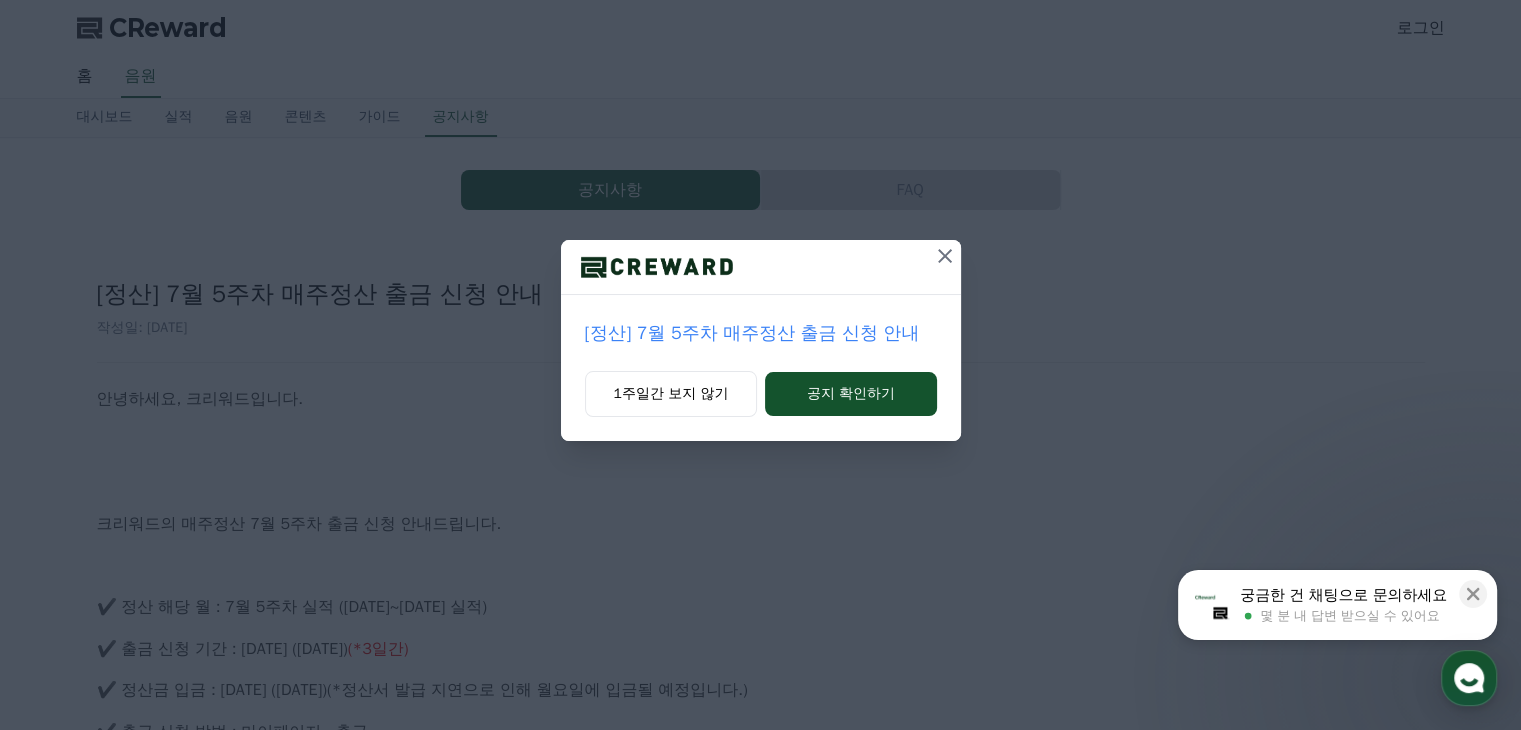 click at bounding box center (945, 256) 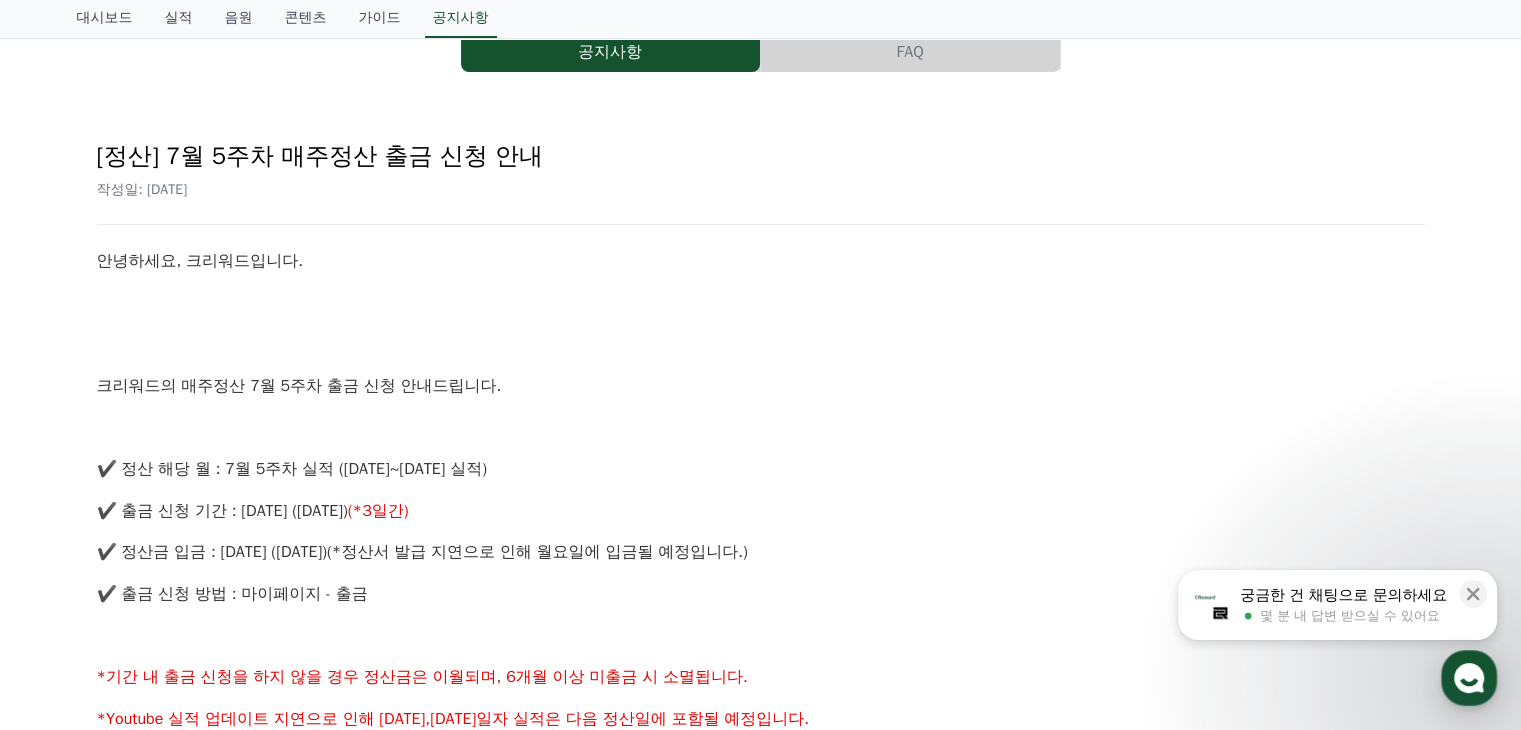 scroll, scrollTop: 0, scrollLeft: 0, axis: both 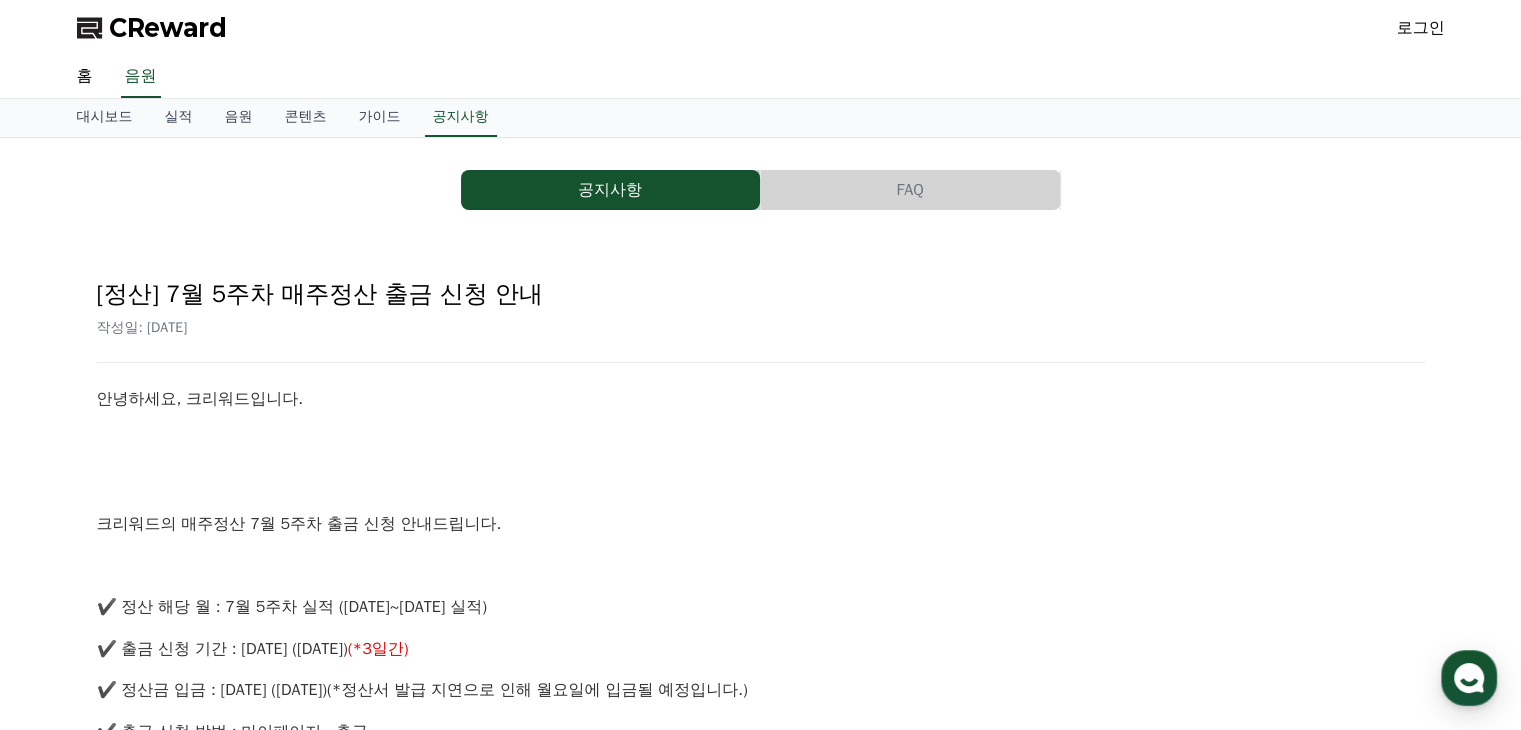 click on "로그인" at bounding box center [1421, 28] 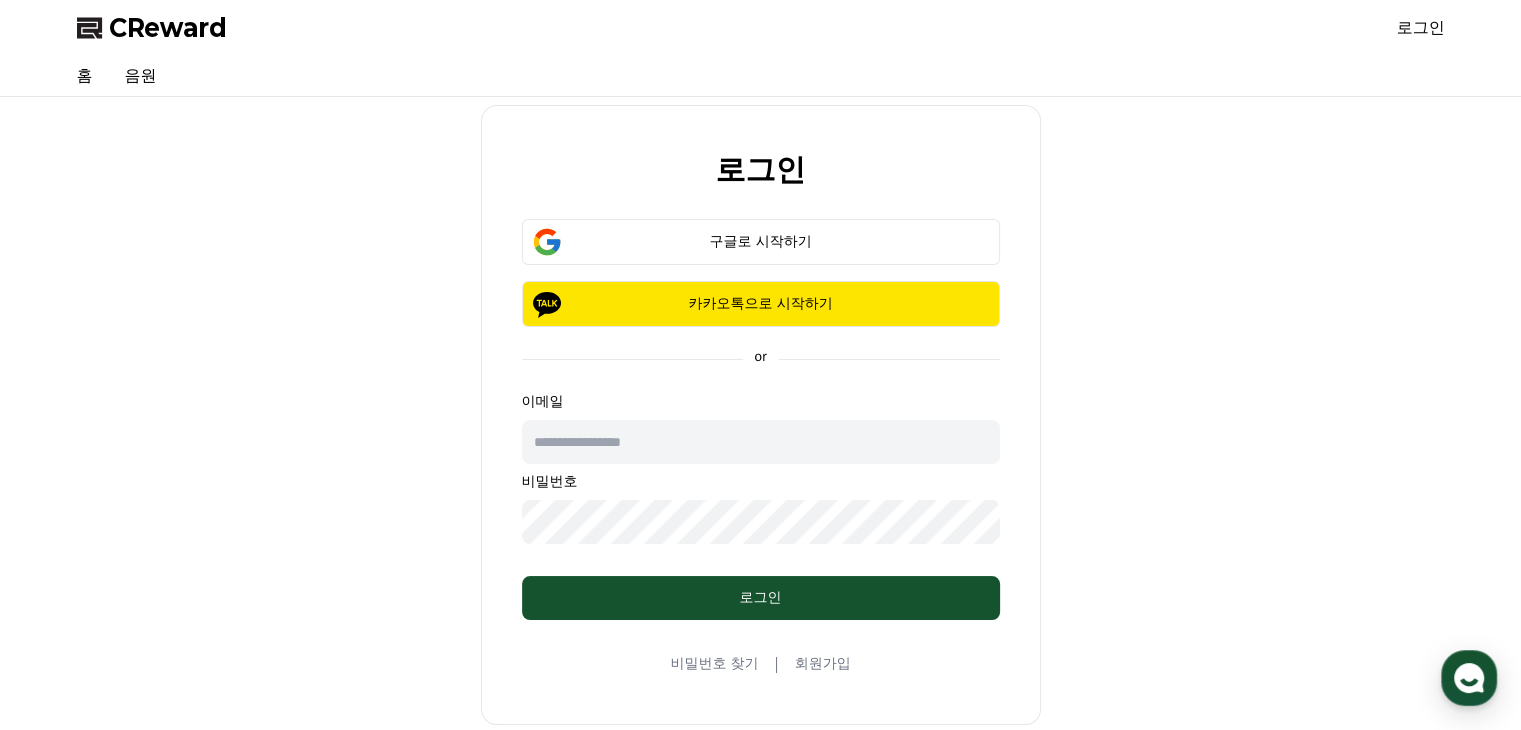 click on "이메일     비밀번호" at bounding box center (761, 468) 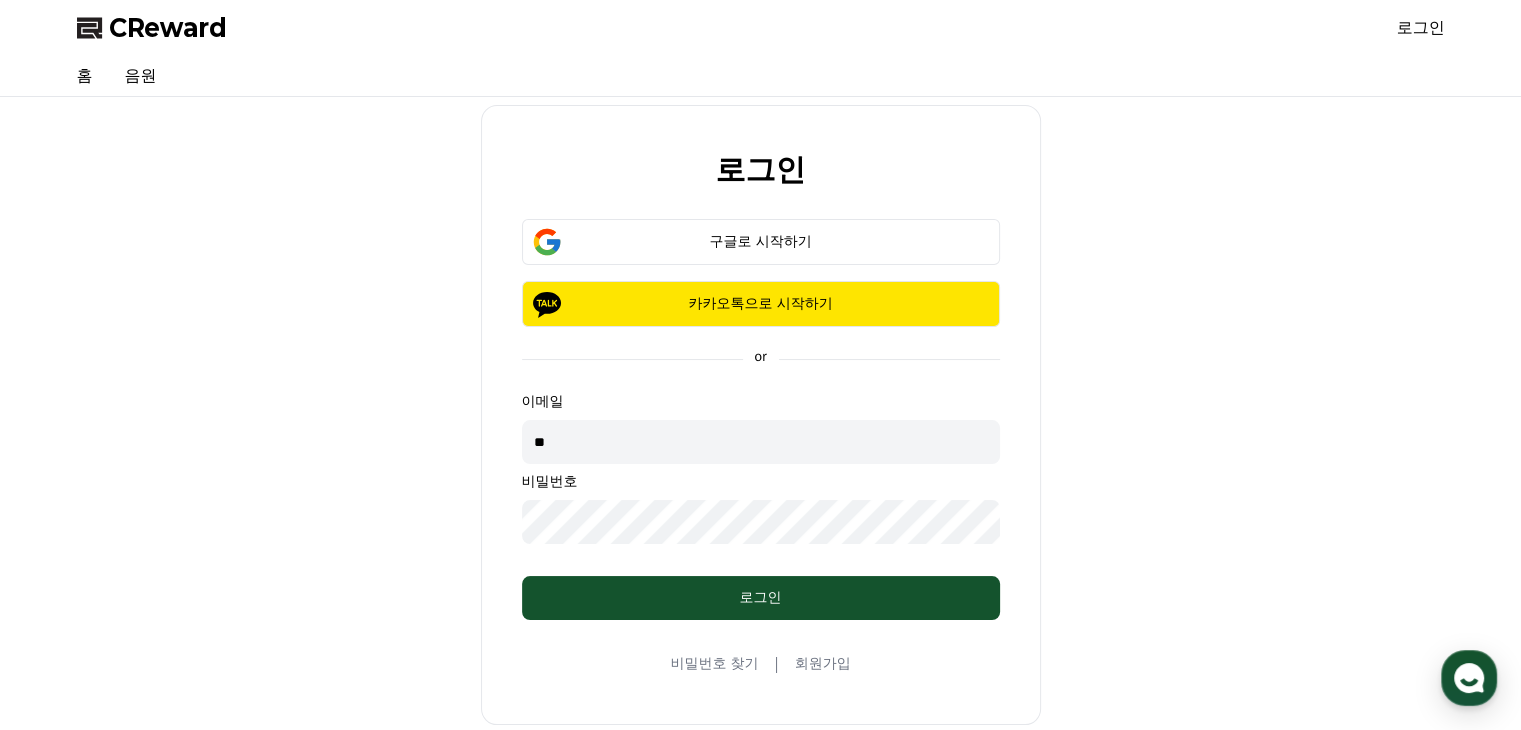 type on "*" 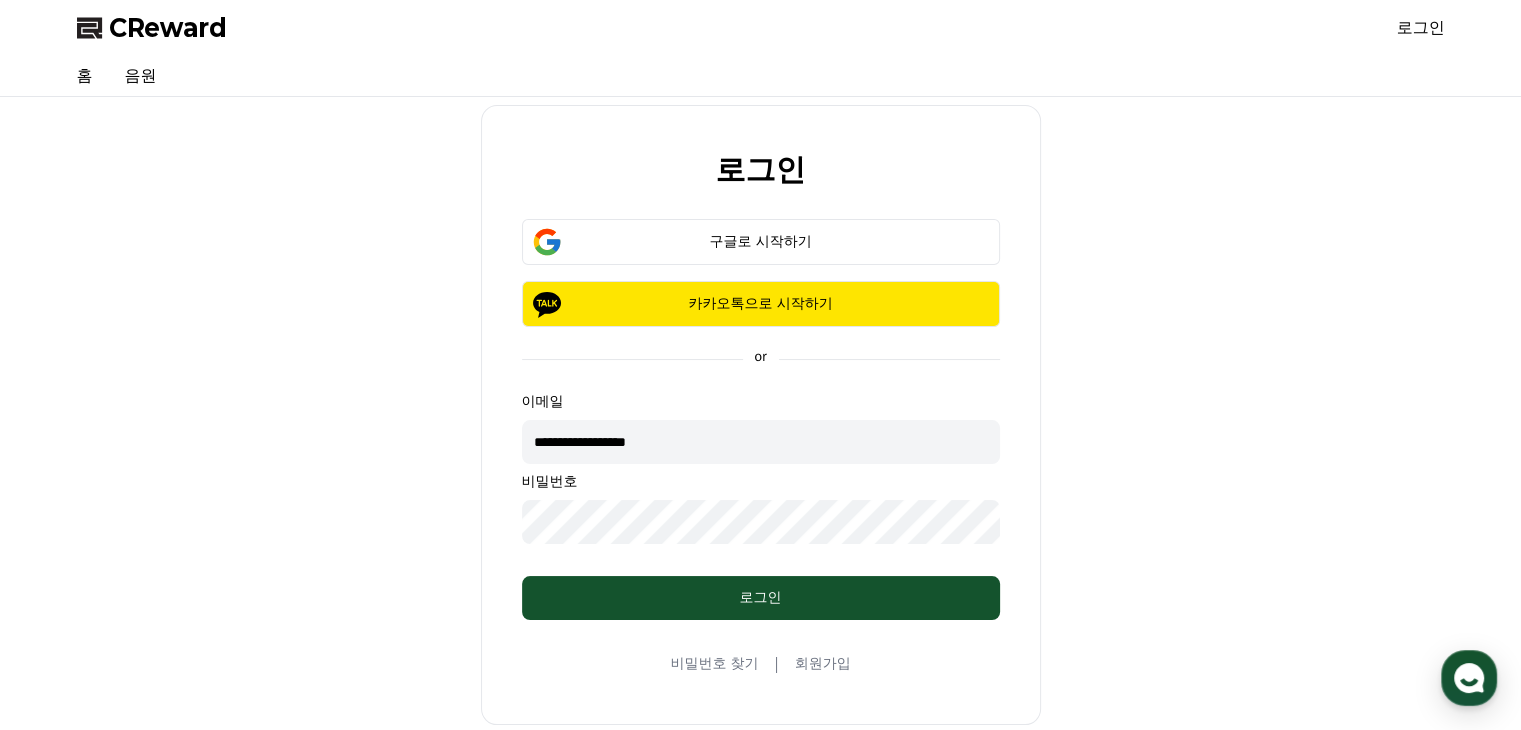type on "**********" 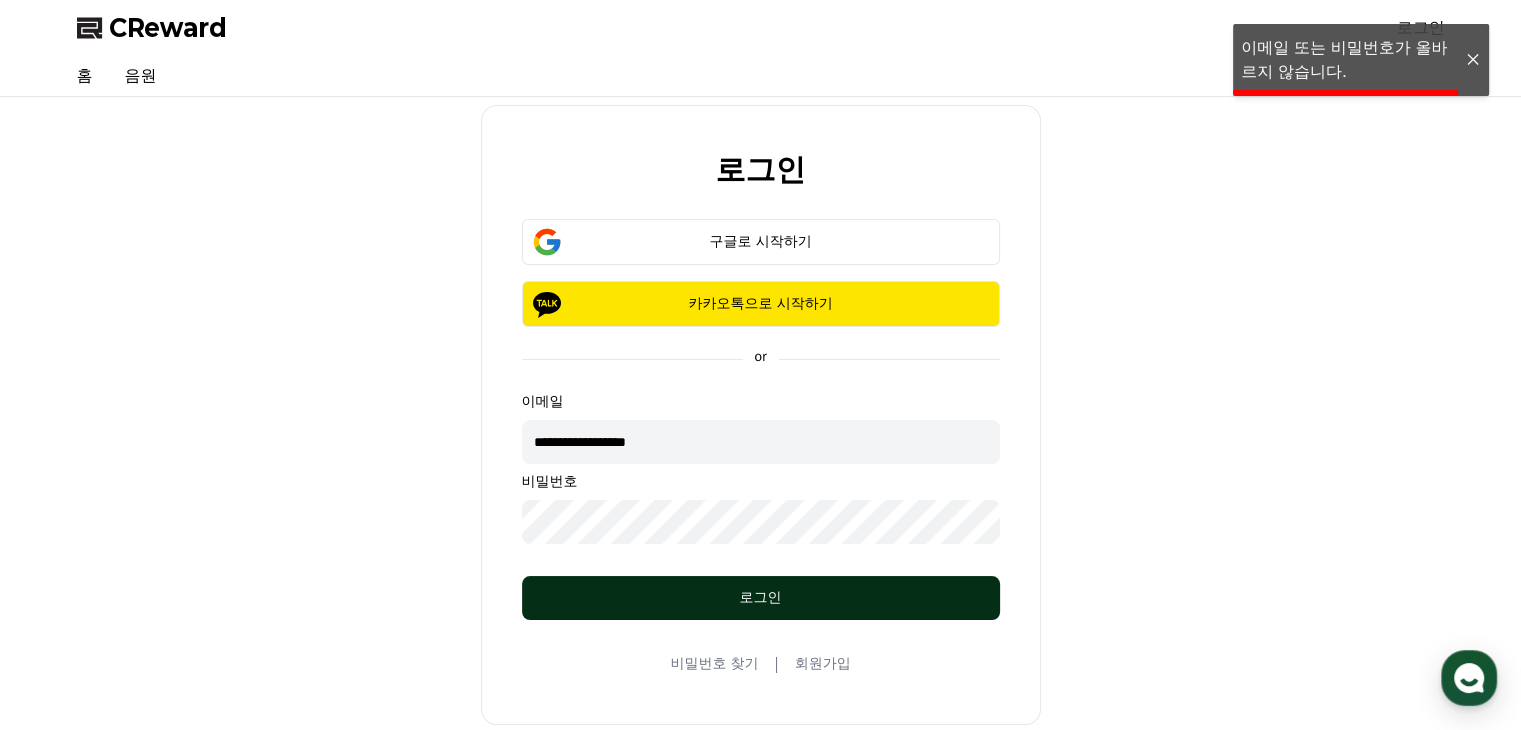 click on "로그인" at bounding box center (761, 598) 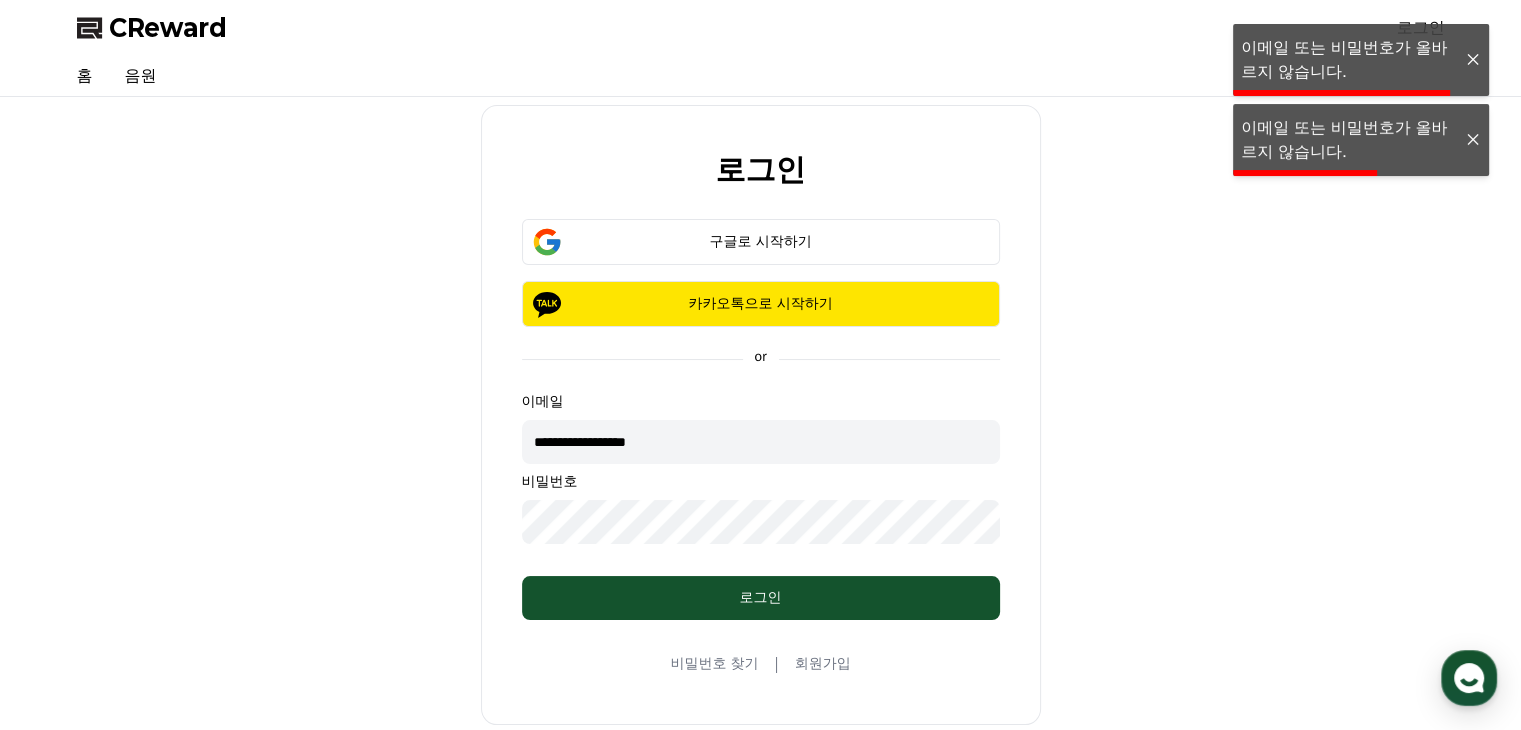 click on "**********" at bounding box center [761, 419] 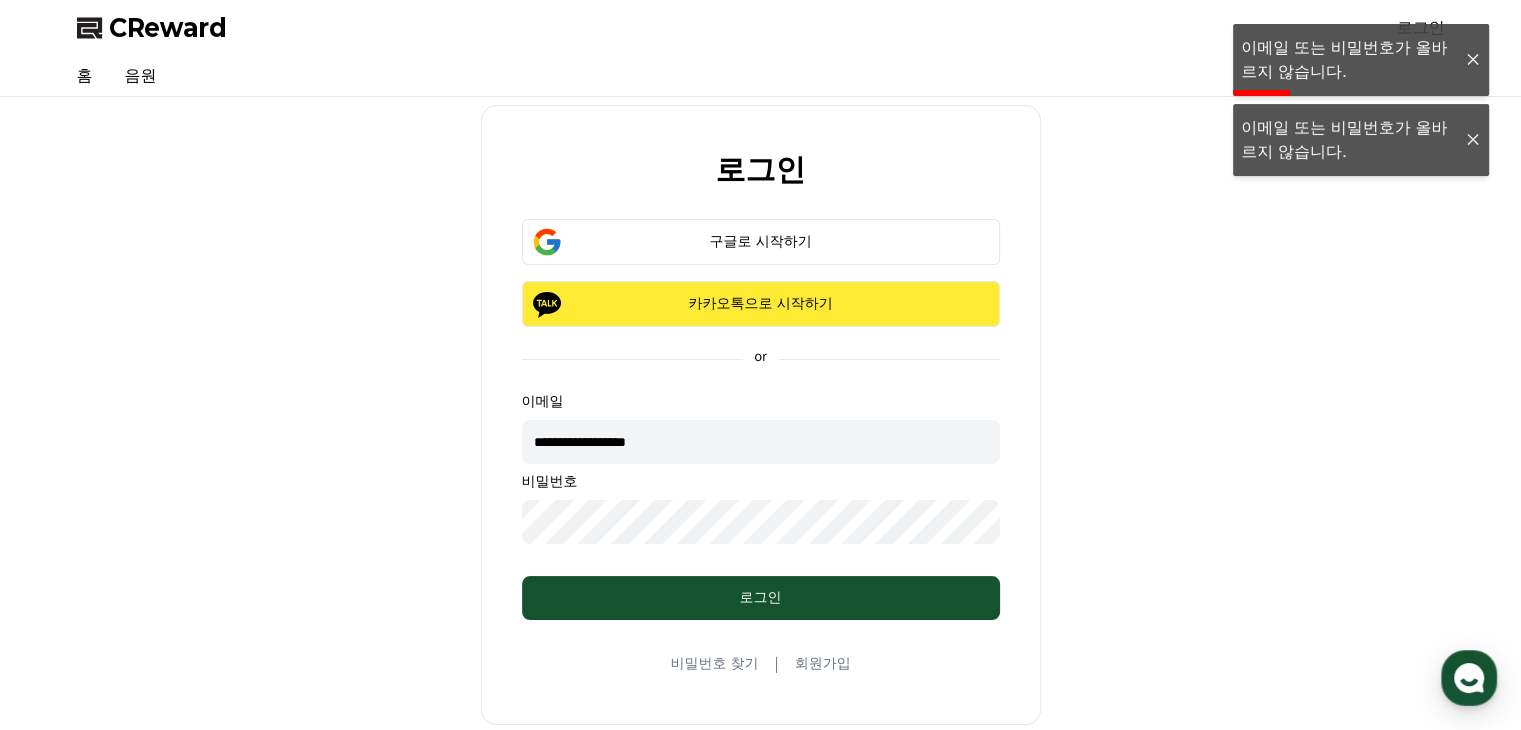 click on "카카오톡으로 시작하기" at bounding box center (761, 304) 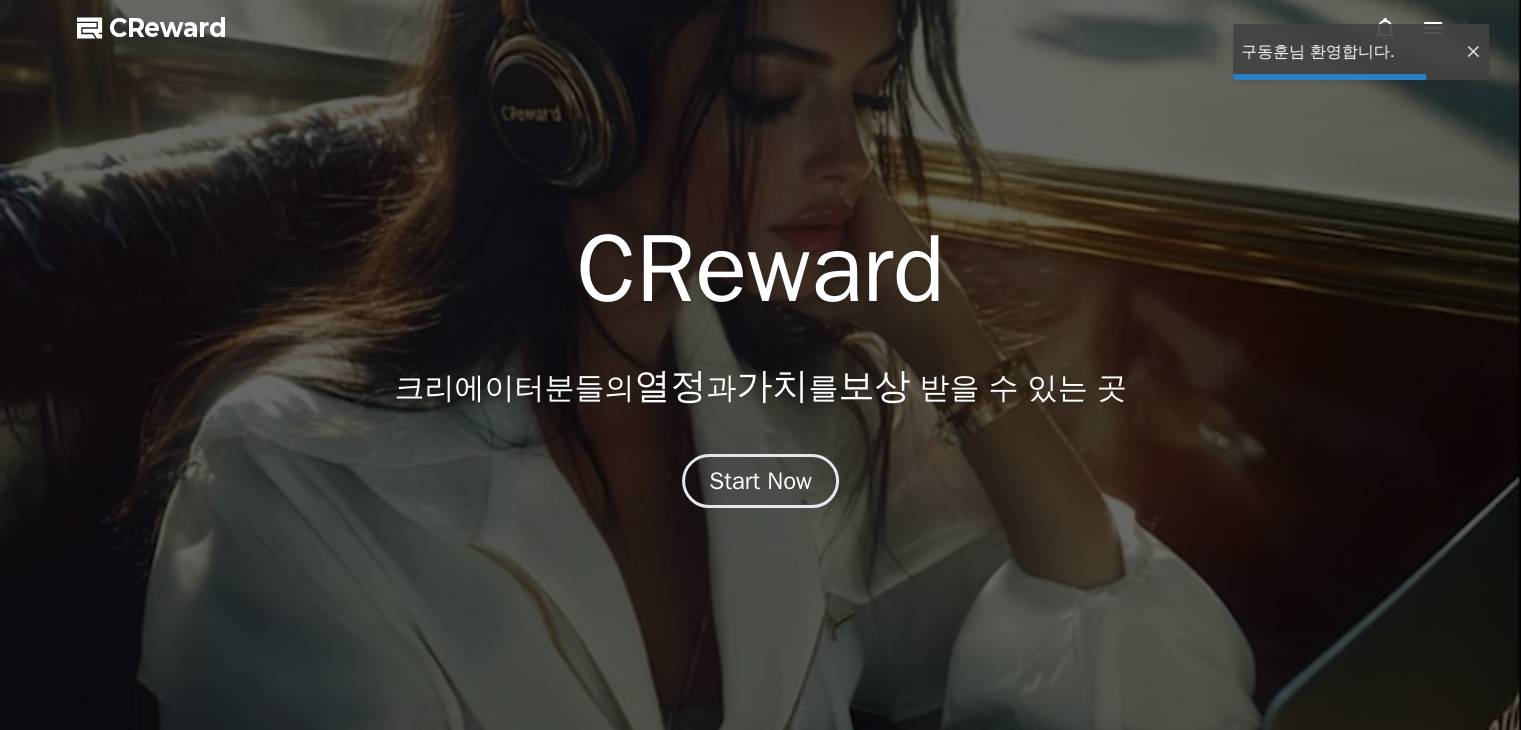scroll, scrollTop: 0, scrollLeft: 0, axis: both 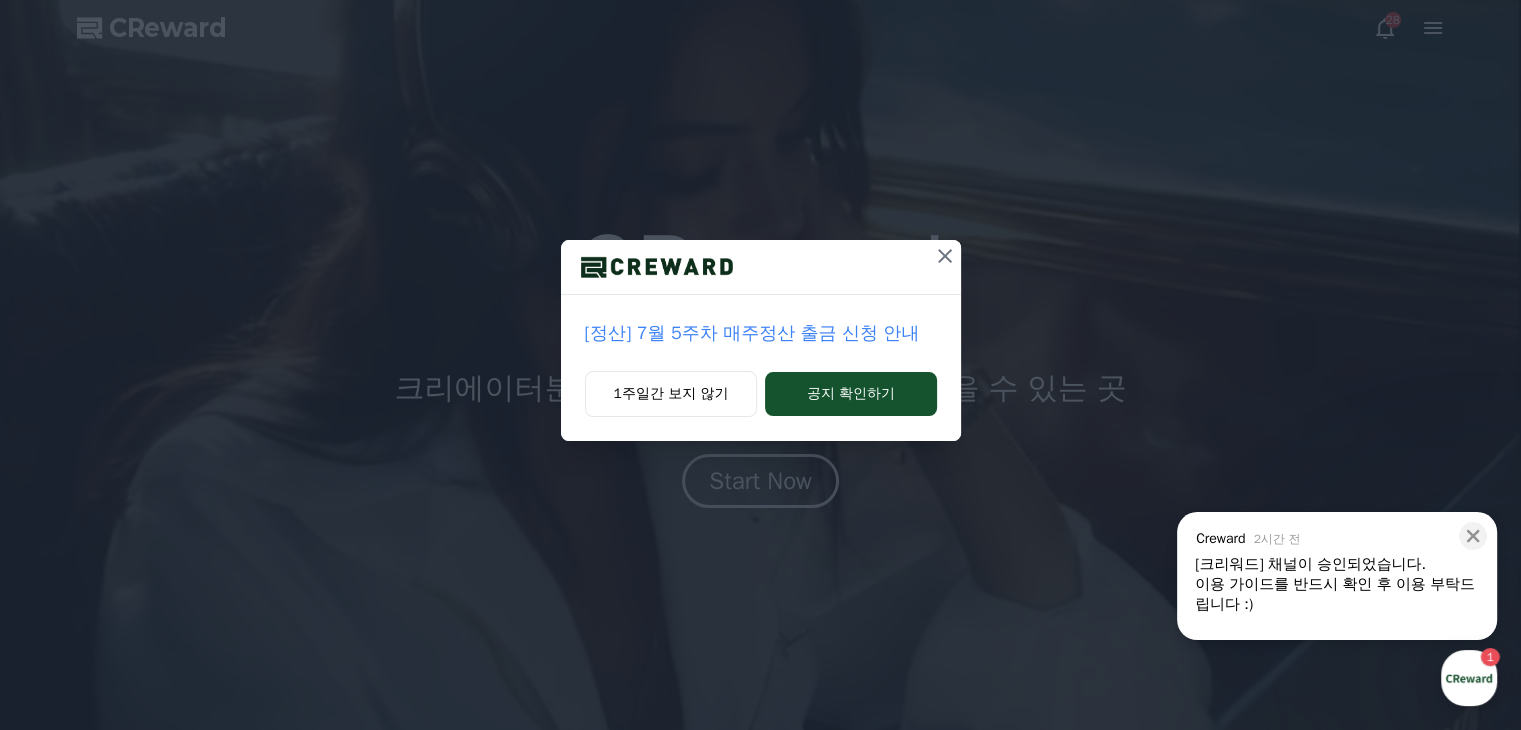 click 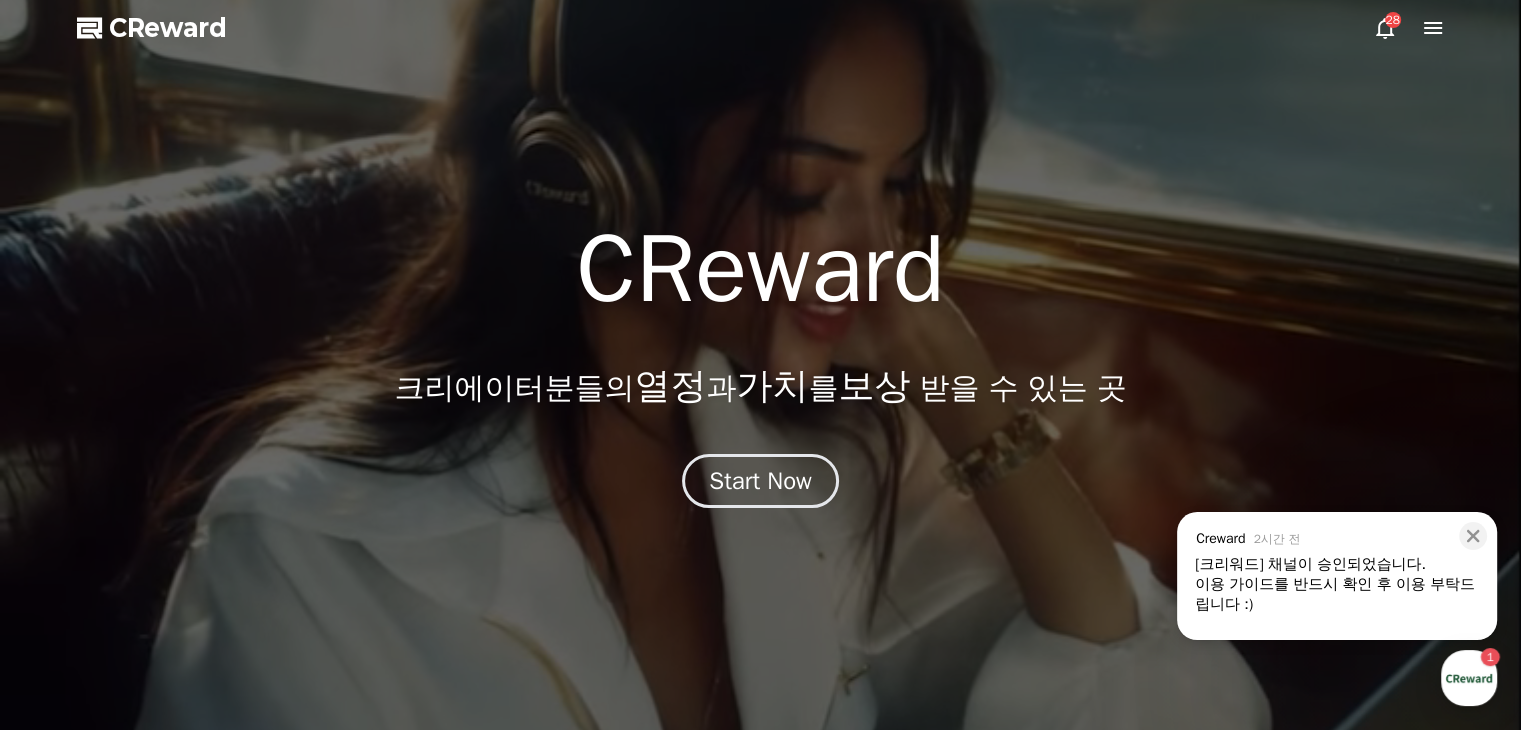 click 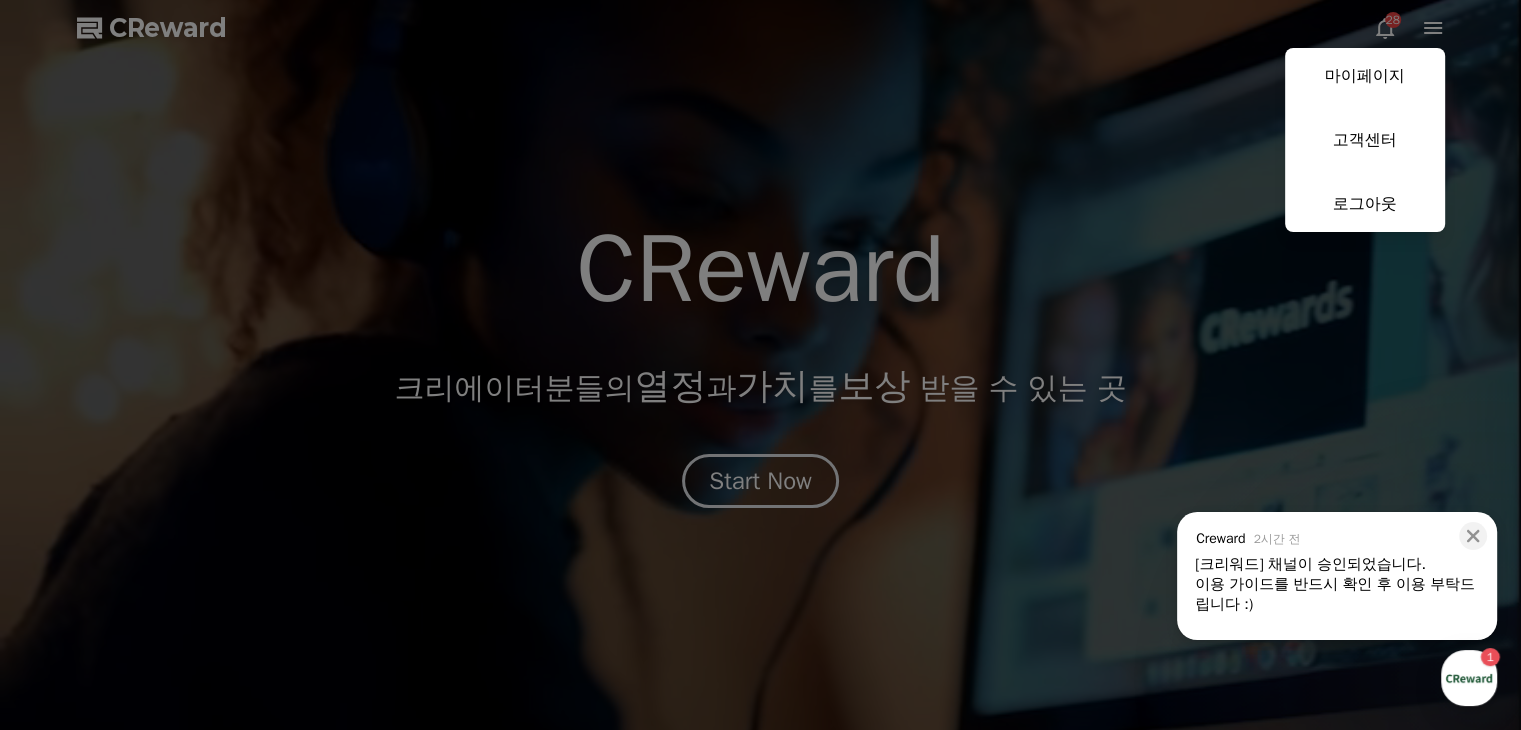 click on "마이페이지" at bounding box center (1365, 76) 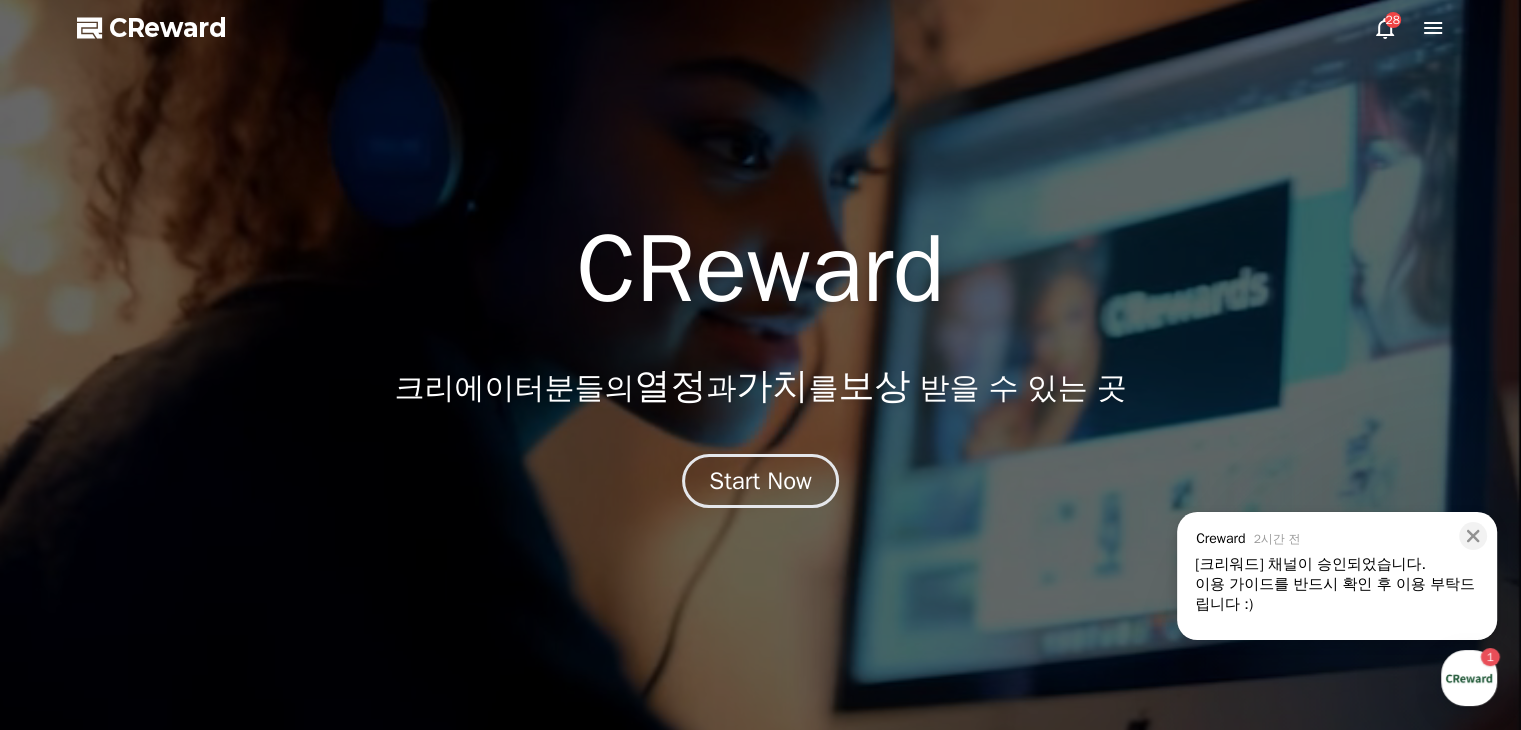 select on "**********" 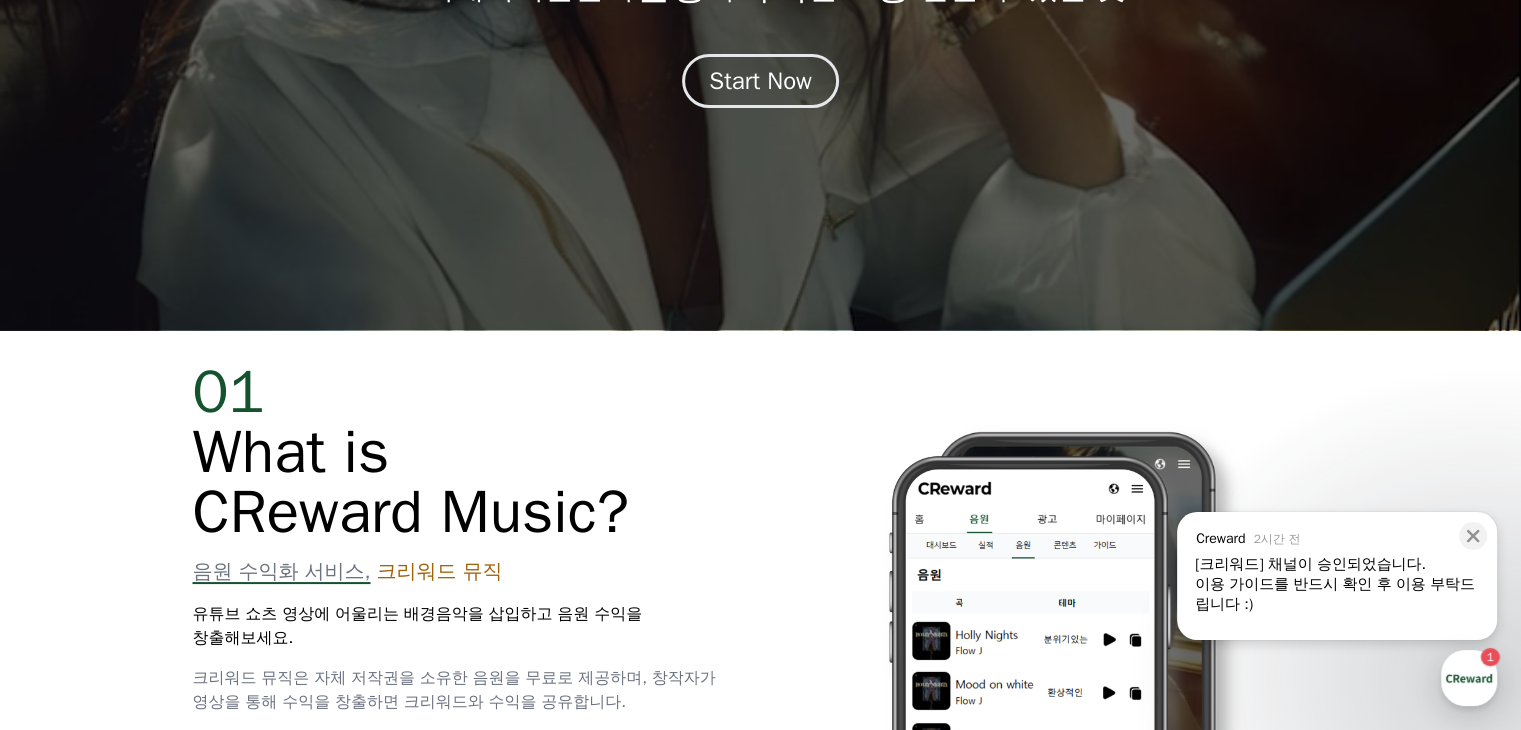 scroll, scrollTop: 0, scrollLeft: 0, axis: both 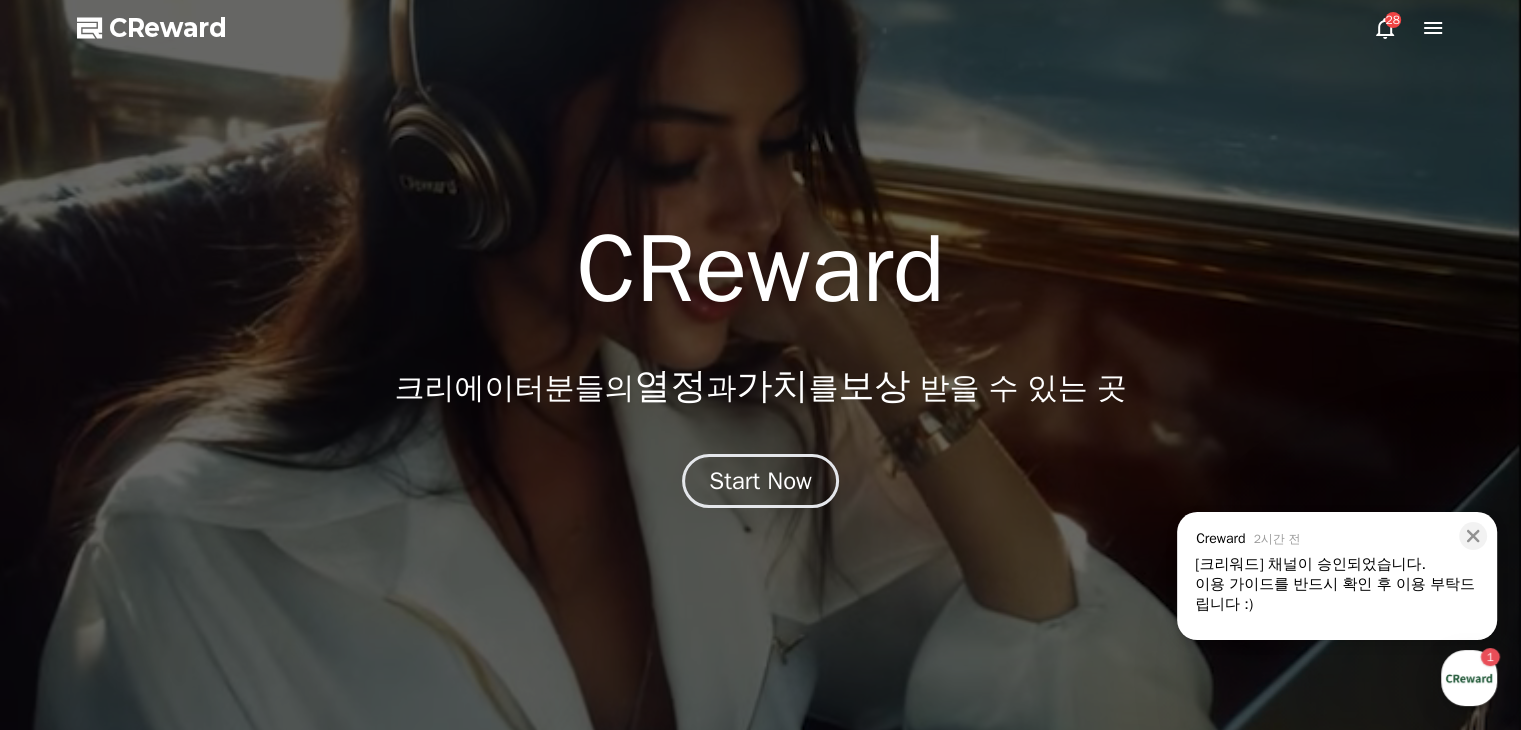 click on "[크리워드] 채널이 승인되었습니다." at bounding box center (1337, 564) 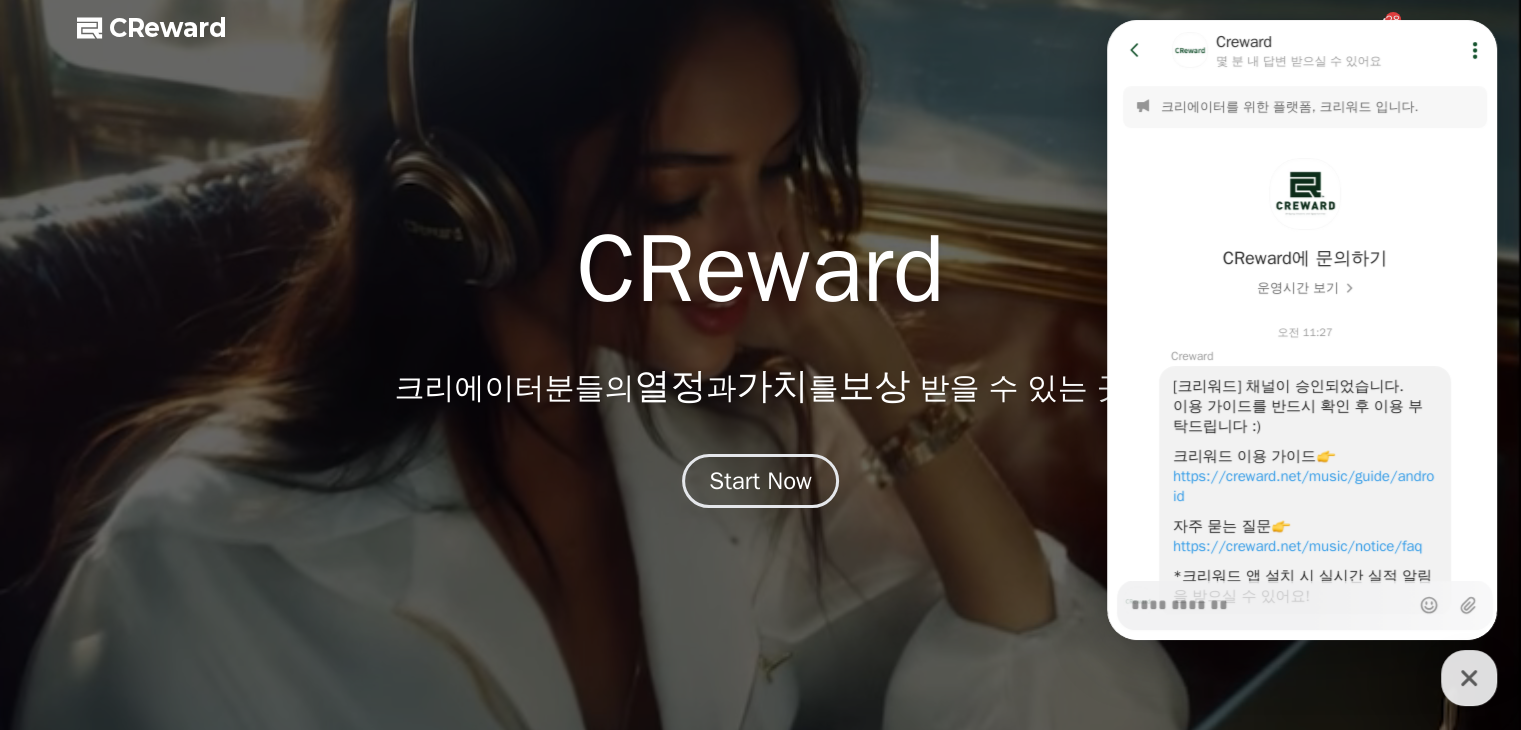scroll, scrollTop: 98, scrollLeft: 0, axis: vertical 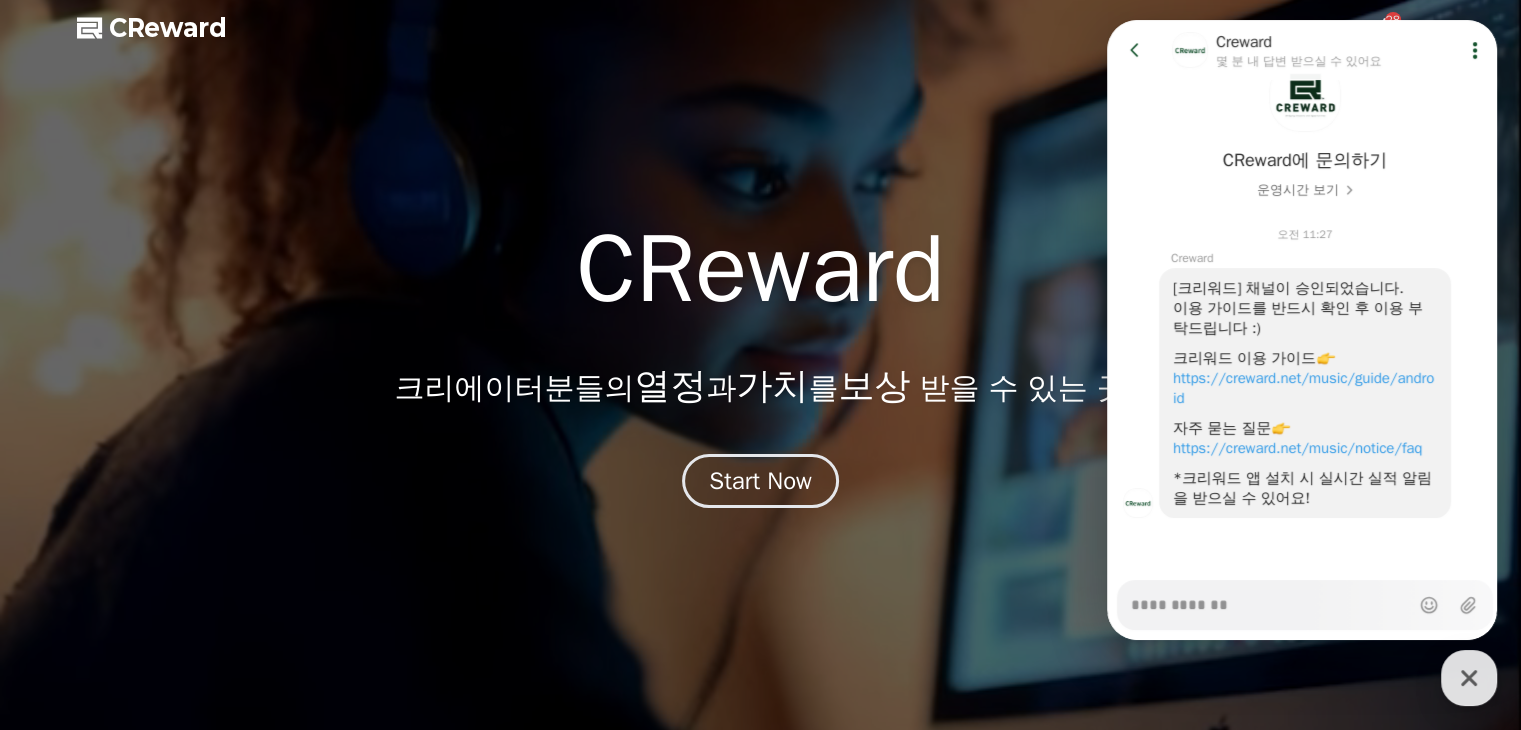 drag, startPoint x: 1264, startPoint y: 335, endPoint x: 1324, endPoint y: 345, distance: 60.827625 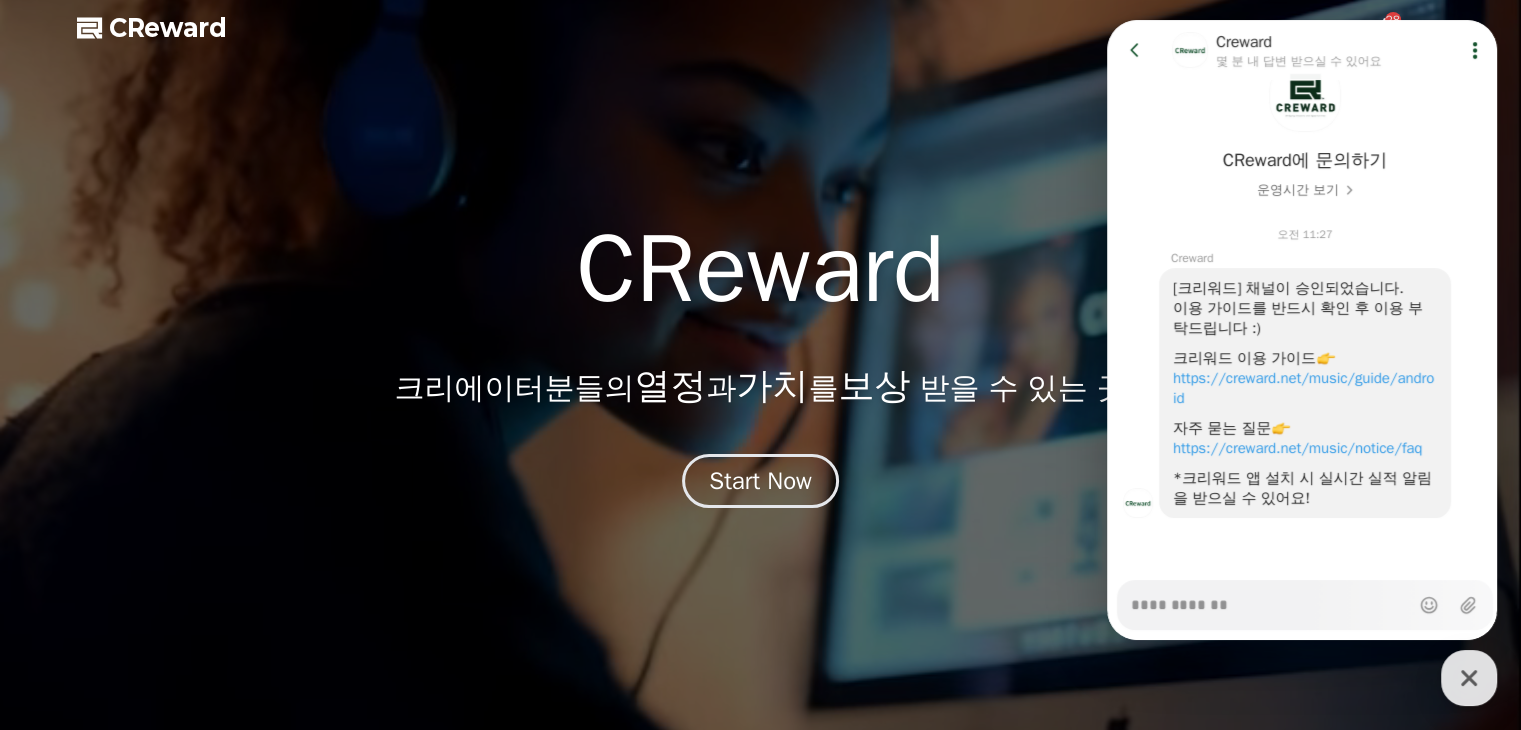 click on "[크리워드] 채널이 승인되었습니다. 이용 가이드를 반드시 확인 후 이용 부탁드립니다 :) 크리워드 이용 가이드 https://creward.net/music/guide/android 자주 묻는 질문 https://creward.net/music/notice/faq *크리워드 앱 설치 시 실시간 실적 알림을 받으실 수 있어요!" at bounding box center (1305, 393) 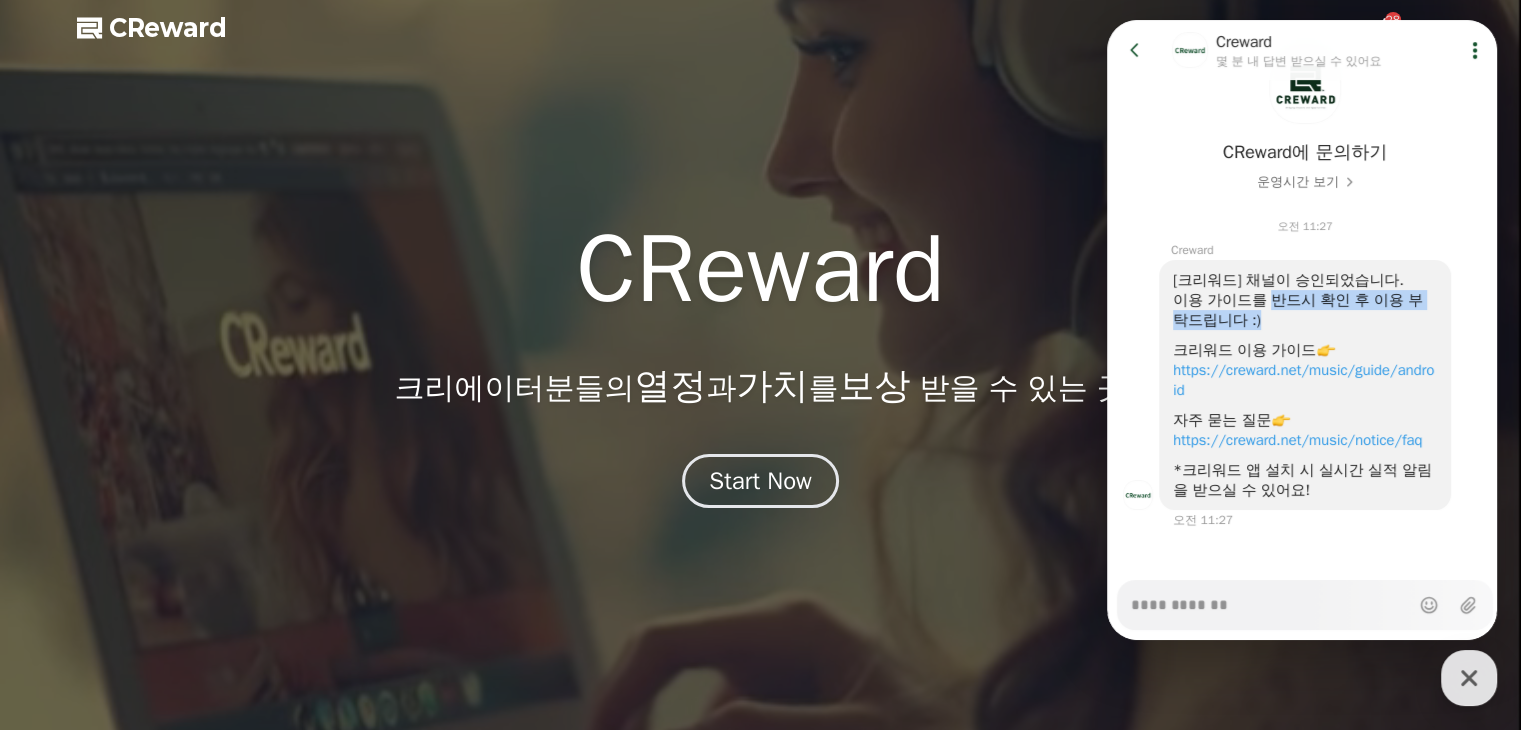 drag, startPoint x: 1330, startPoint y: 314, endPoint x: 1269, endPoint y: 288, distance: 66.309875 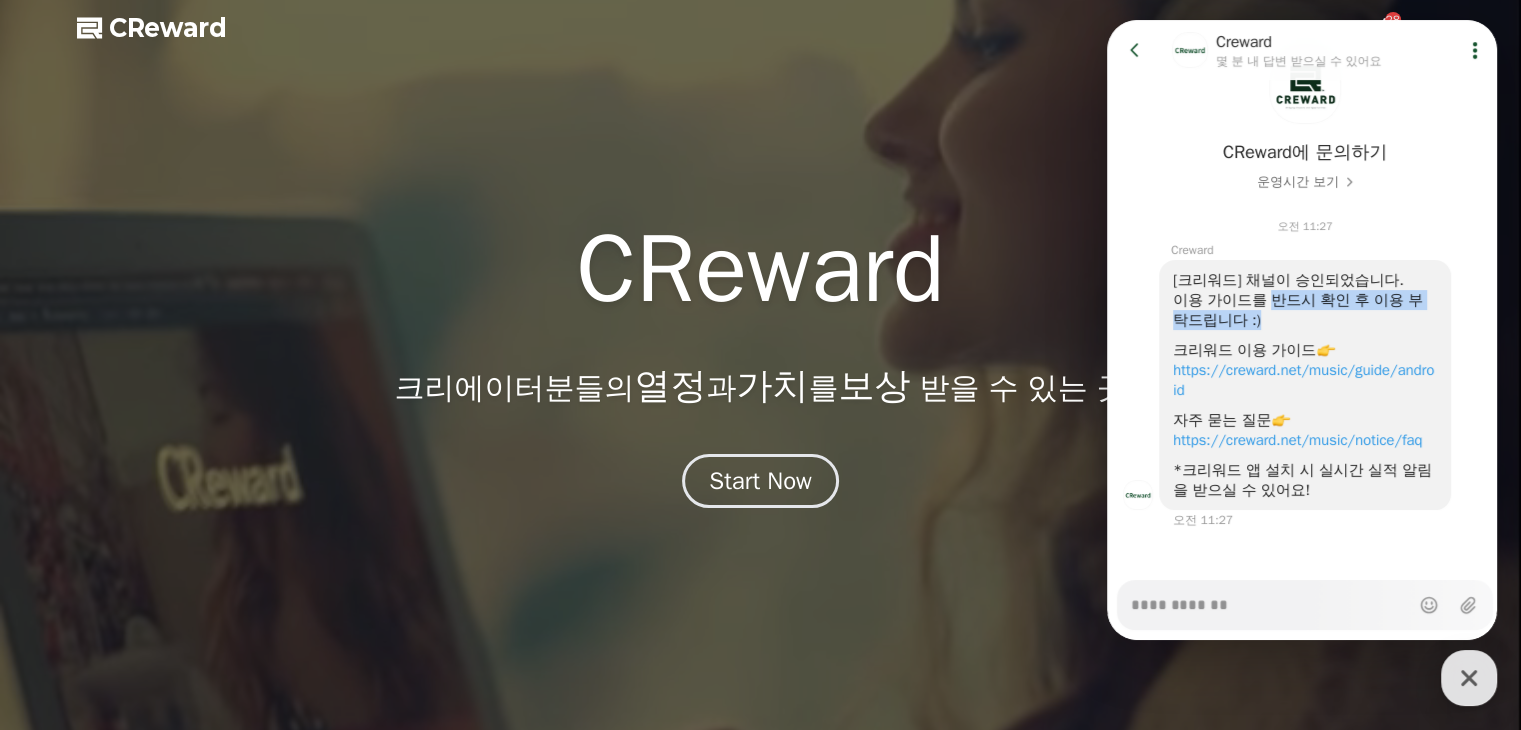 click on "이용 가이드를 반드시 확인 후 이용 부탁드립니다 :)" at bounding box center (1305, 310) 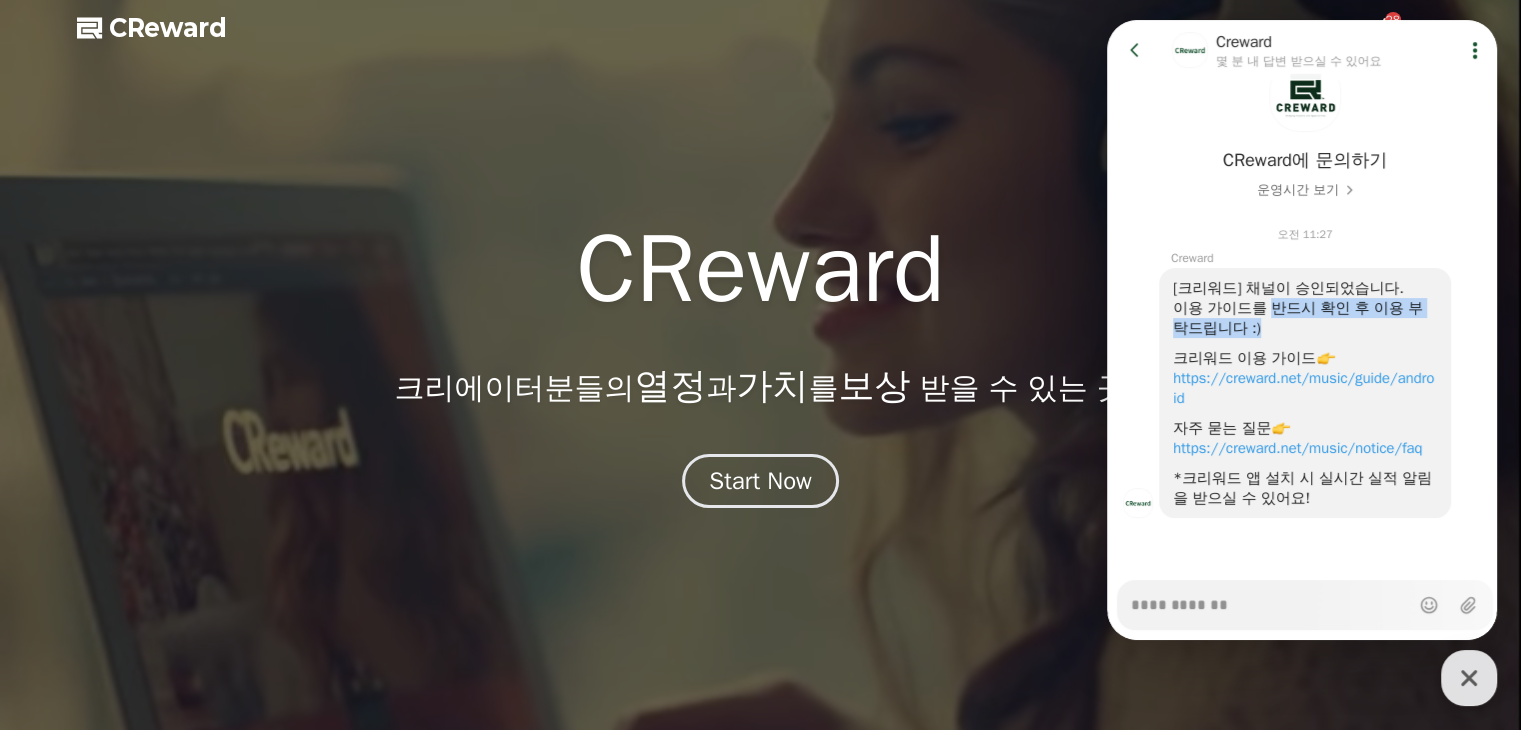 click on "[크리워드] 채널이 승인되었습니다. 이용 가이드를 반드시 확인 후 이용 부탁드립니다 :) 크리워드 이용 가이드 https://creward.net/music/guide/android 자주 묻는 질문 https://creward.net/music/notice/faq *크리워드 앱 설치 시 실시간 실적 알림을 받으실 수 있어요!" at bounding box center [1305, 393] 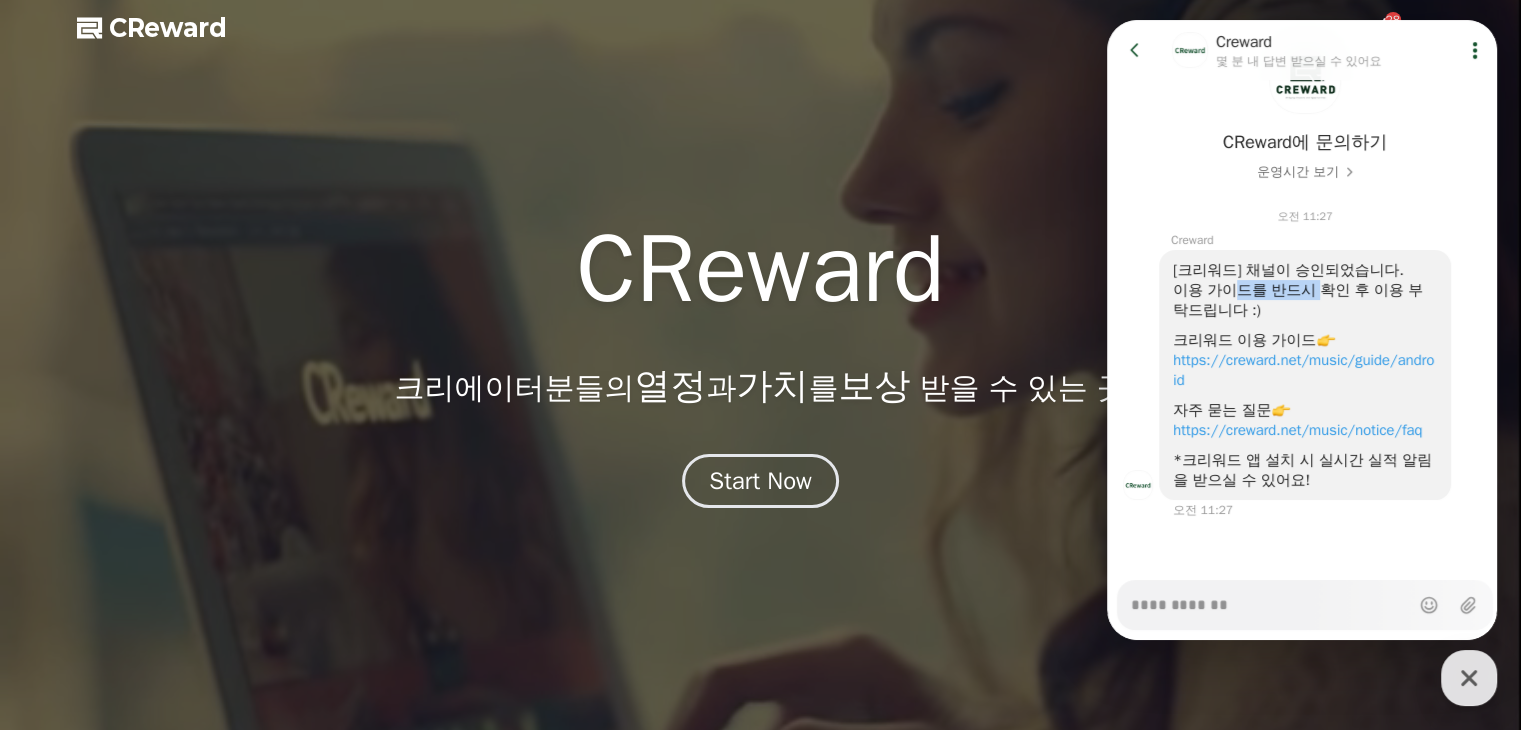 drag, startPoint x: 1270, startPoint y: 301, endPoint x: 1325, endPoint y: 296, distance: 55.226807 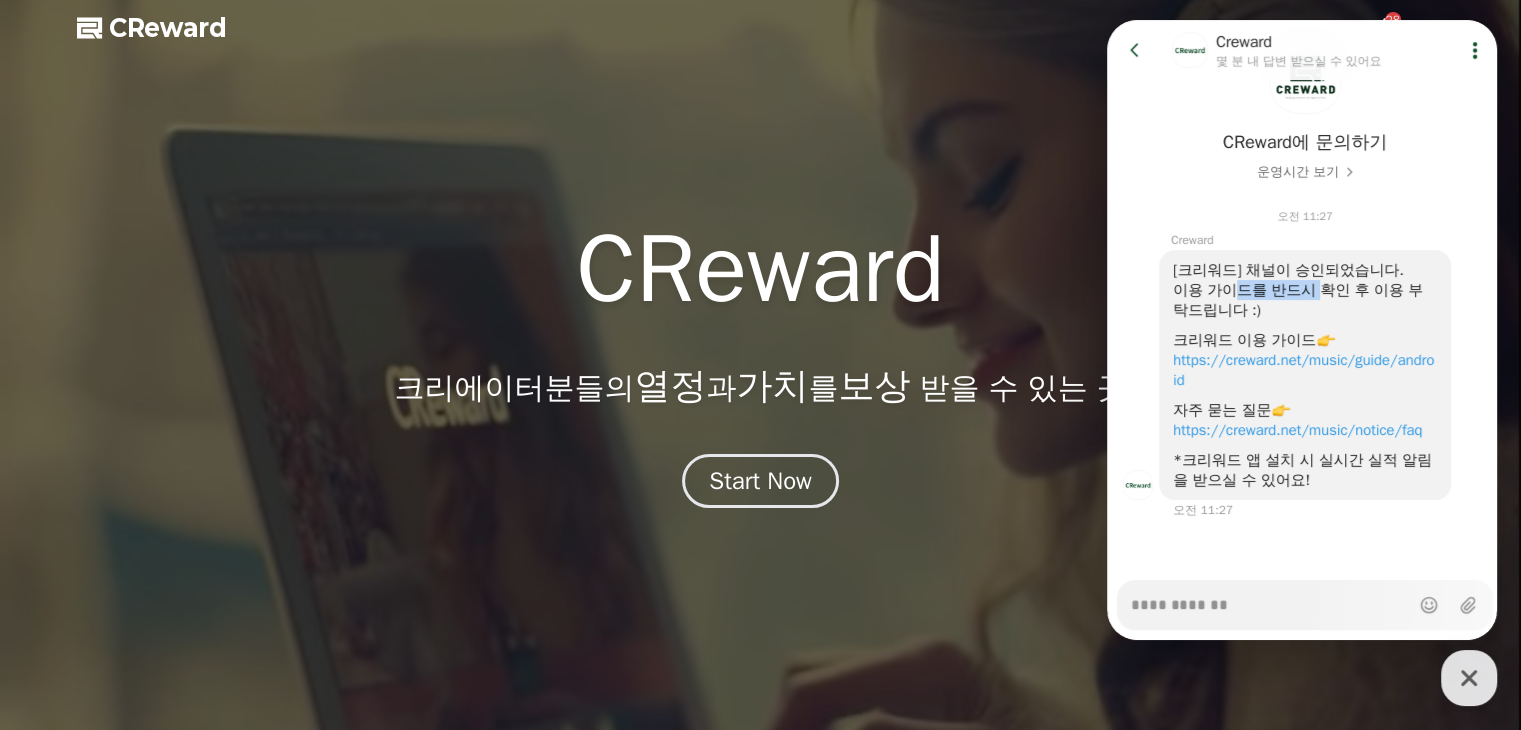 click on "이용 가이드를 반드시 확인 후 이용 부탁드립니다 :)" at bounding box center [1305, 300] 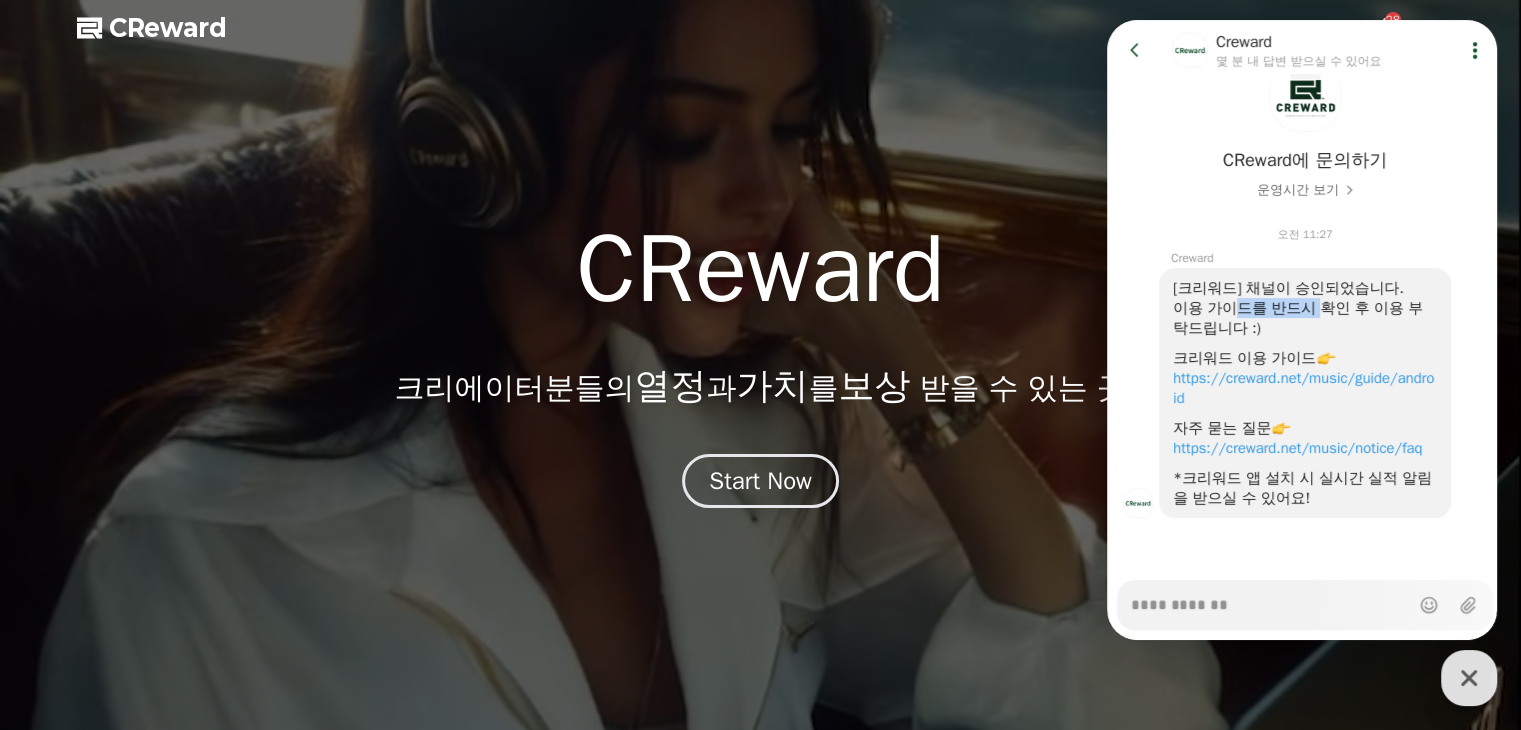 click on "이용 가이드를 반드시 확인 후 이용 부탁드립니다 :)" at bounding box center [1305, 318] 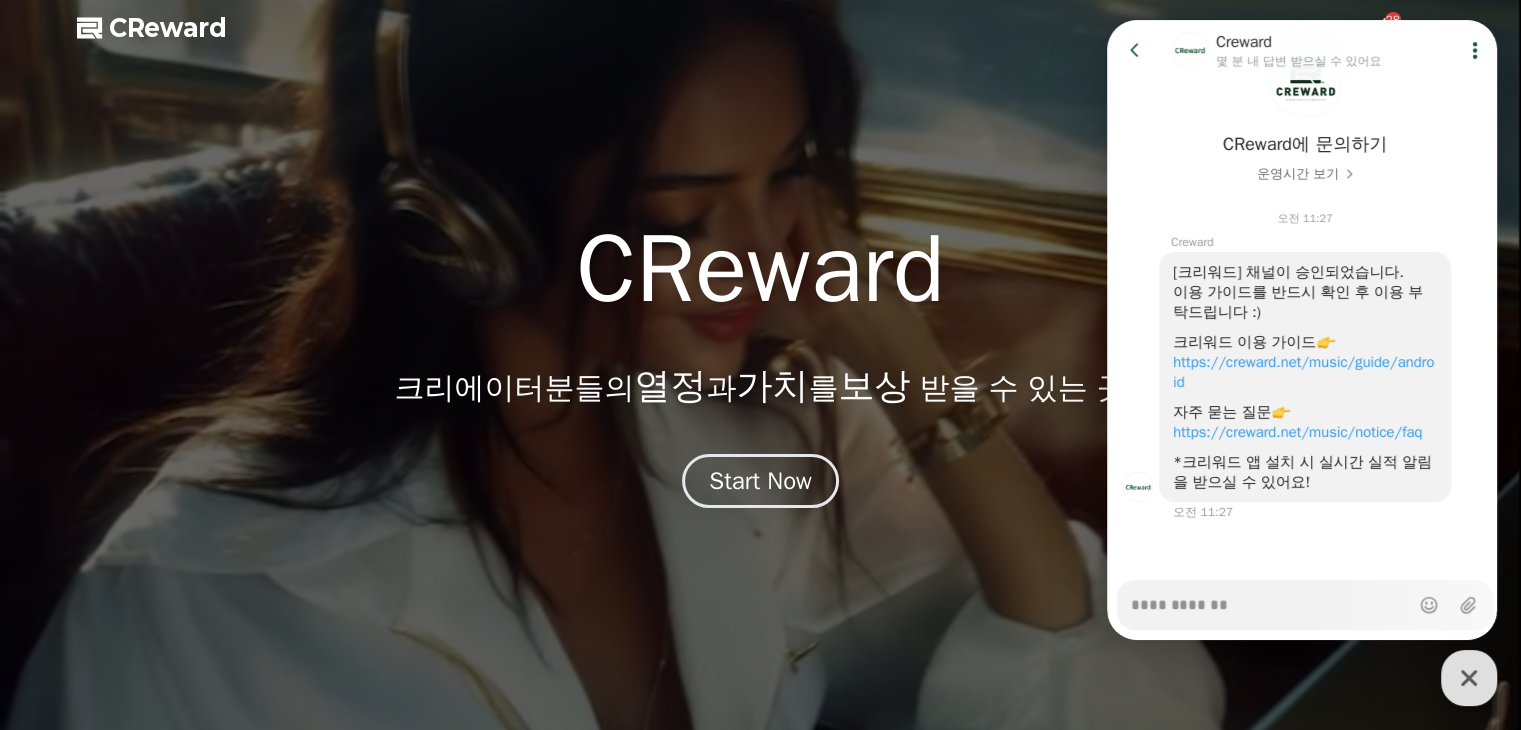 click on "[크리워드] 채널이 승인되었습니다. 이용 가이드를 반드시 확인 후 이용 부탁드립니다 :) 크리워드 이용 가이드 https://creward.net/music/guide/android 자주 묻는 질문 https://creward.net/music/notice/faq *크리워드 앱 설치 시 실시간 실적 알림을 받으실 수 있어요!" at bounding box center [1305, 377] 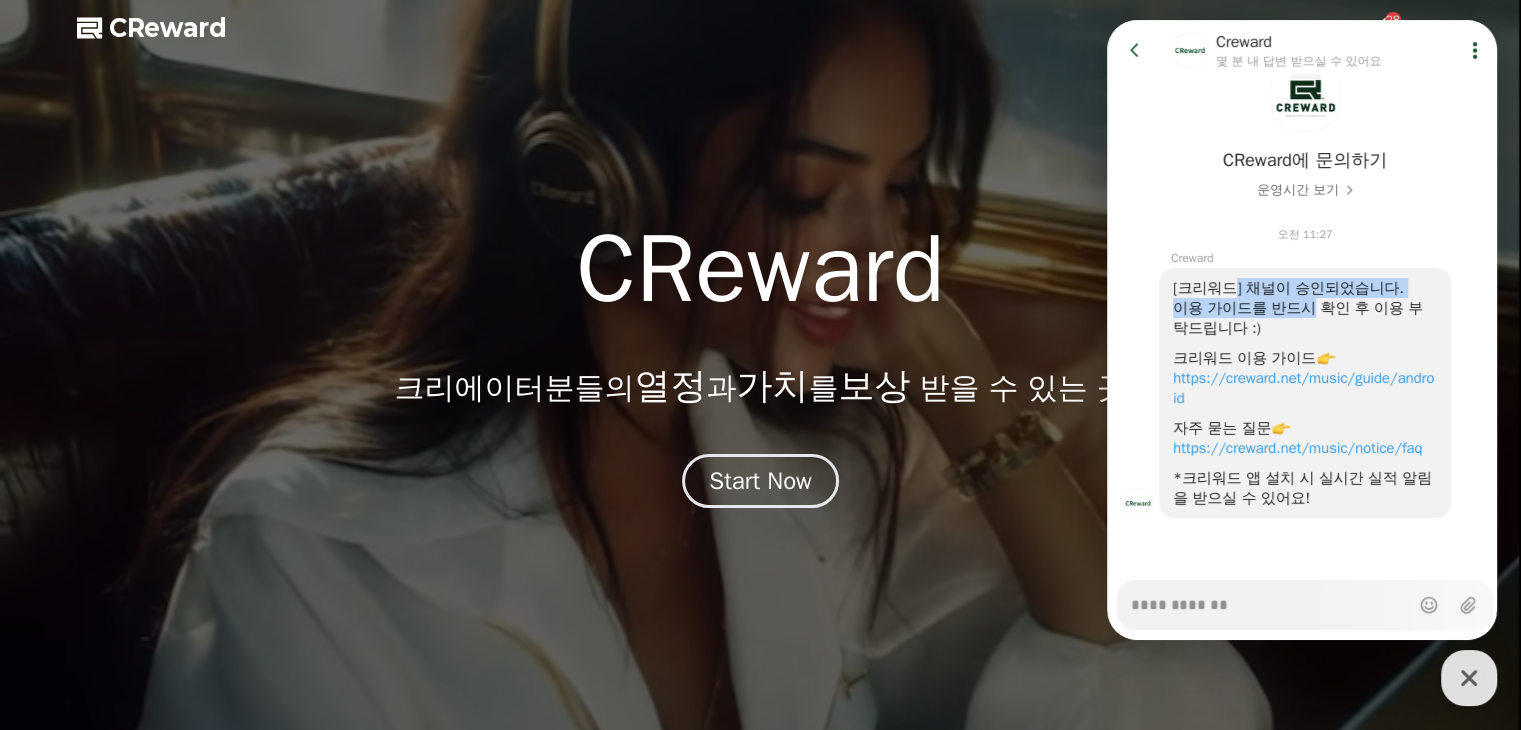 drag, startPoint x: 1313, startPoint y: 301, endPoint x: 1229, endPoint y: 293, distance: 84.38009 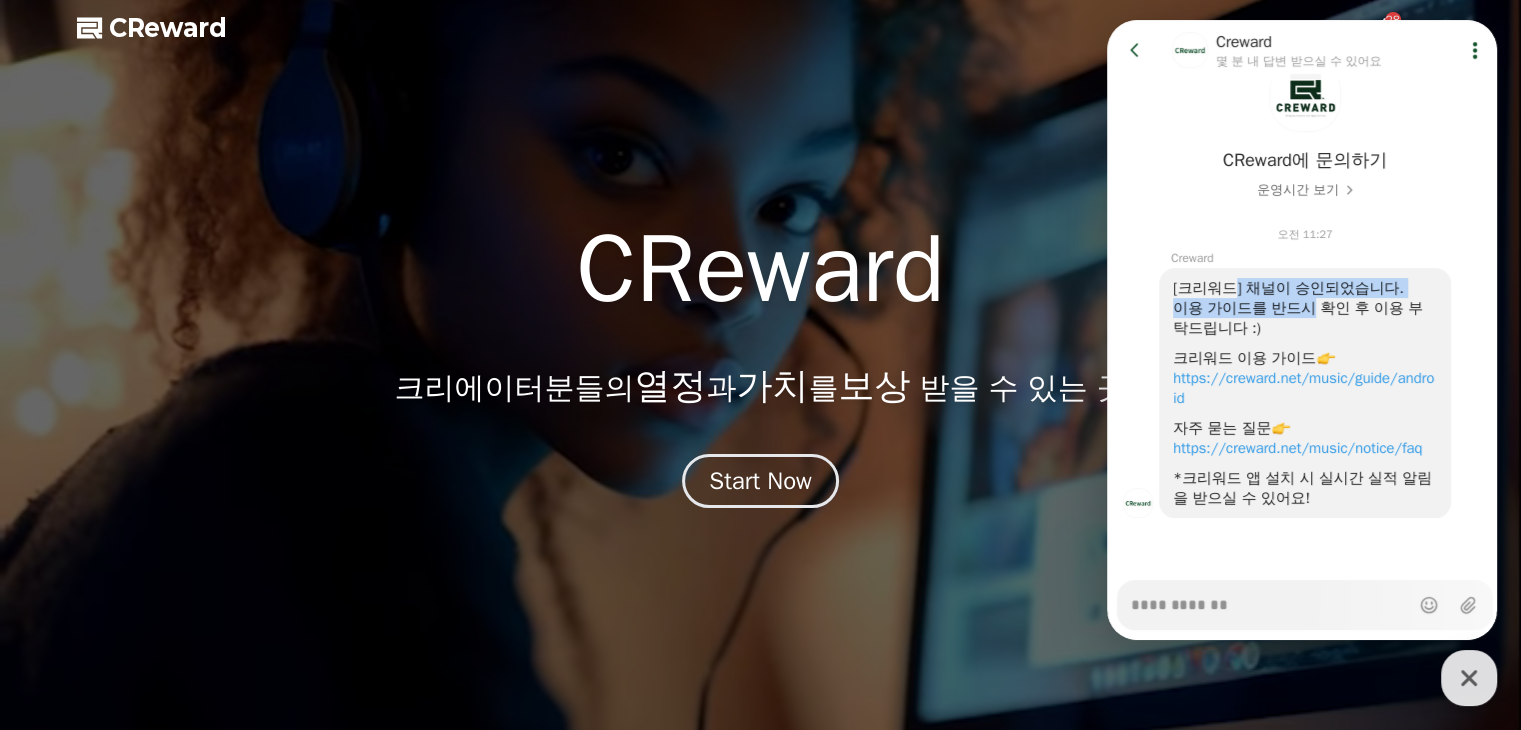click on "[크리워드] 채널이 승인되었습니다. 이용 가이드를 반드시 확인 후 이용 부탁드립니다 :) 크리워드 이용 가이드 https://creward.net/music/guide/android 자주 묻는 질문 https://creward.net/music/notice/faq *크리워드 앱 설치 시 실시간 실적 알림을 받으실 수 있어요!" at bounding box center [1305, 393] 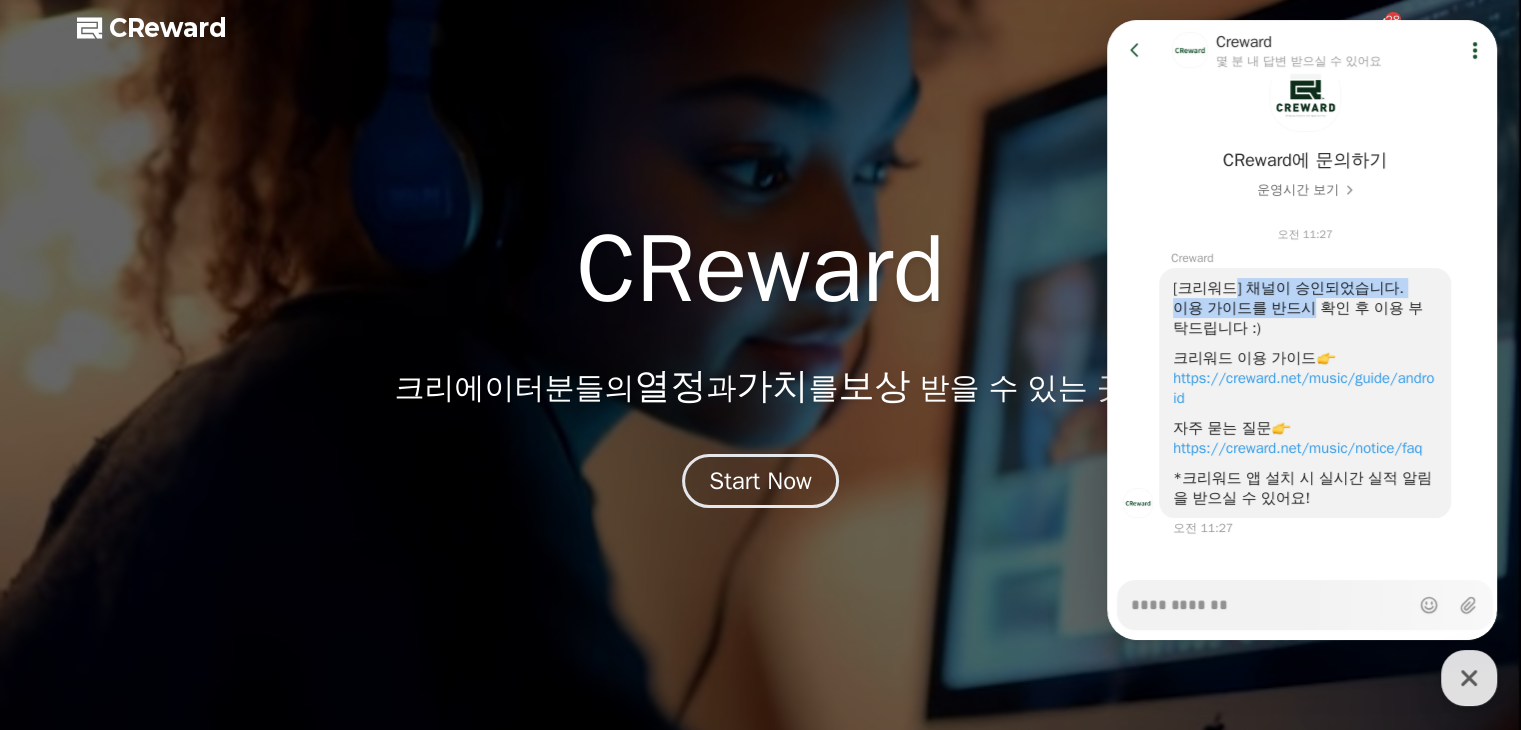 click on "[크리워드] 채널이 승인되었습니다." at bounding box center (1305, 288) 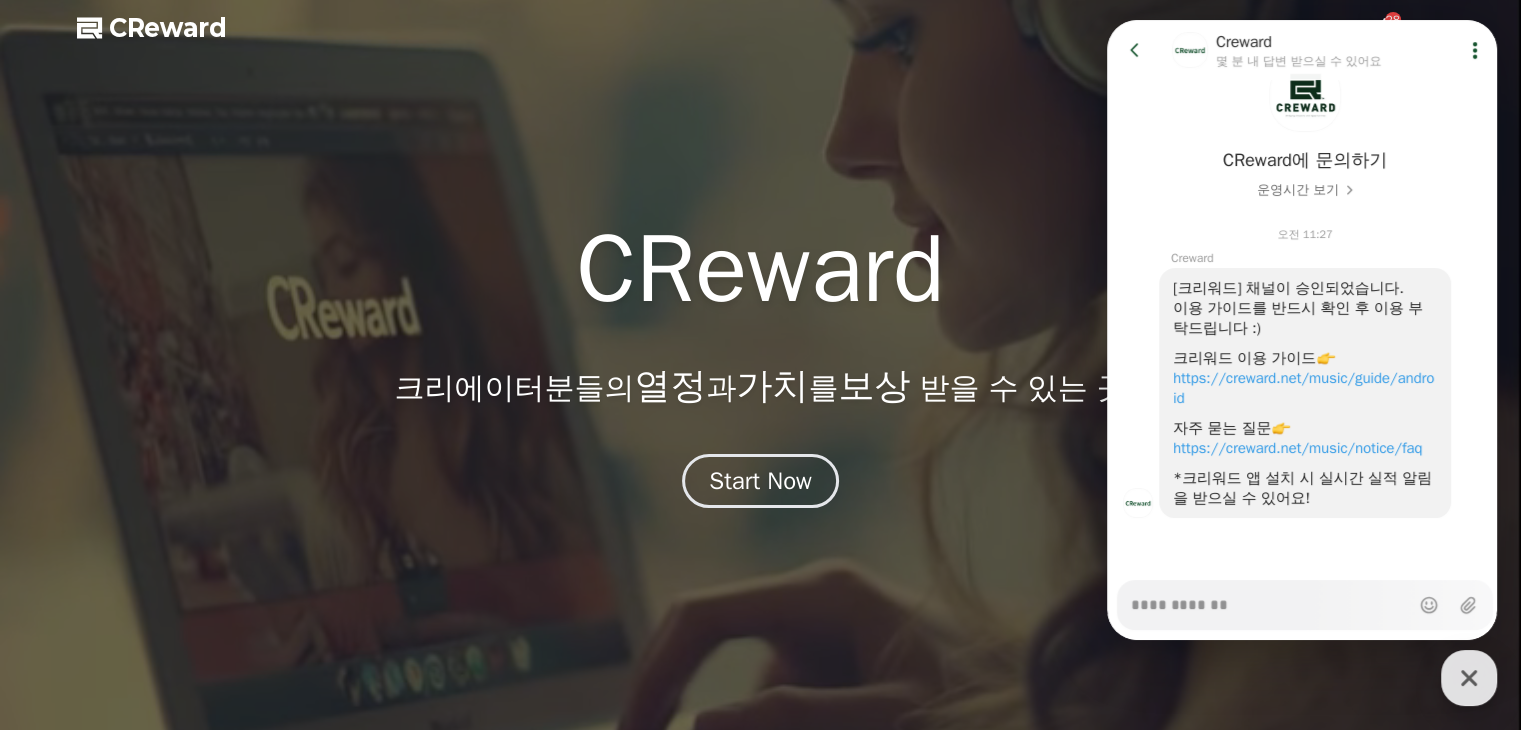 click on "[크리워드] 채널이 승인되었습니다." at bounding box center (1305, 288) 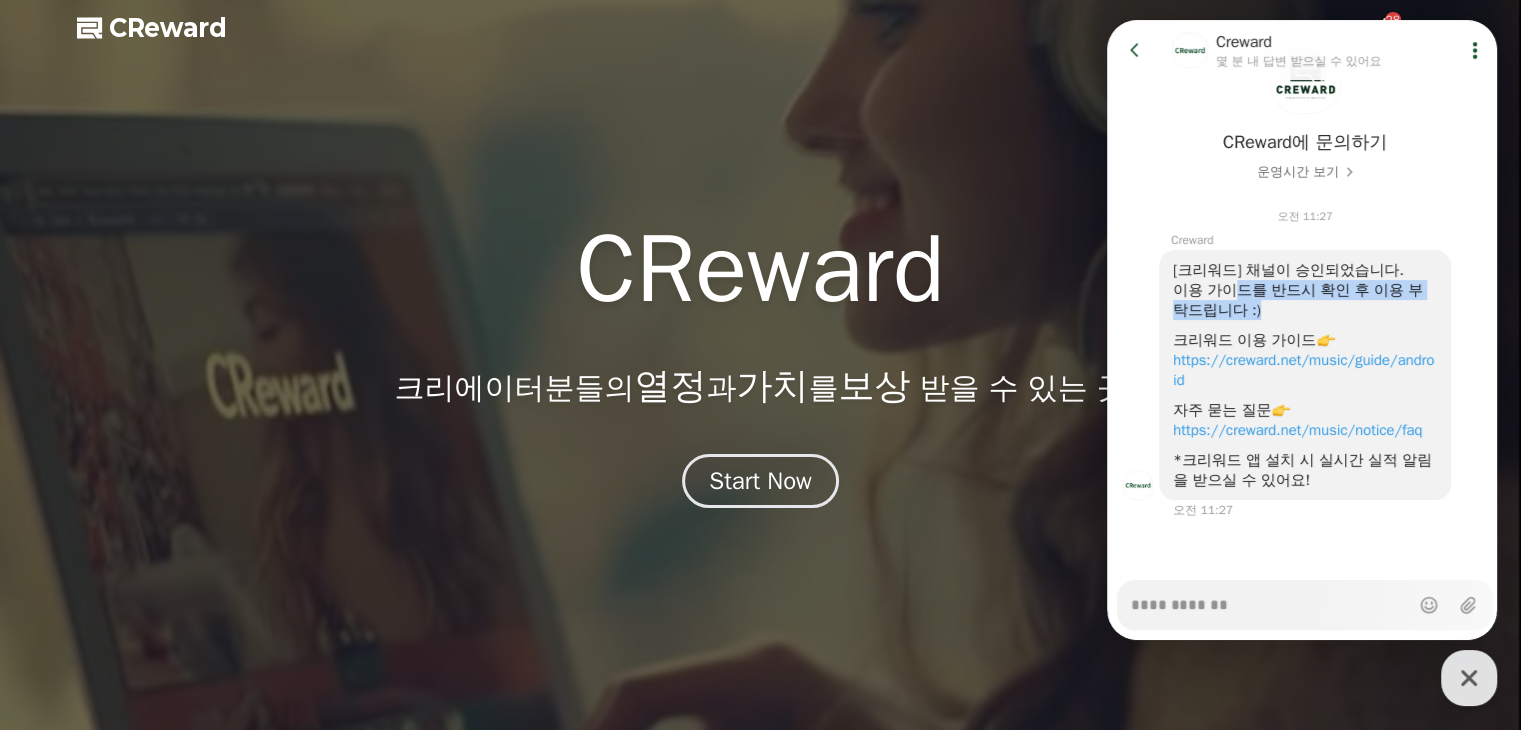 drag, startPoint x: 1277, startPoint y: 297, endPoint x: 1363, endPoint y: 309, distance: 86.833176 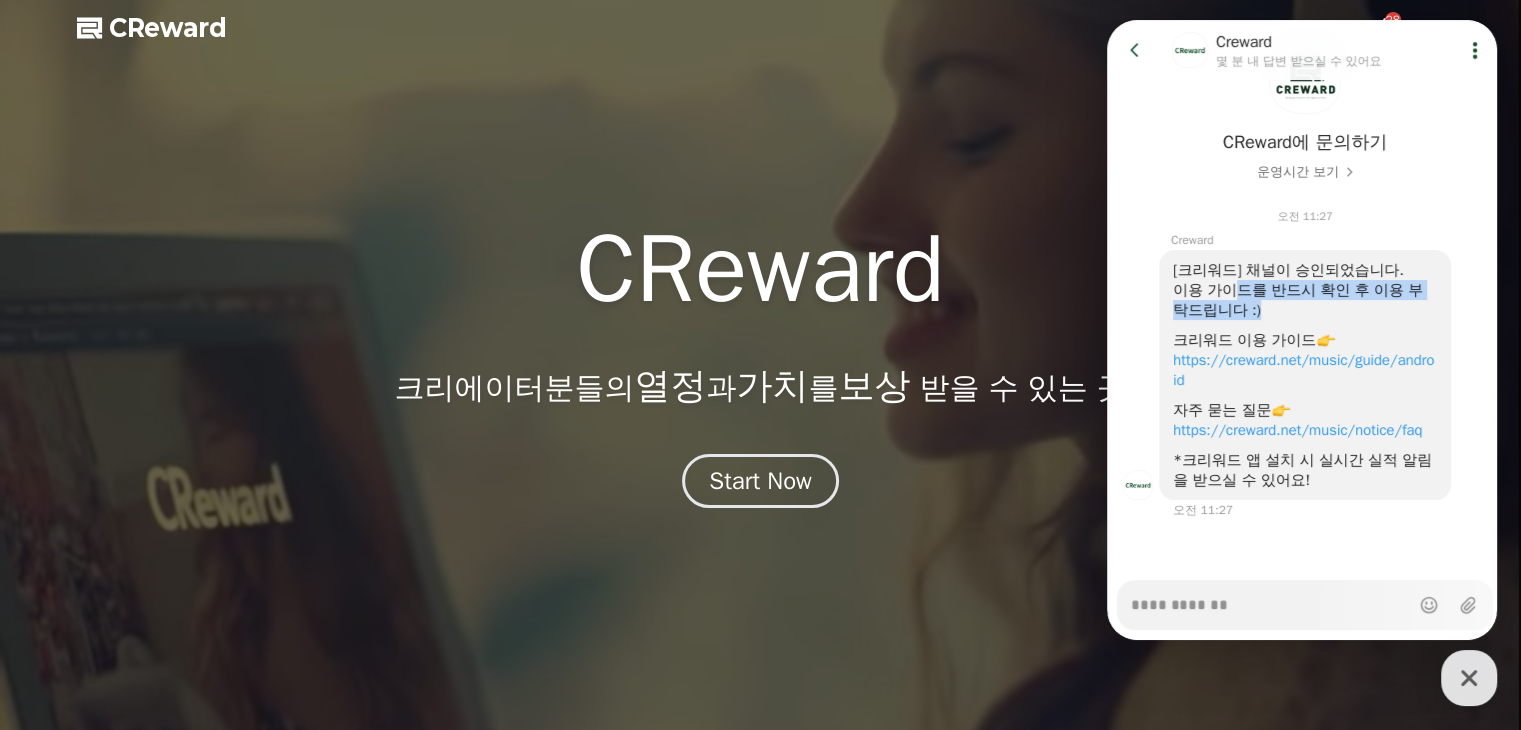 click on "이용 가이드를 반드시 확인 후 이용 부탁드립니다 :)" at bounding box center (1305, 300) 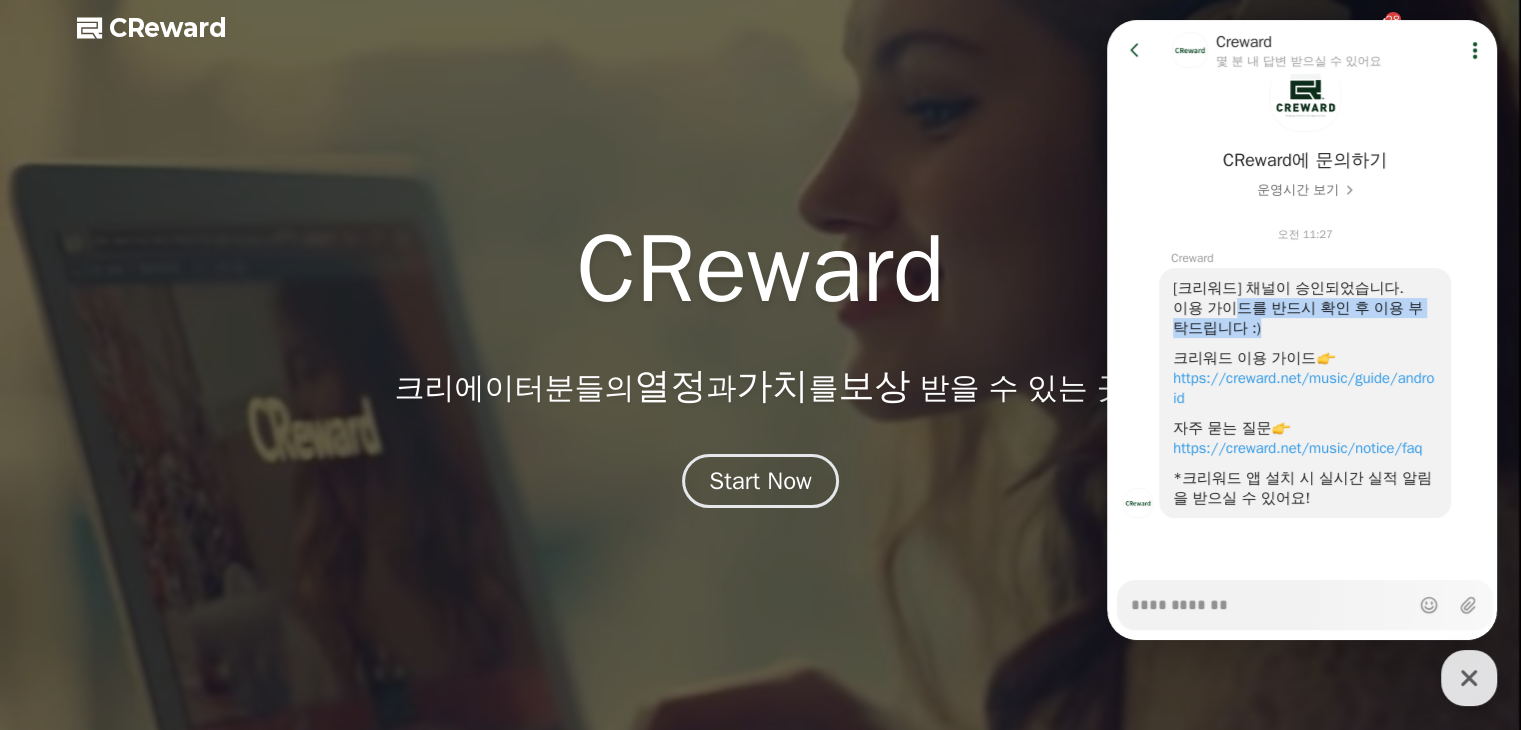 click on "이용 가이드를 반드시 확인 후 이용 부탁드립니다 :)" at bounding box center (1305, 318) 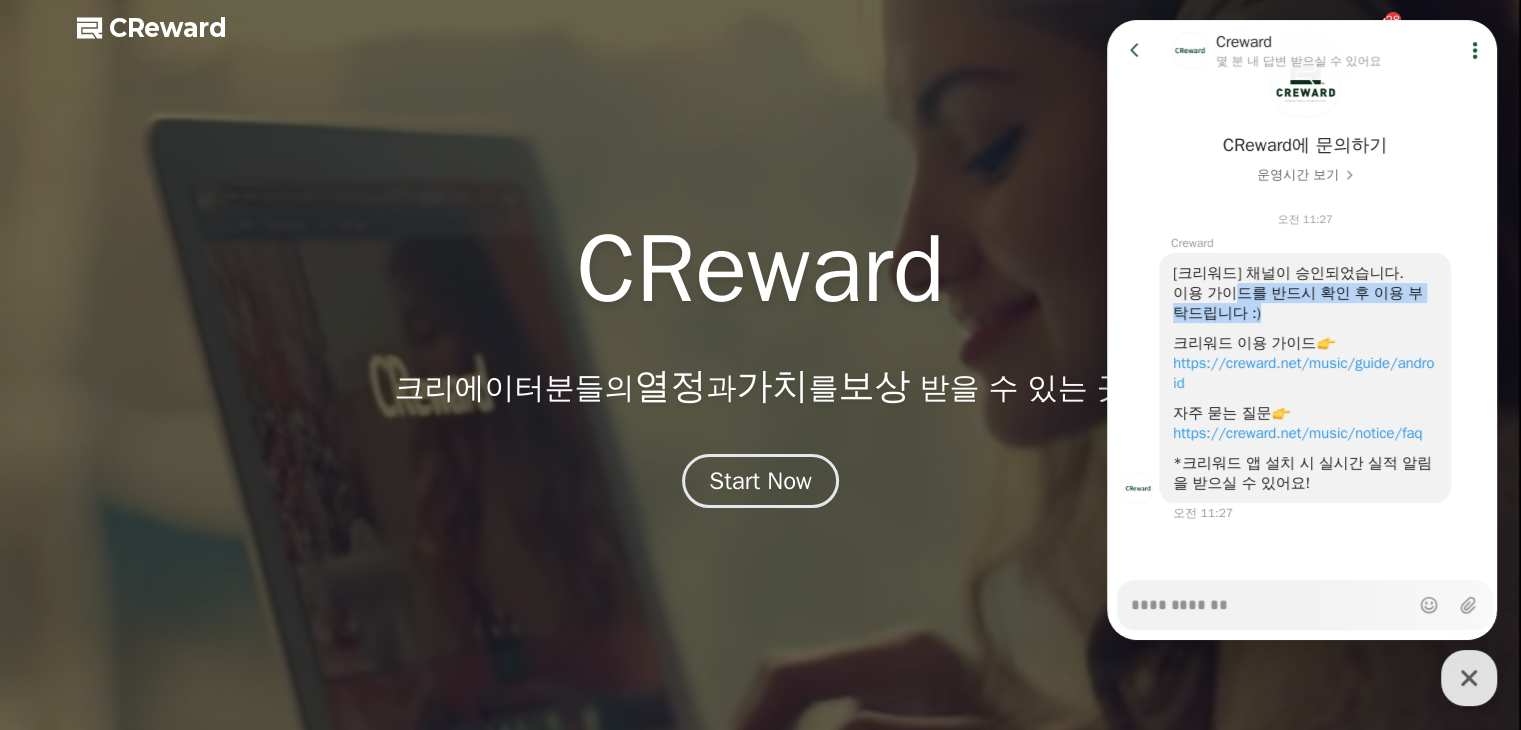 click on "이용 가이드를 반드시 확인 후 이용 부탁드립니다 :)" at bounding box center (1305, 303) 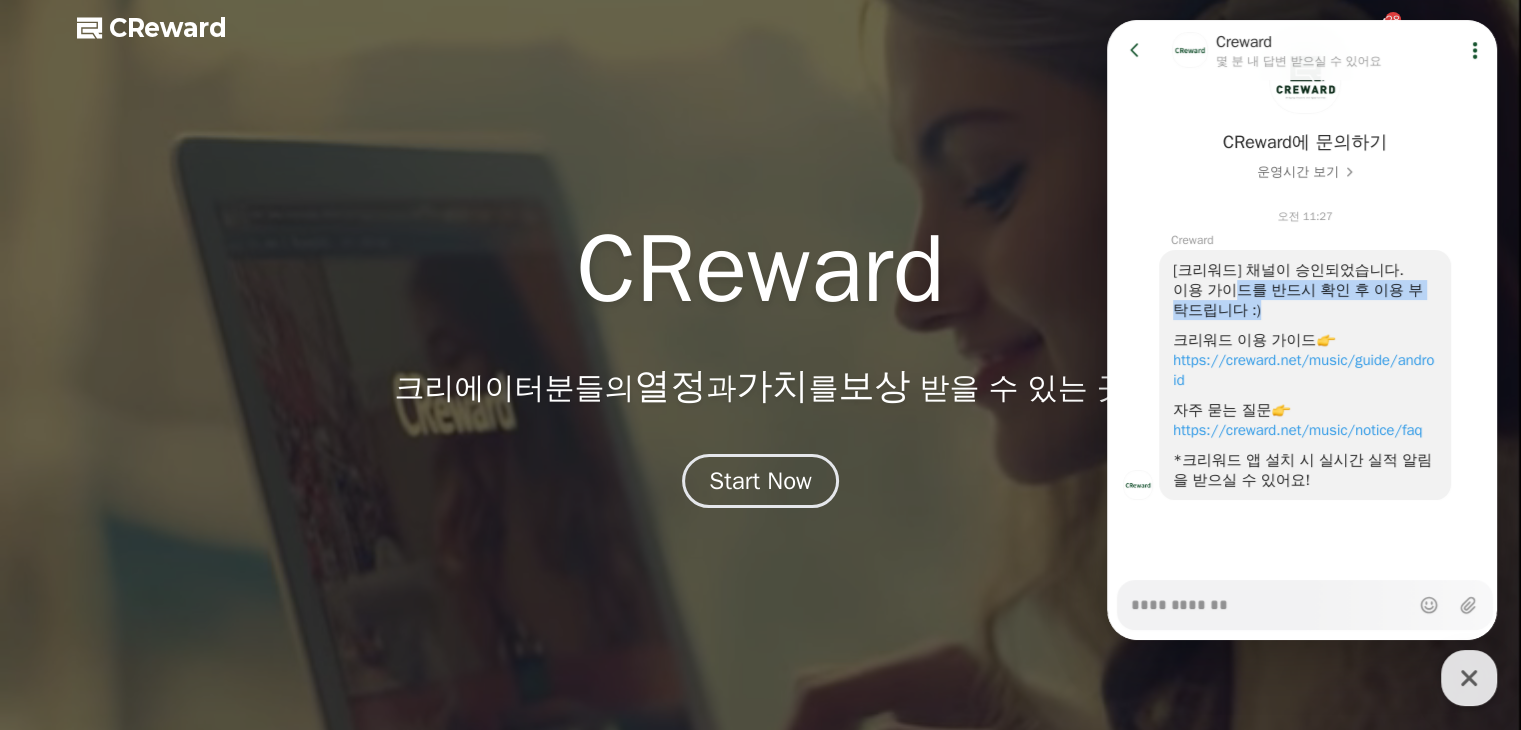 scroll, scrollTop: 98, scrollLeft: 0, axis: vertical 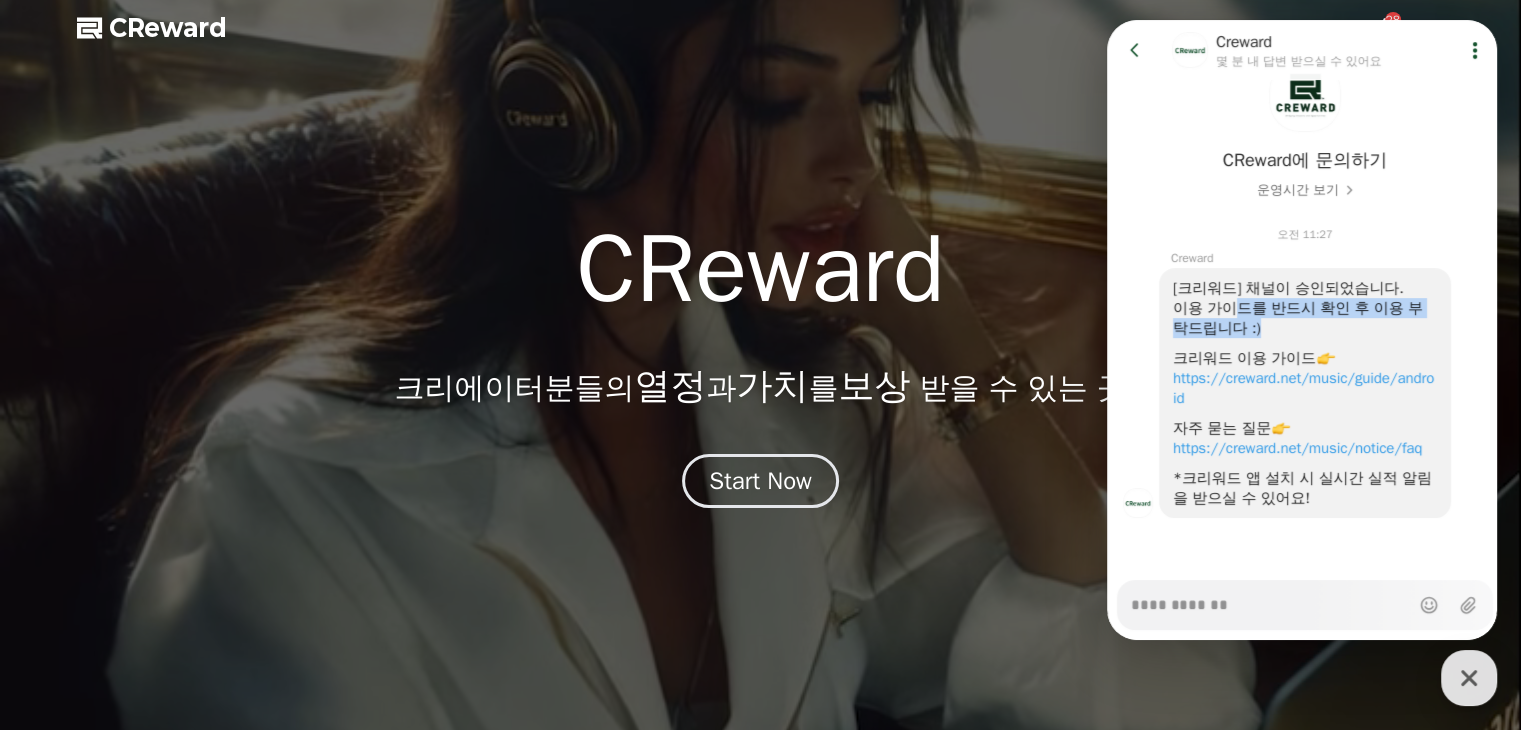 type on "*" 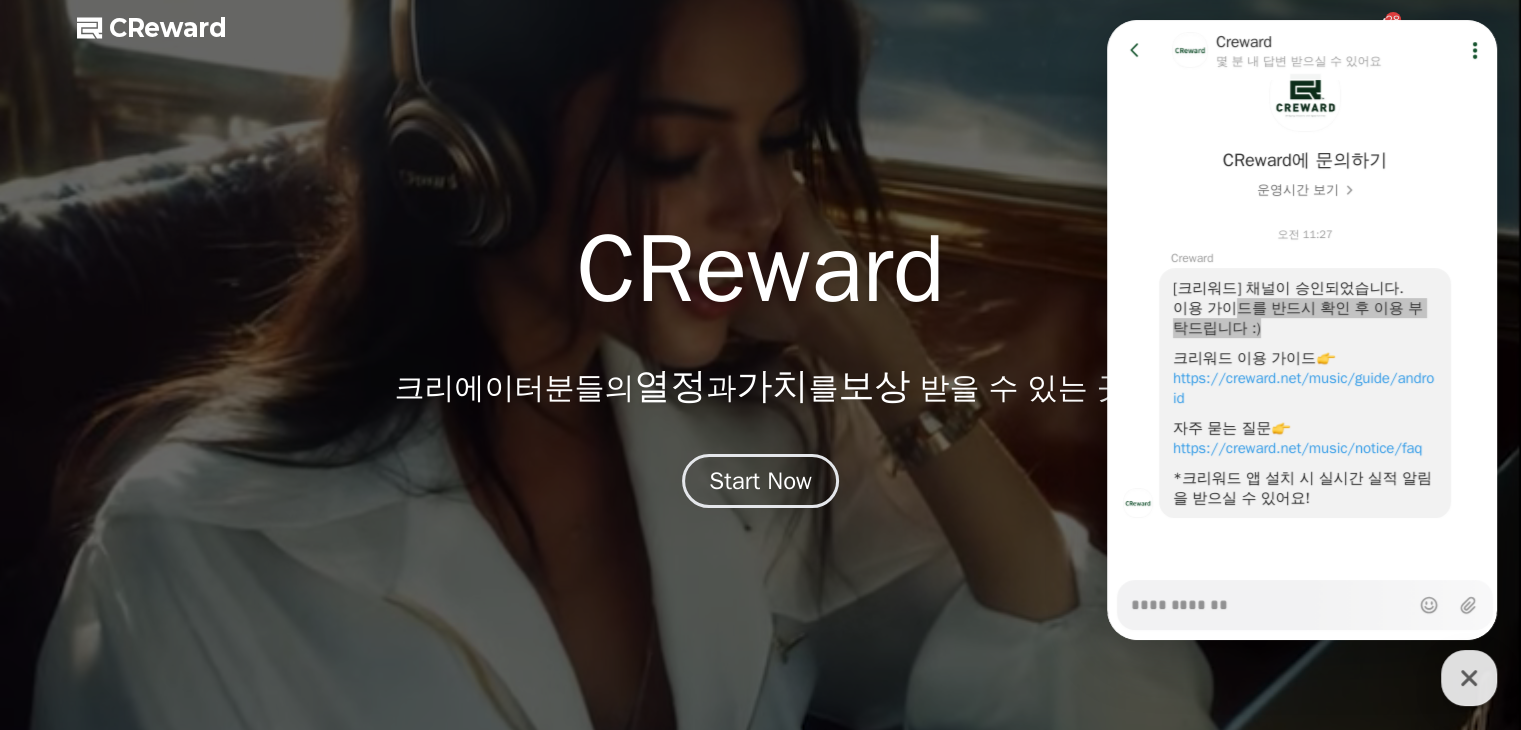 click on "크리에이터분들의  열정 과  가치 를  보상   받을 수 있는 곳" at bounding box center (761, 386) 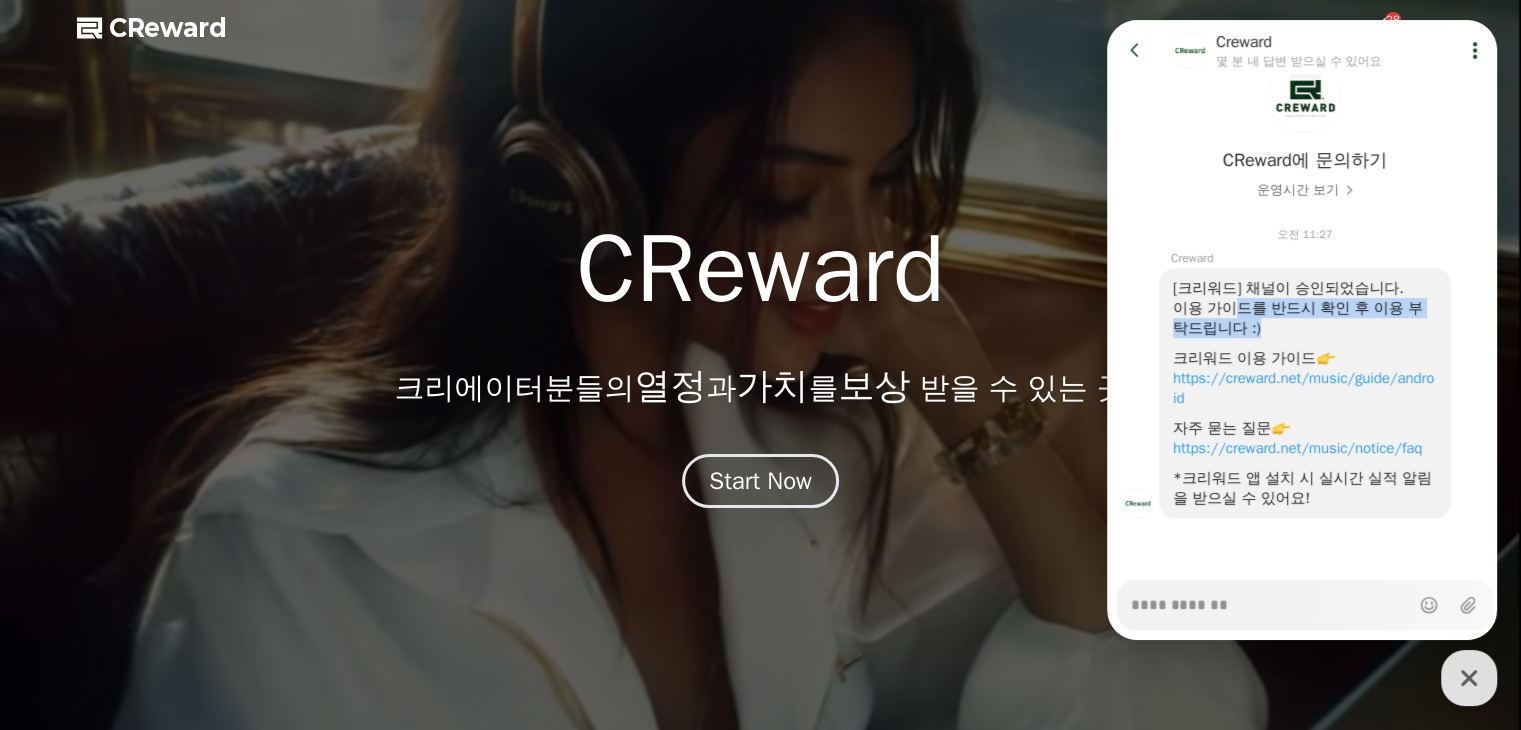 click 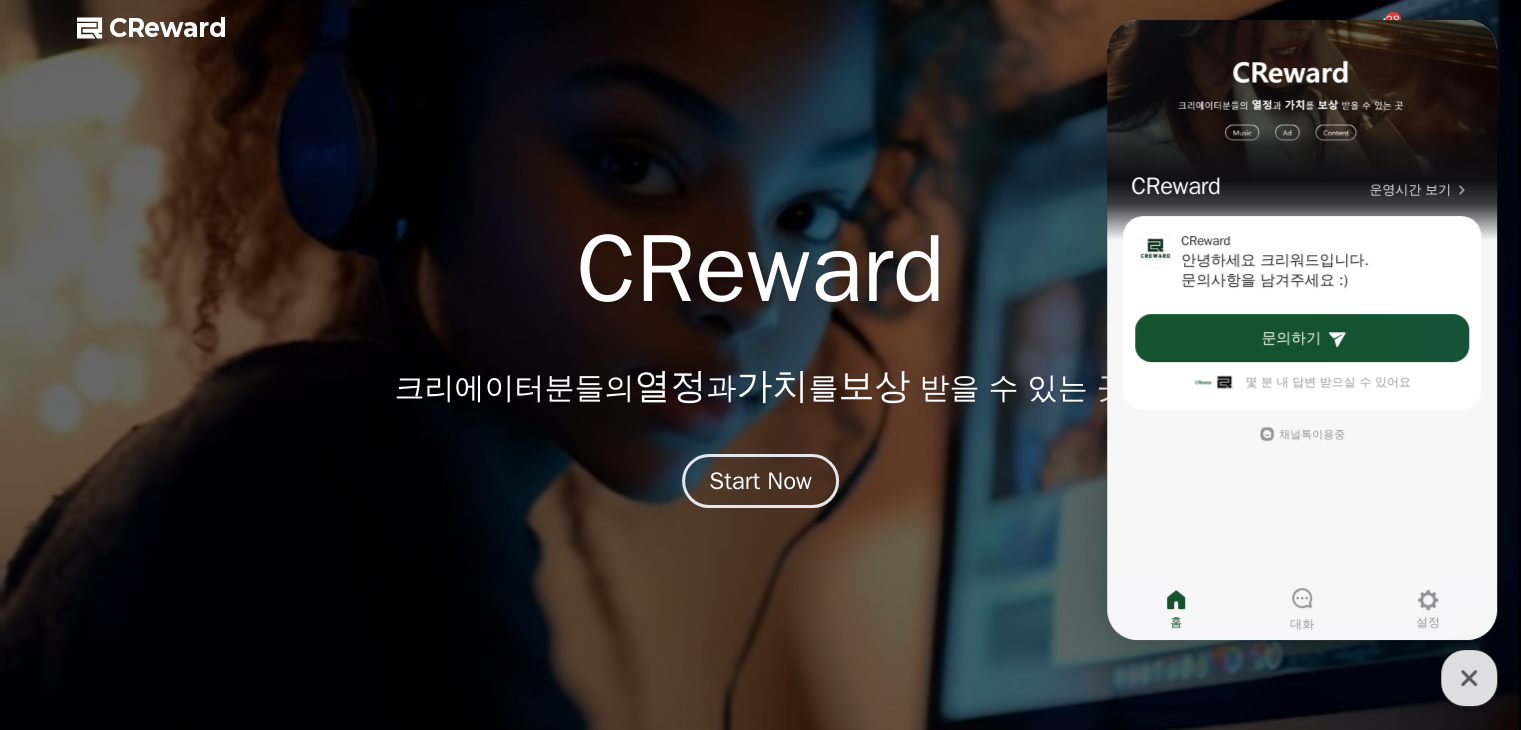click on "CReward   크리에이터분들의  열정 과  가치 를  보상   받을 수 있는 곳" at bounding box center (760, 314) 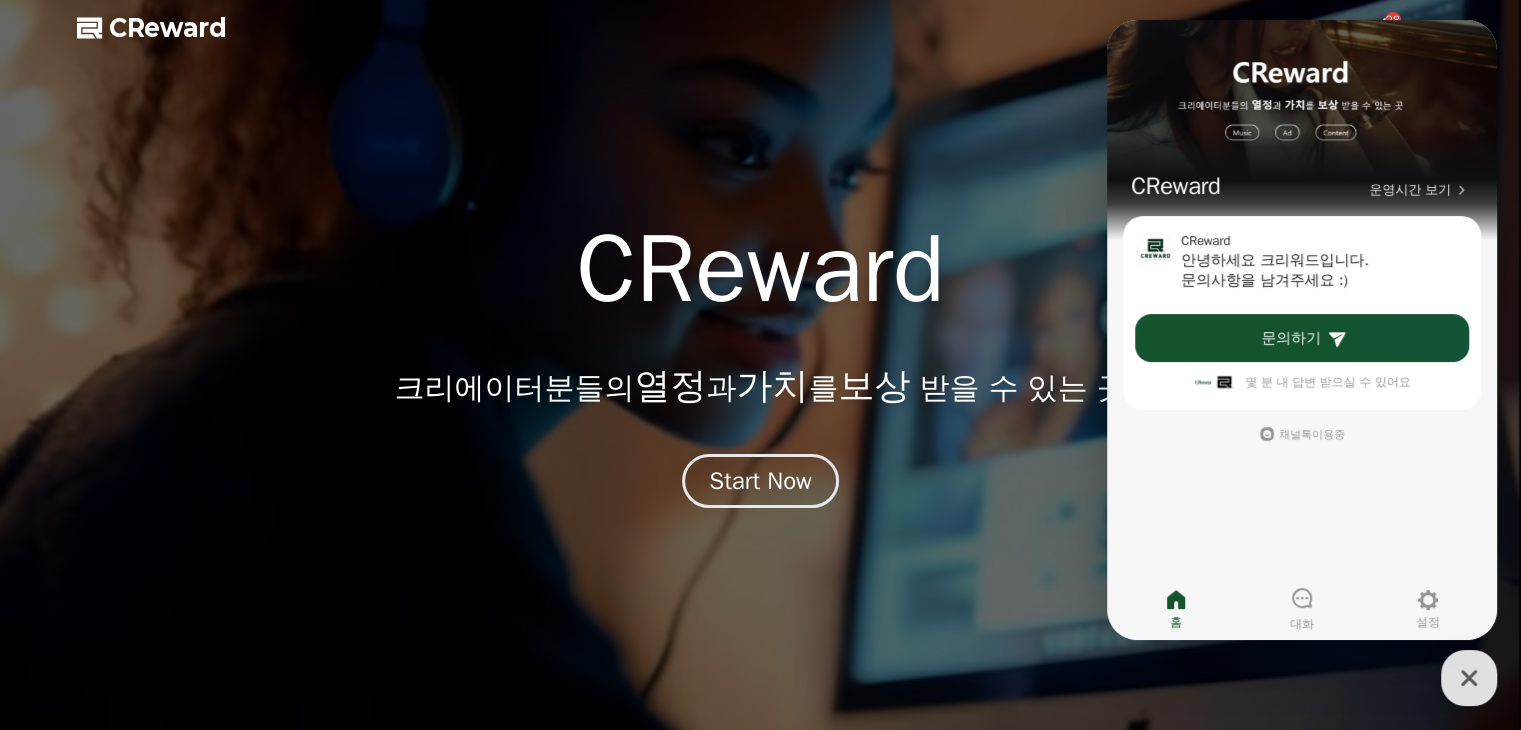 click 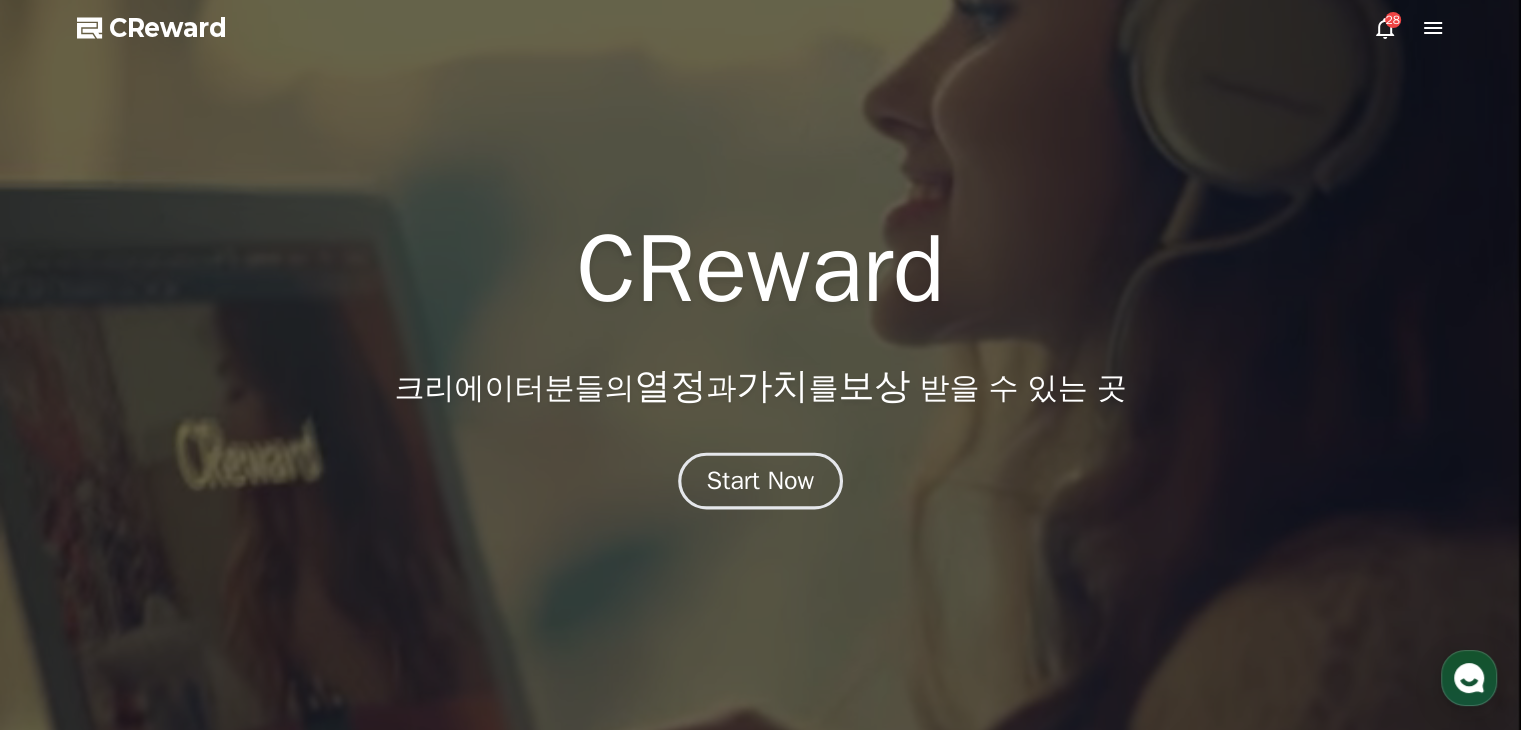 click on "Start Now" at bounding box center (760, 481) 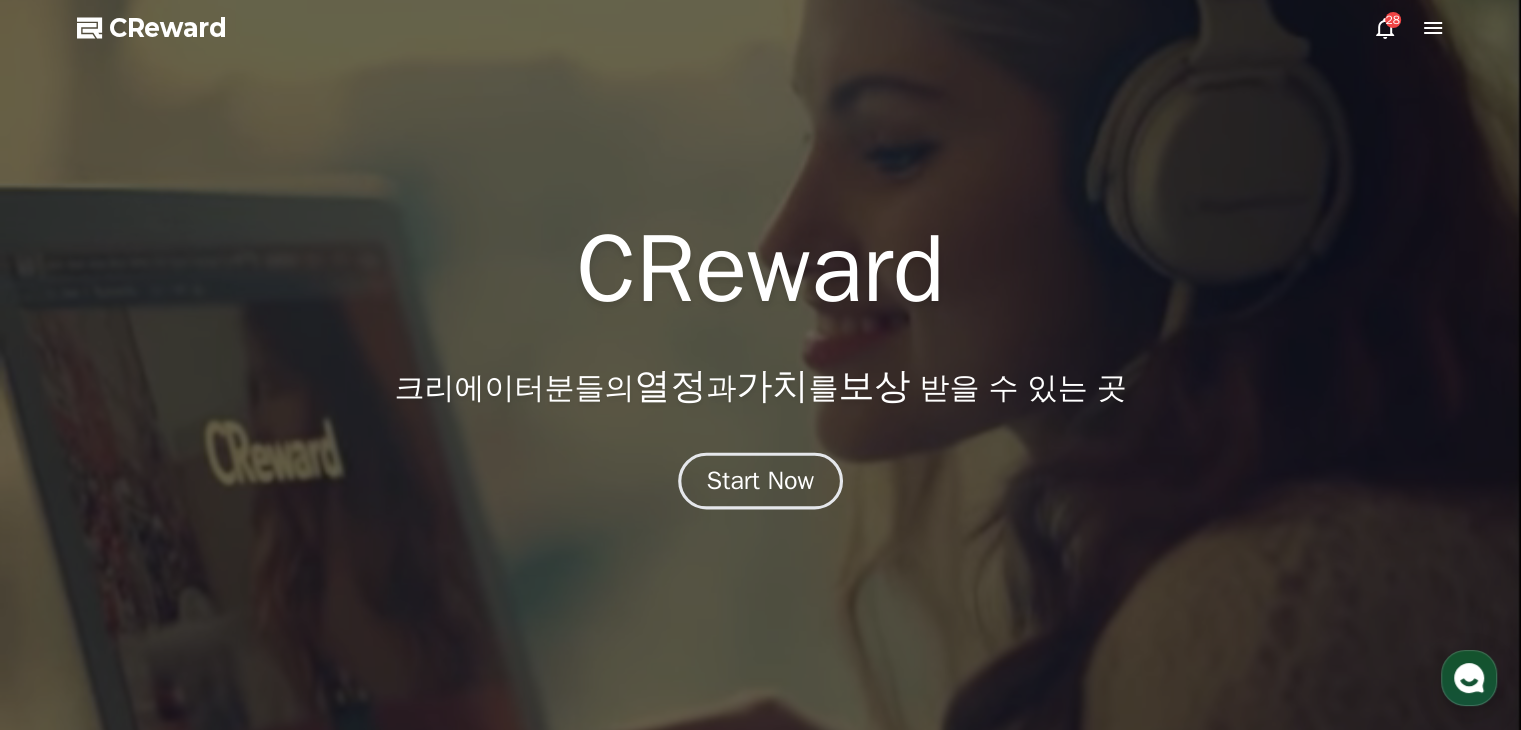 click on "Start Now" at bounding box center (761, 481) 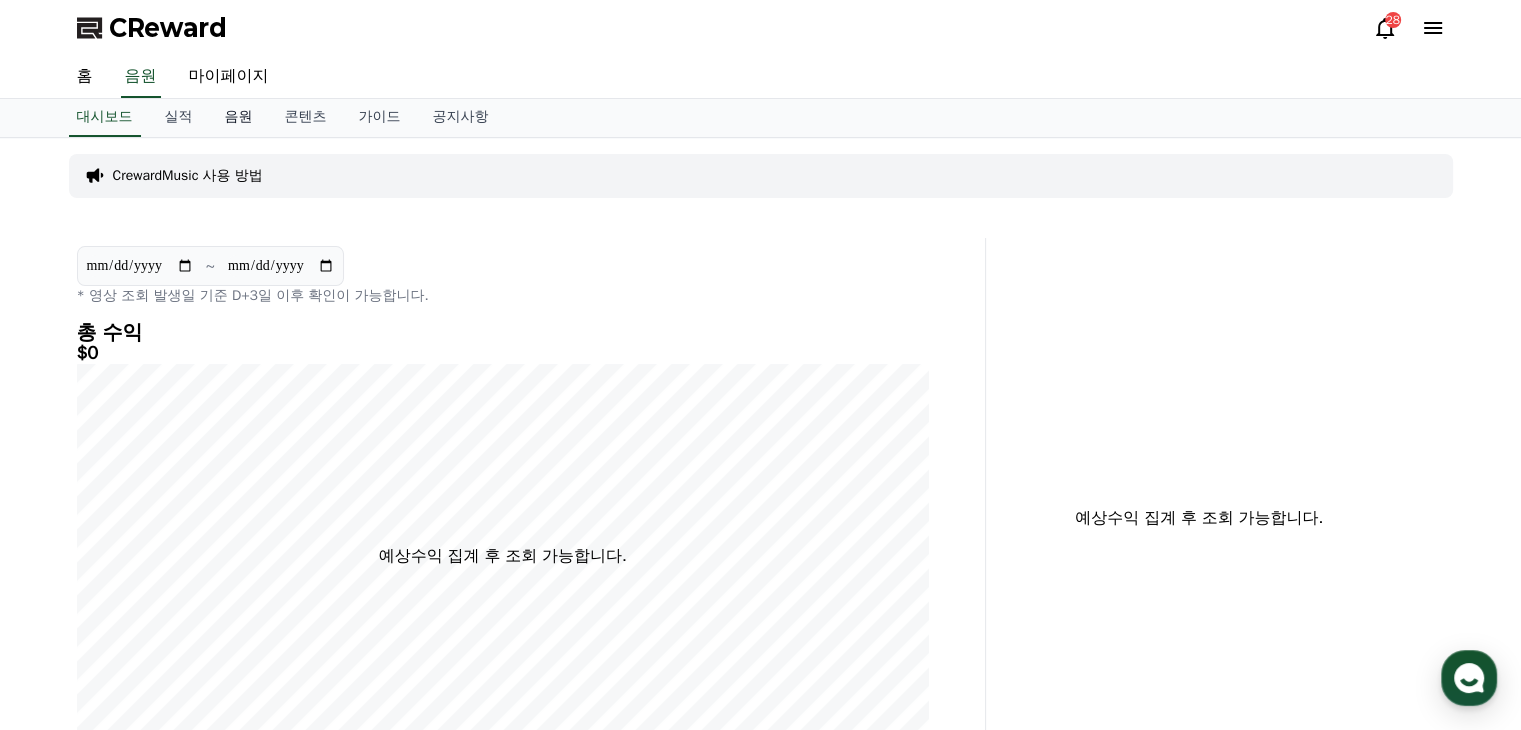 click on "음원" at bounding box center (239, 118) 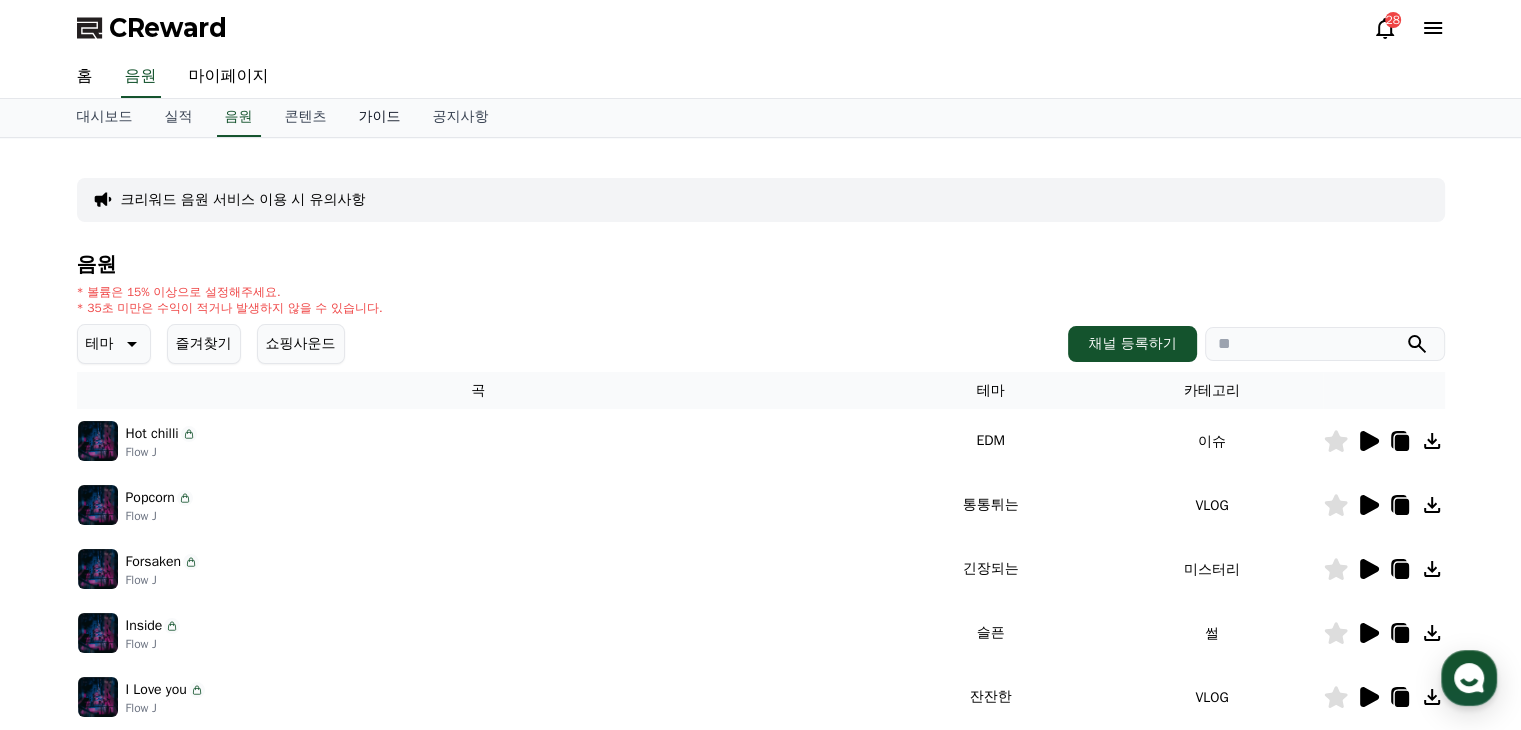 click on "가이드" at bounding box center (380, 118) 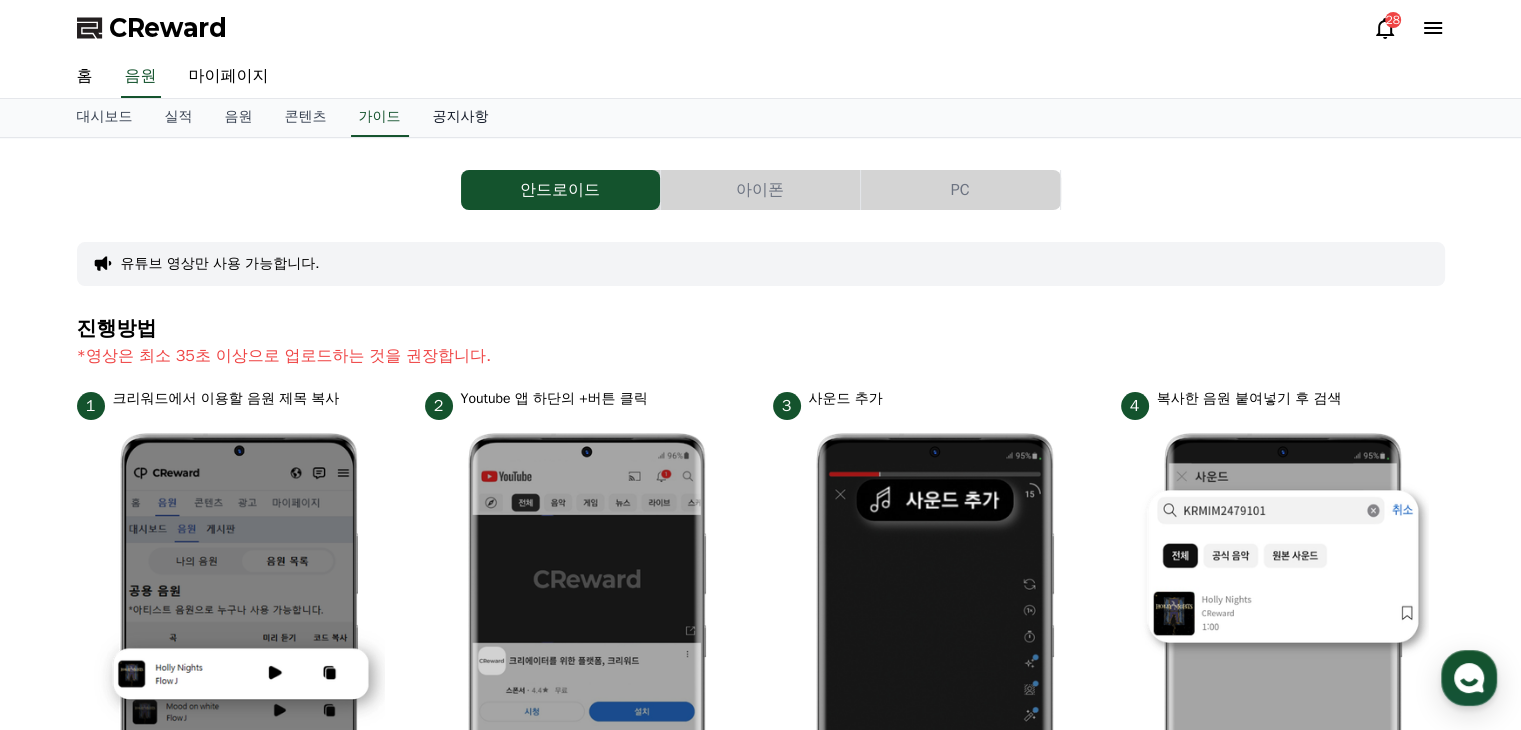click on "공지사항" at bounding box center [461, 118] 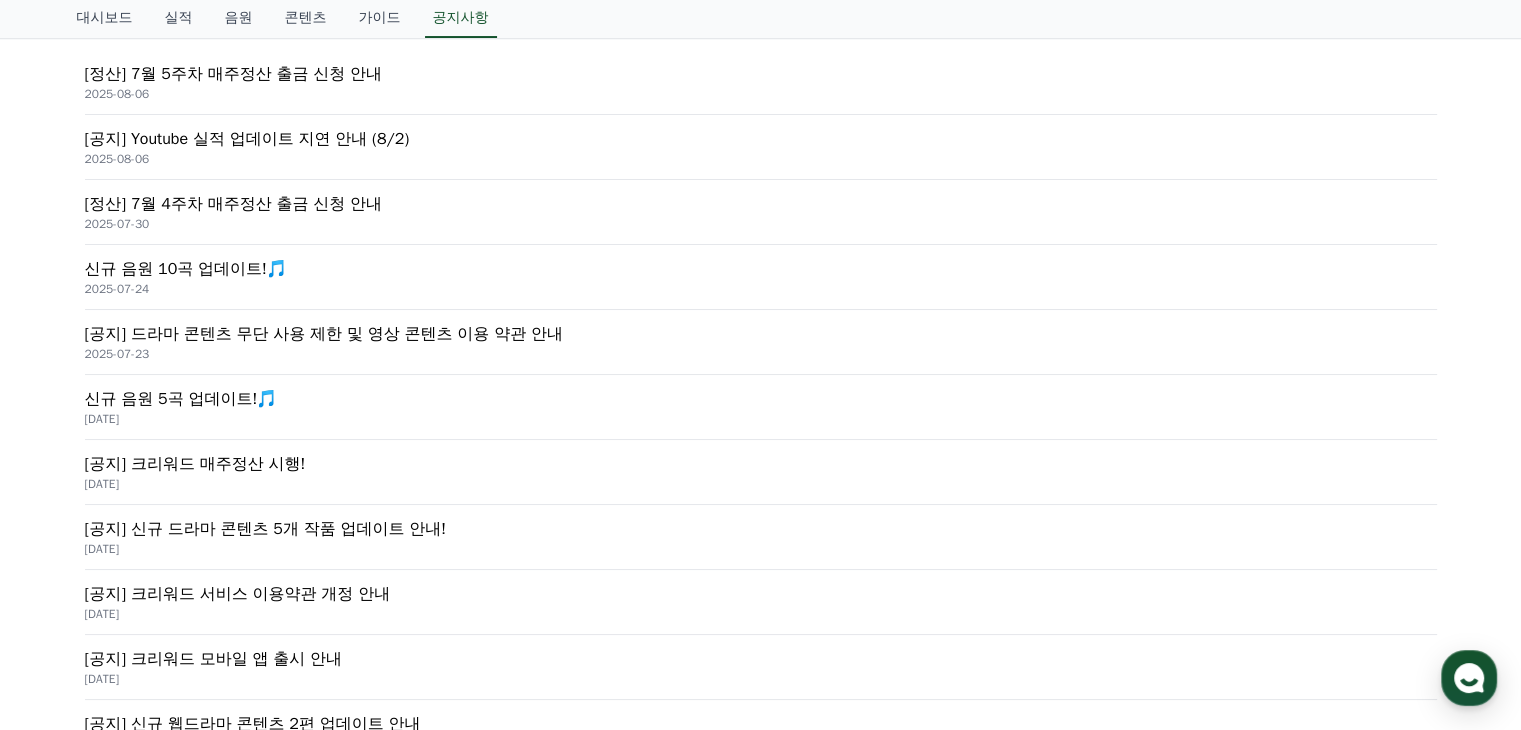 scroll, scrollTop: 300, scrollLeft: 0, axis: vertical 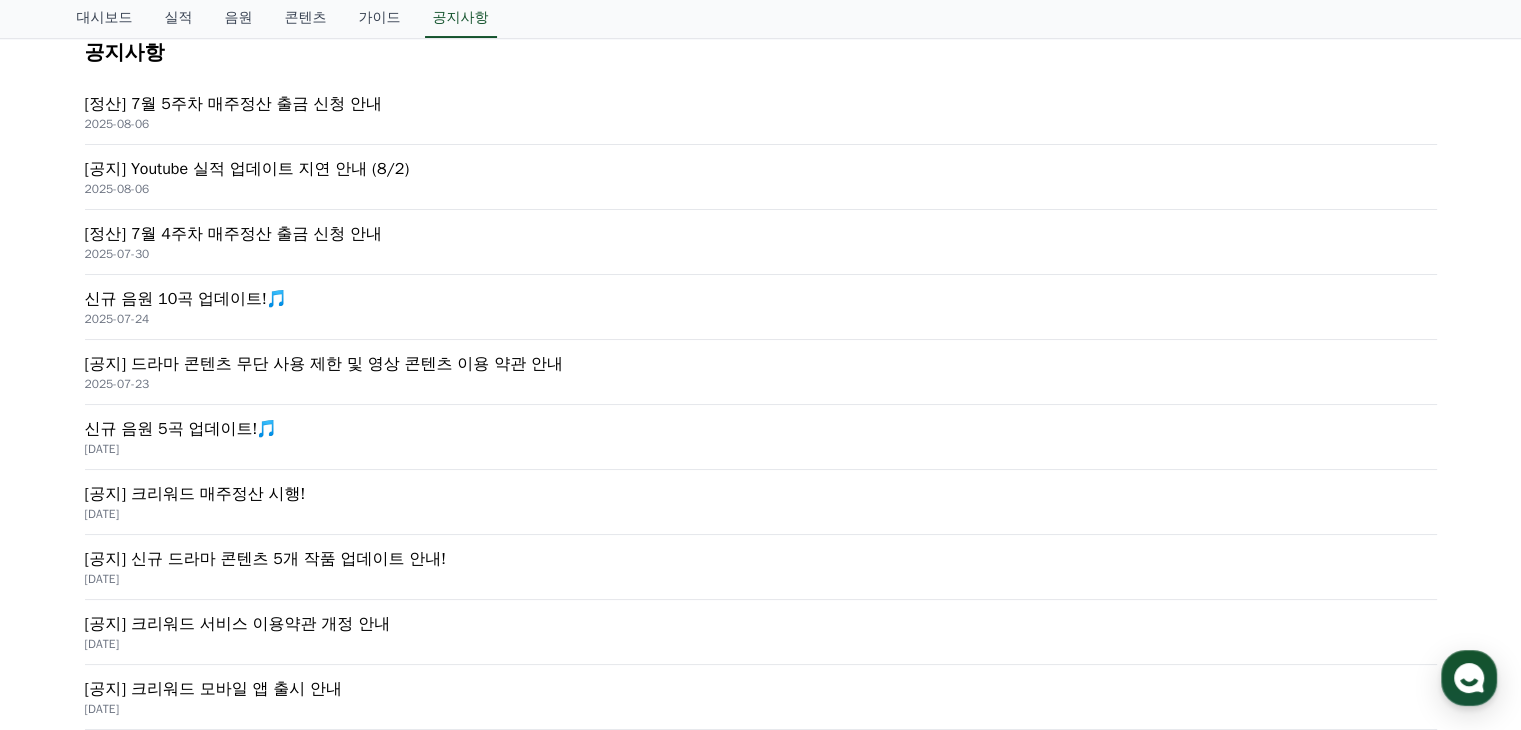 click on "[공지] 드라마 콘텐츠 무단 사용 제한 및 영상 콘텐츠 이용 약관 안내" at bounding box center (761, 364) 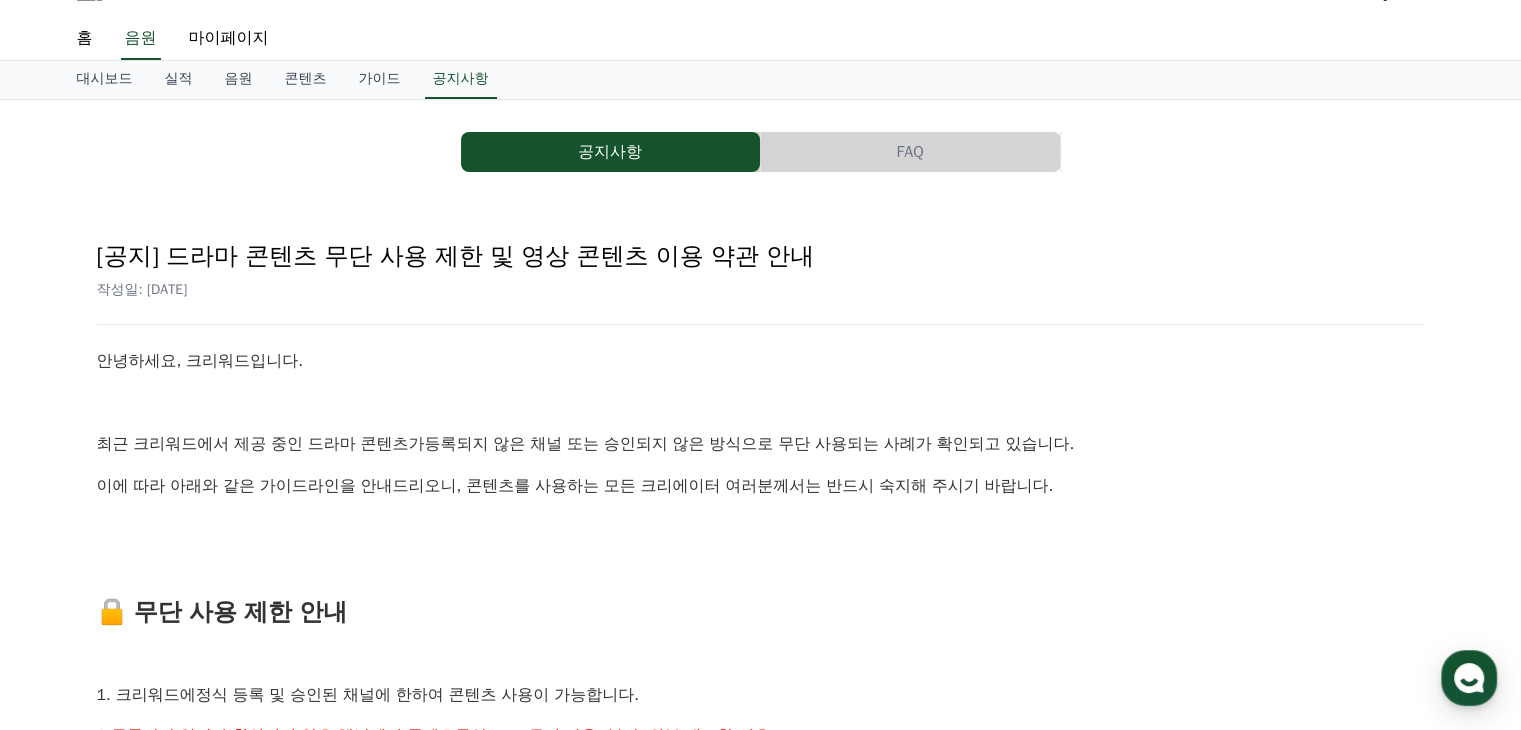 scroll, scrollTop: 100, scrollLeft: 0, axis: vertical 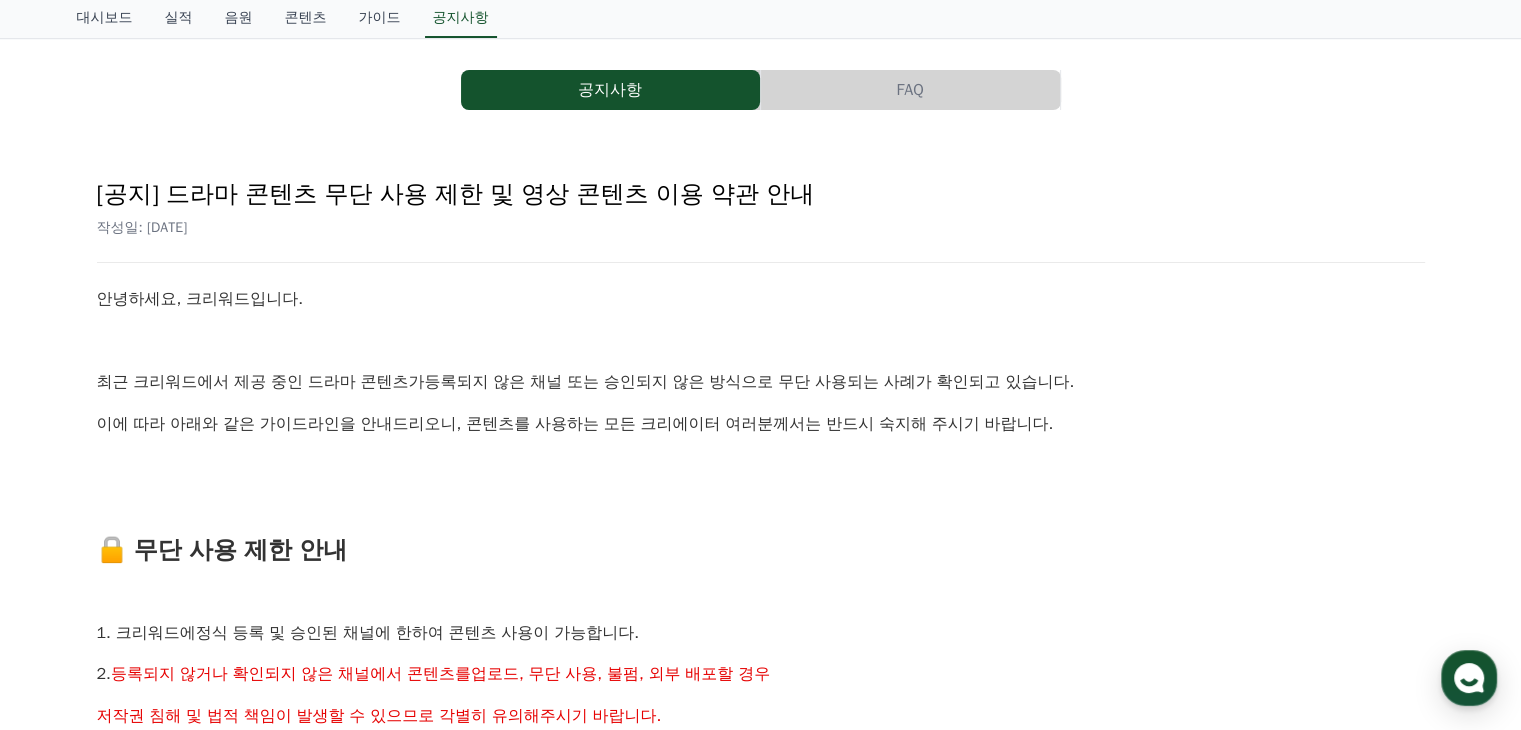drag, startPoint x: 539, startPoint y: 374, endPoint x: 868, endPoint y: 377, distance: 329.01367 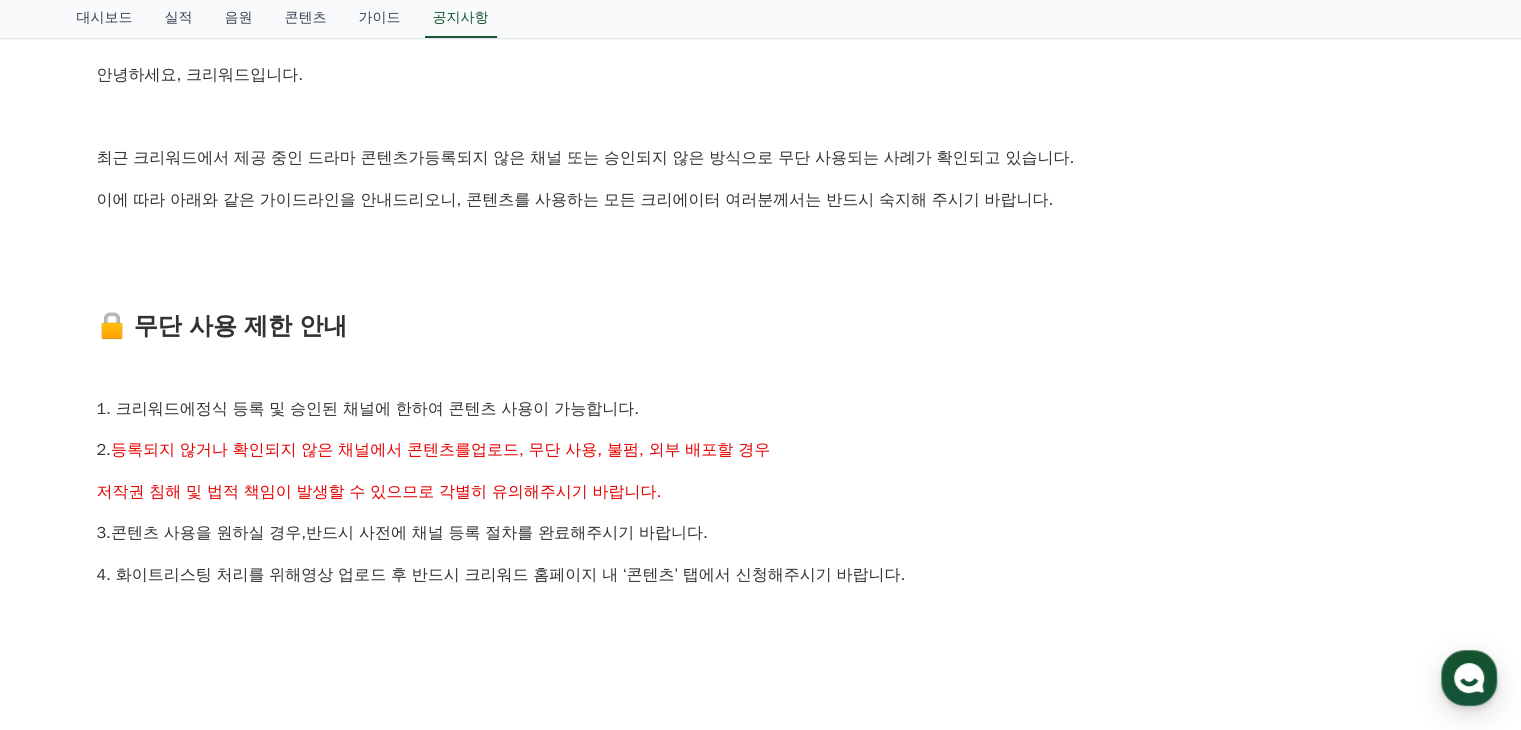 scroll, scrollTop: 200, scrollLeft: 0, axis: vertical 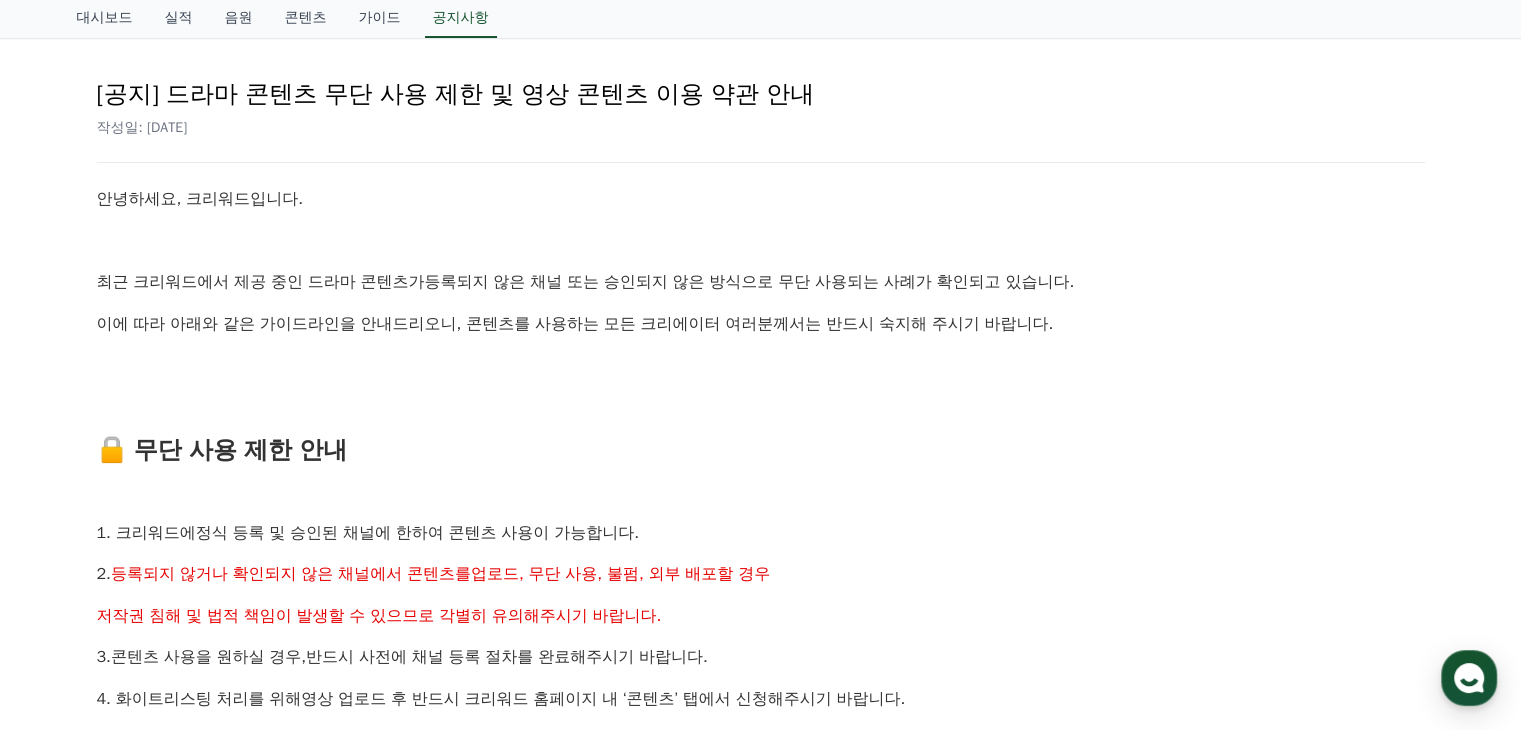 drag, startPoint x: 465, startPoint y: 563, endPoint x: 479, endPoint y: 587, distance: 27.784887 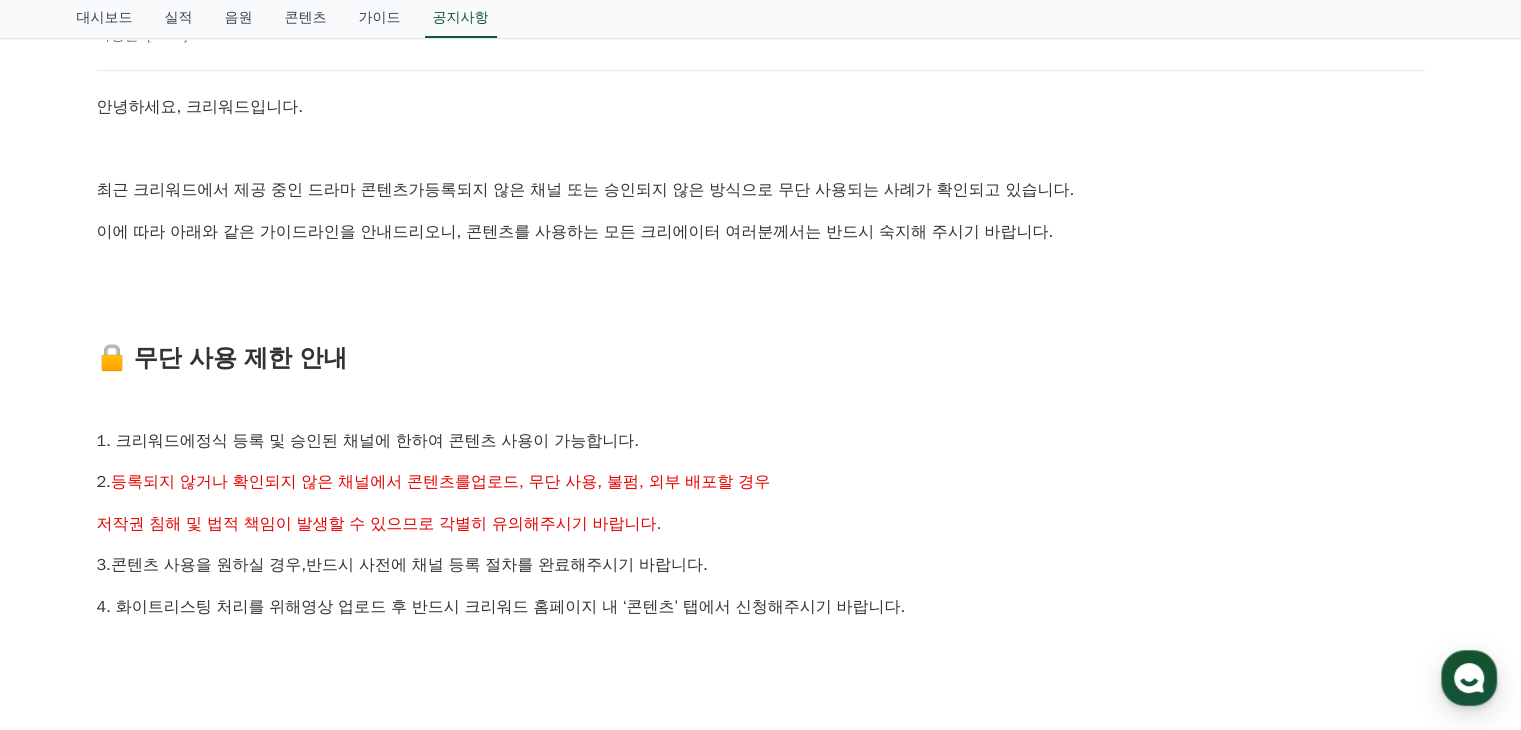 scroll, scrollTop: 400, scrollLeft: 0, axis: vertical 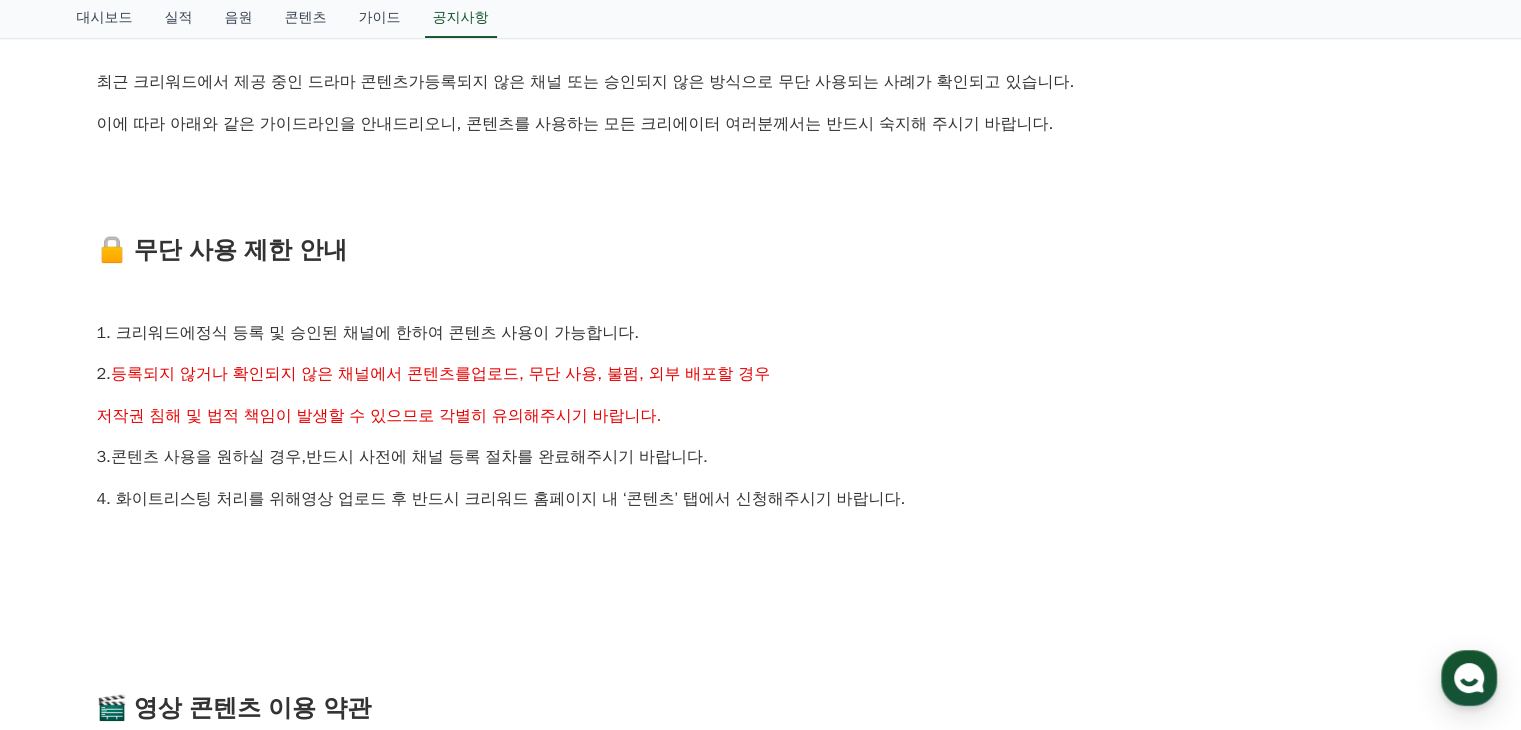 drag, startPoint x: 304, startPoint y: 461, endPoint x: 484, endPoint y: 460, distance: 180.00278 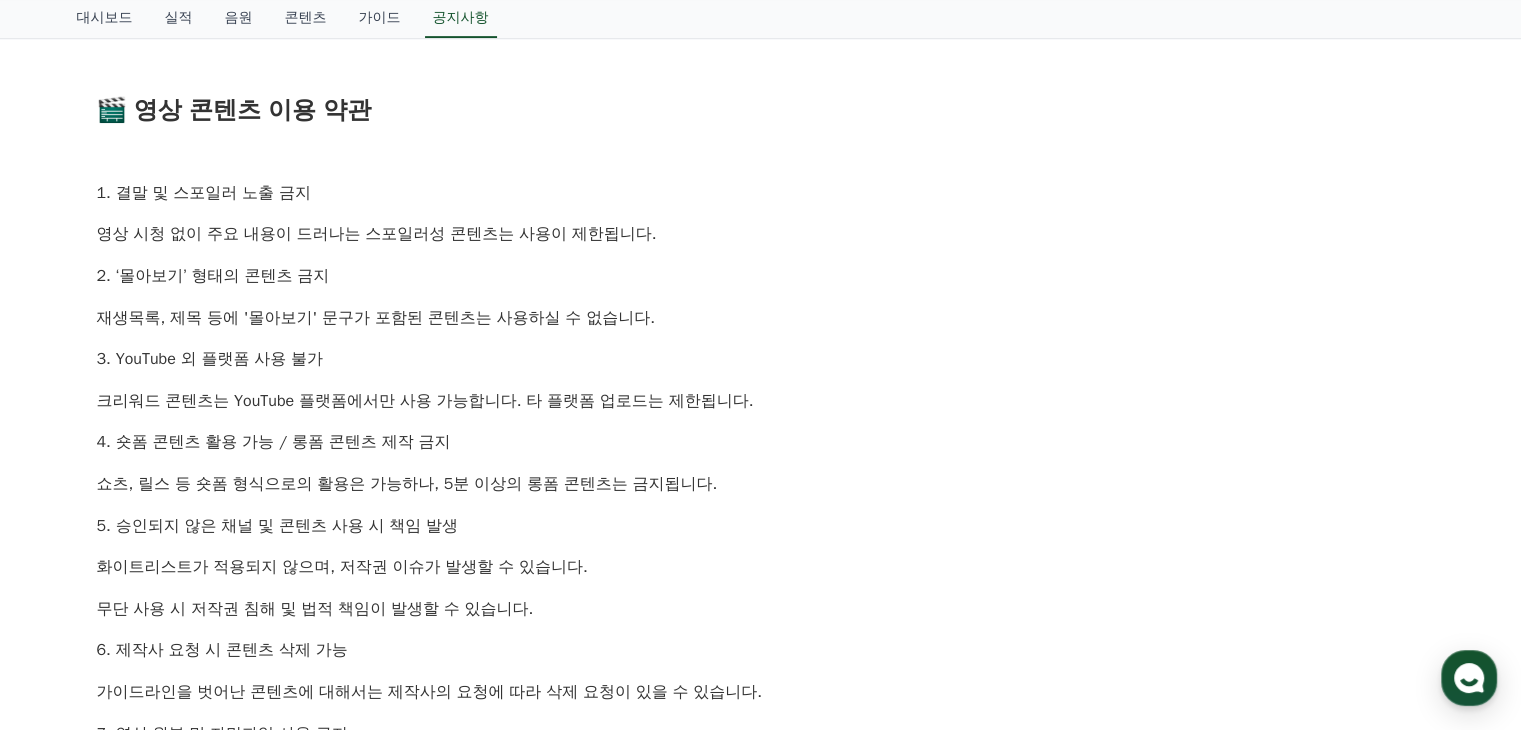 scroll, scrollTop: 1000, scrollLeft: 0, axis: vertical 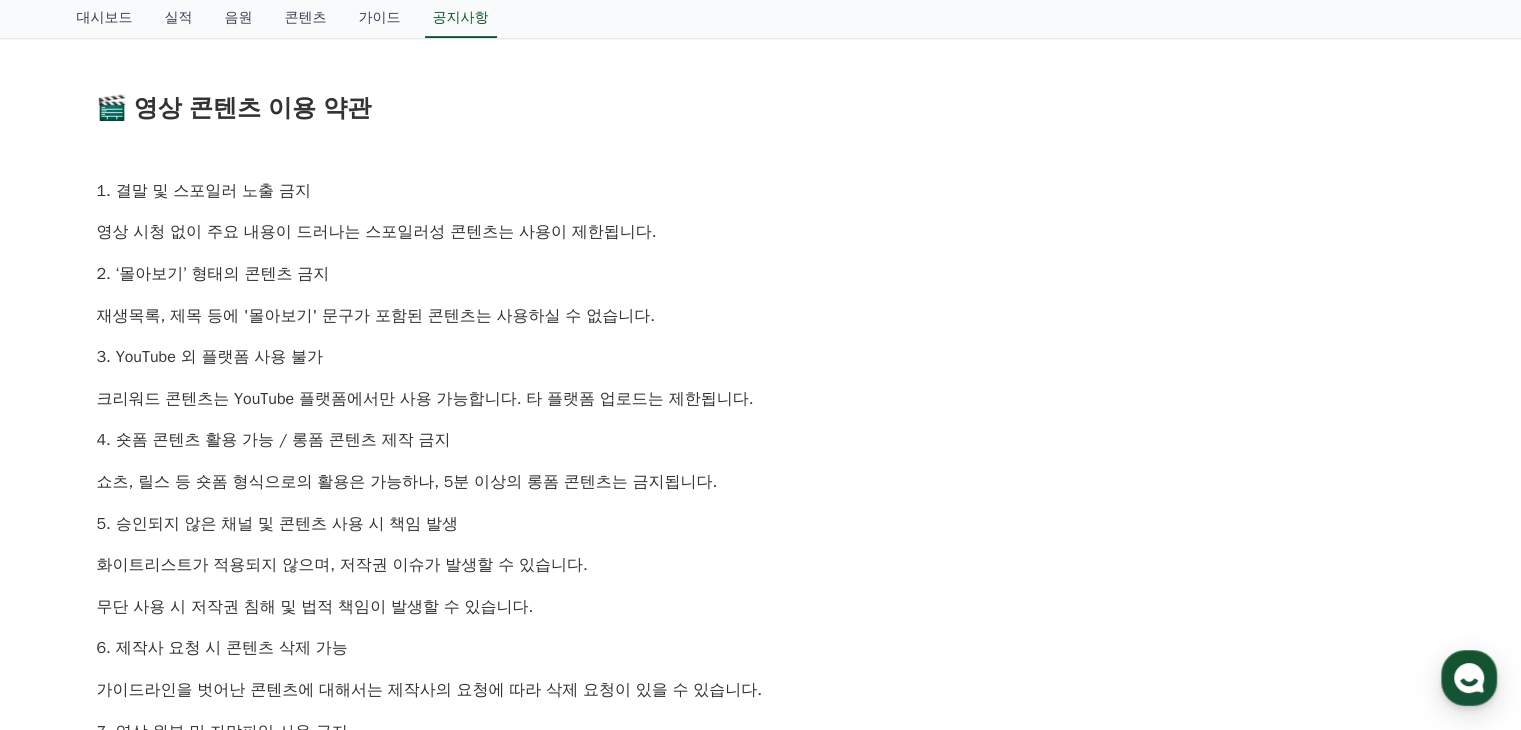 drag, startPoint x: 191, startPoint y: 277, endPoint x: 829, endPoint y: 533, distance: 687.4445 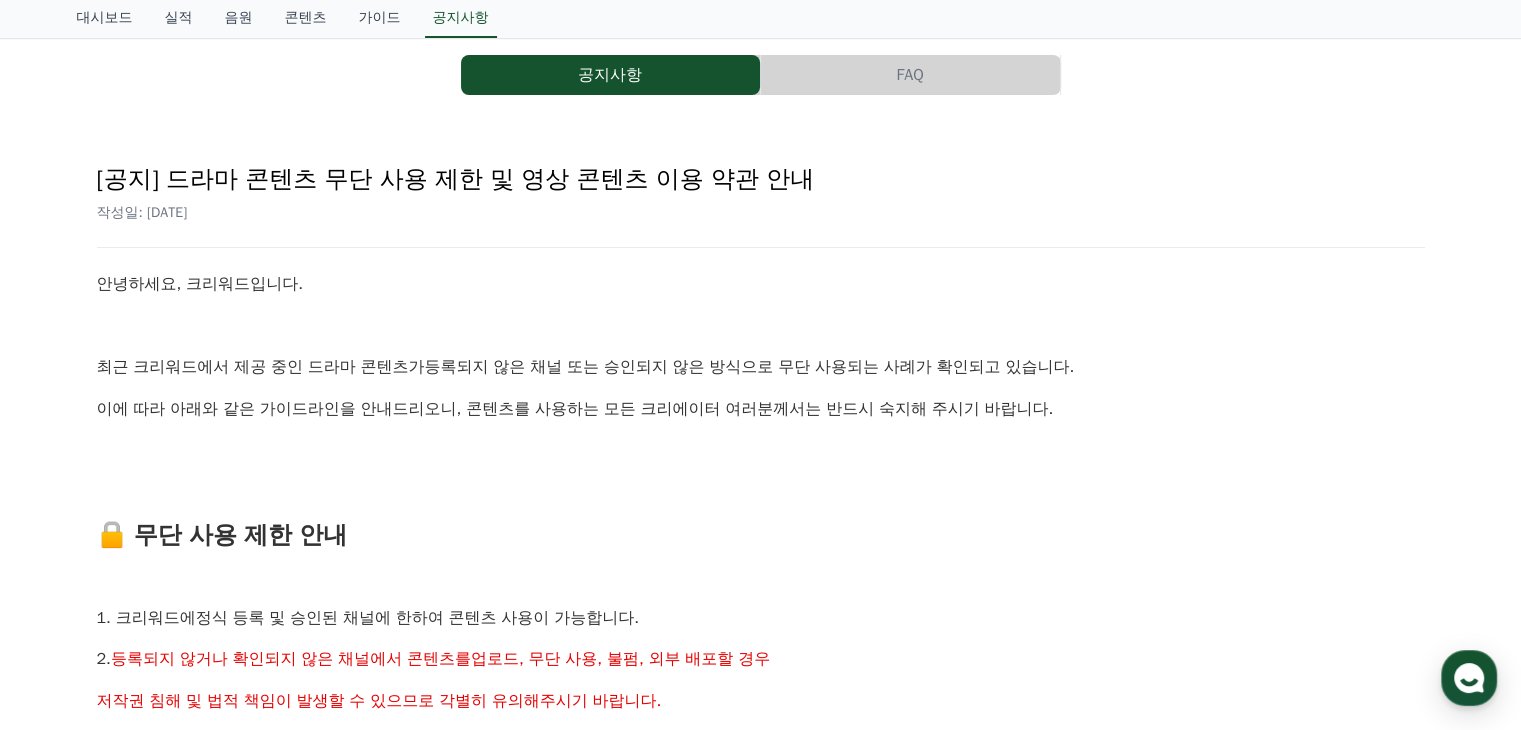 scroll, scrollTop: 0, scrollLeft: 0, axis: both 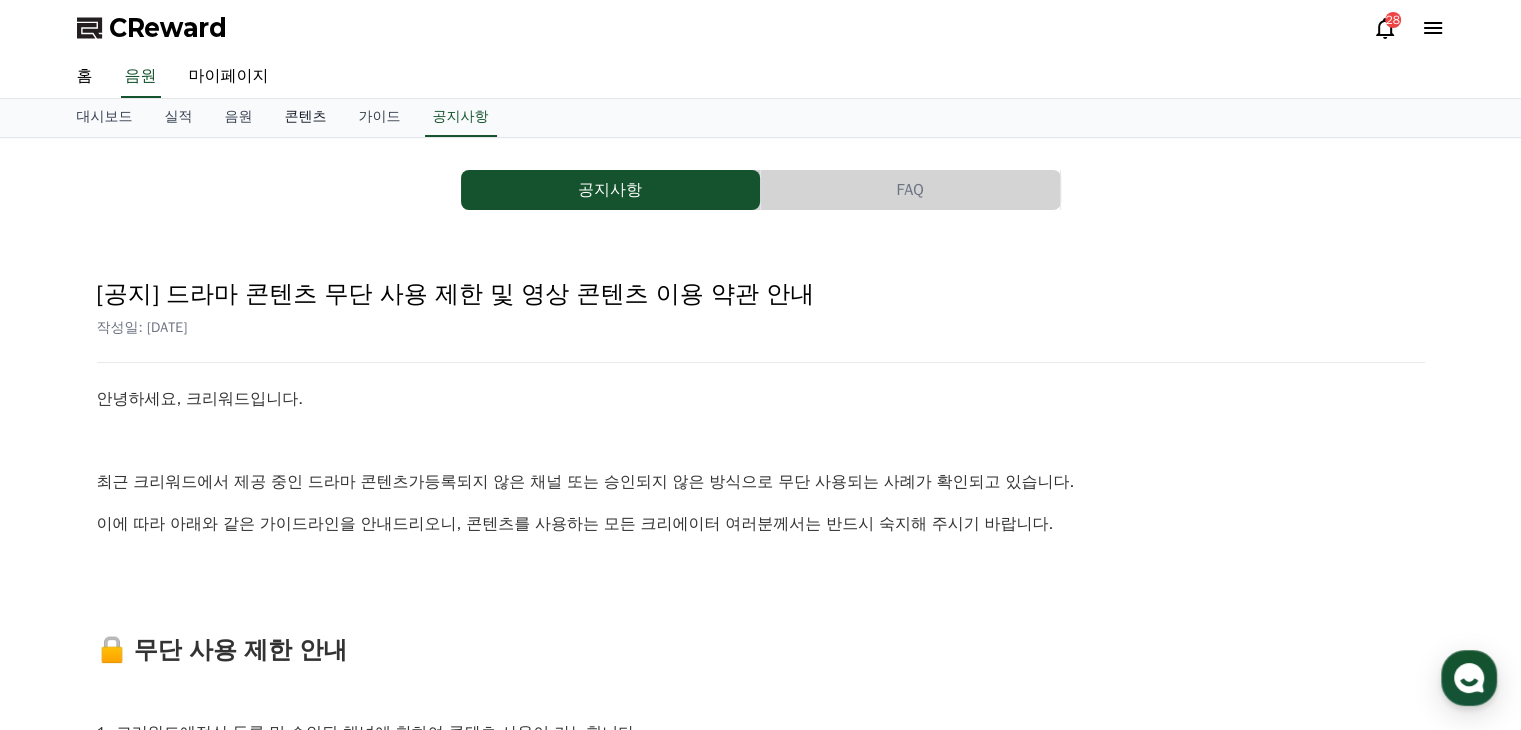 click on "콘텐츠" at bounding box center (306, 118) 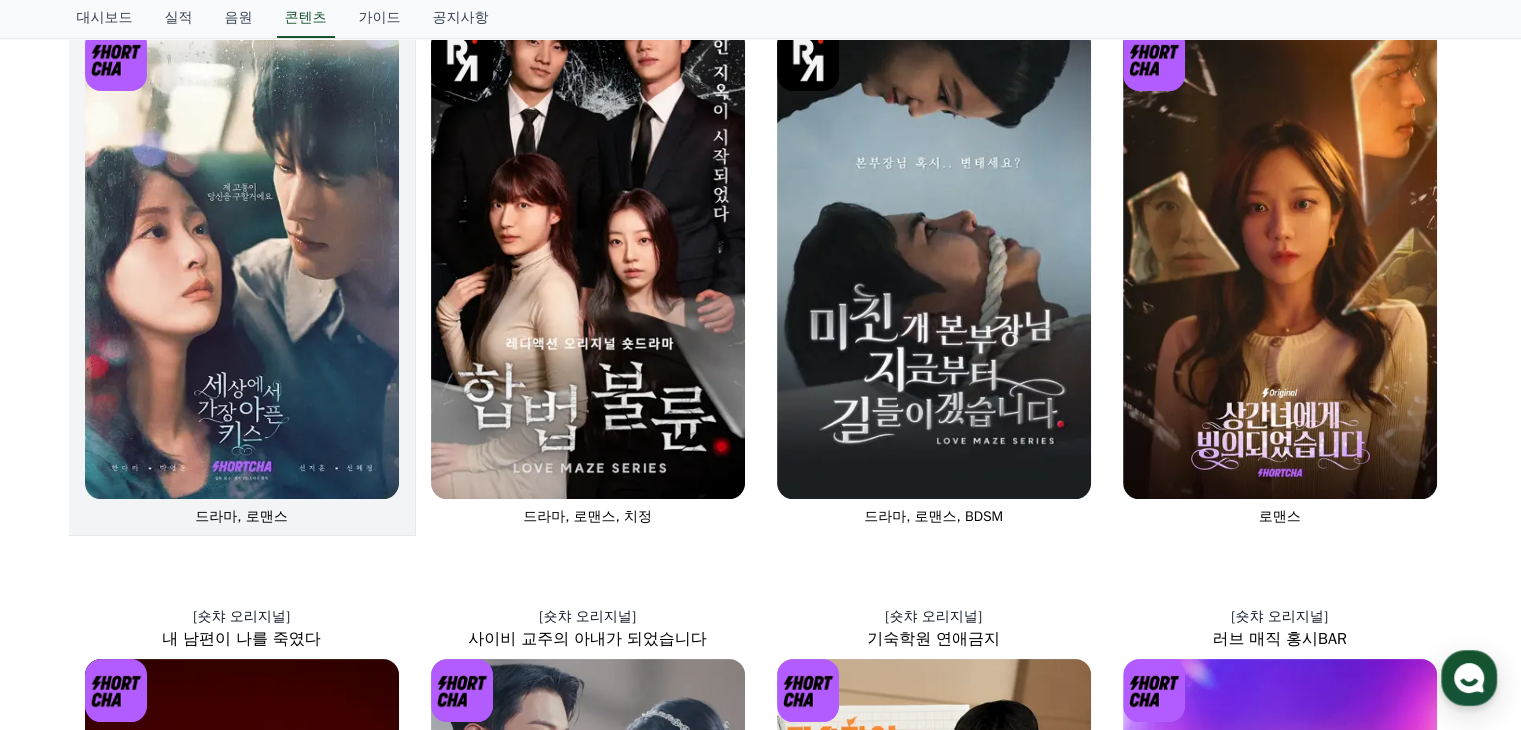 scroll, scrollTop: 0, scrollLeft: 0, axis: both 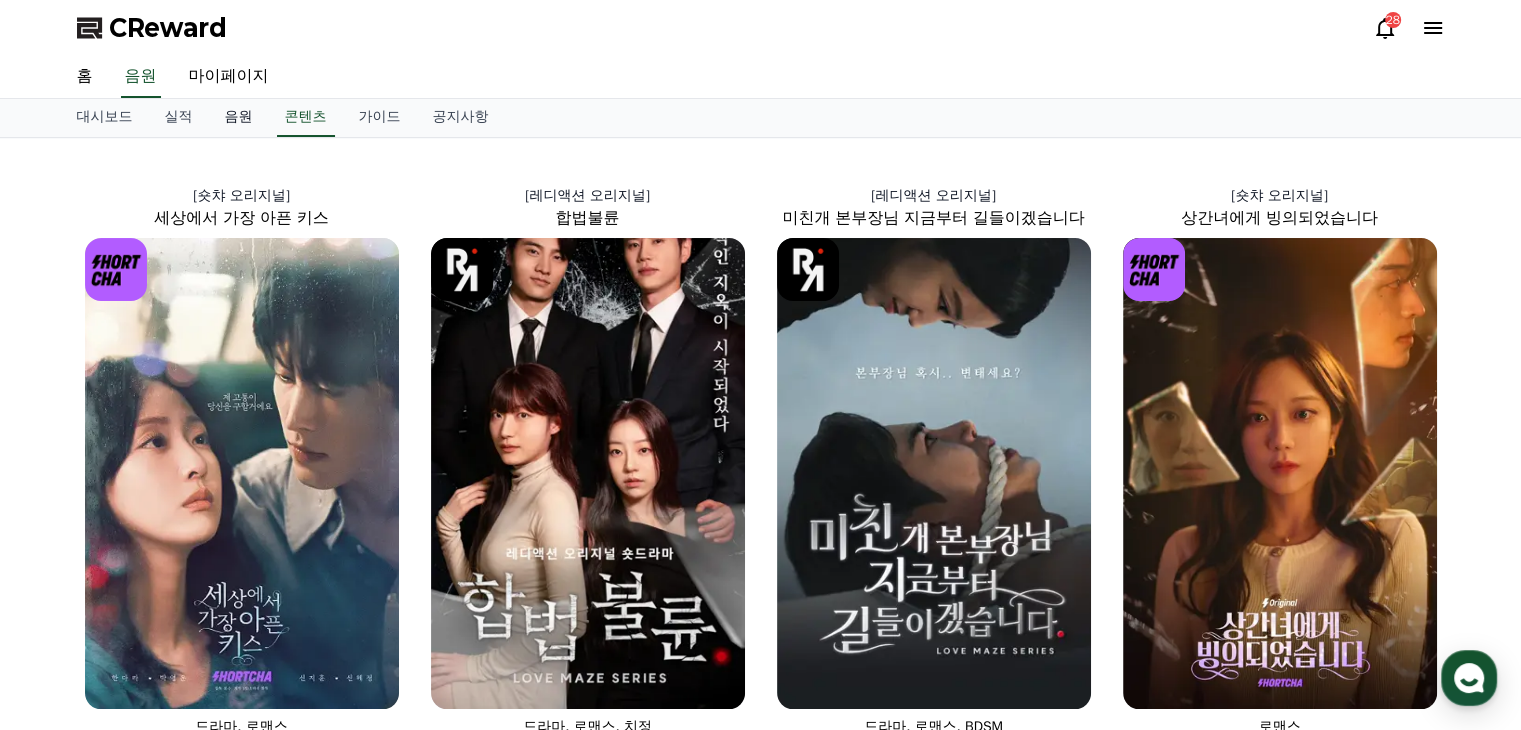 click on "음원" at bounding box center (239, 118) 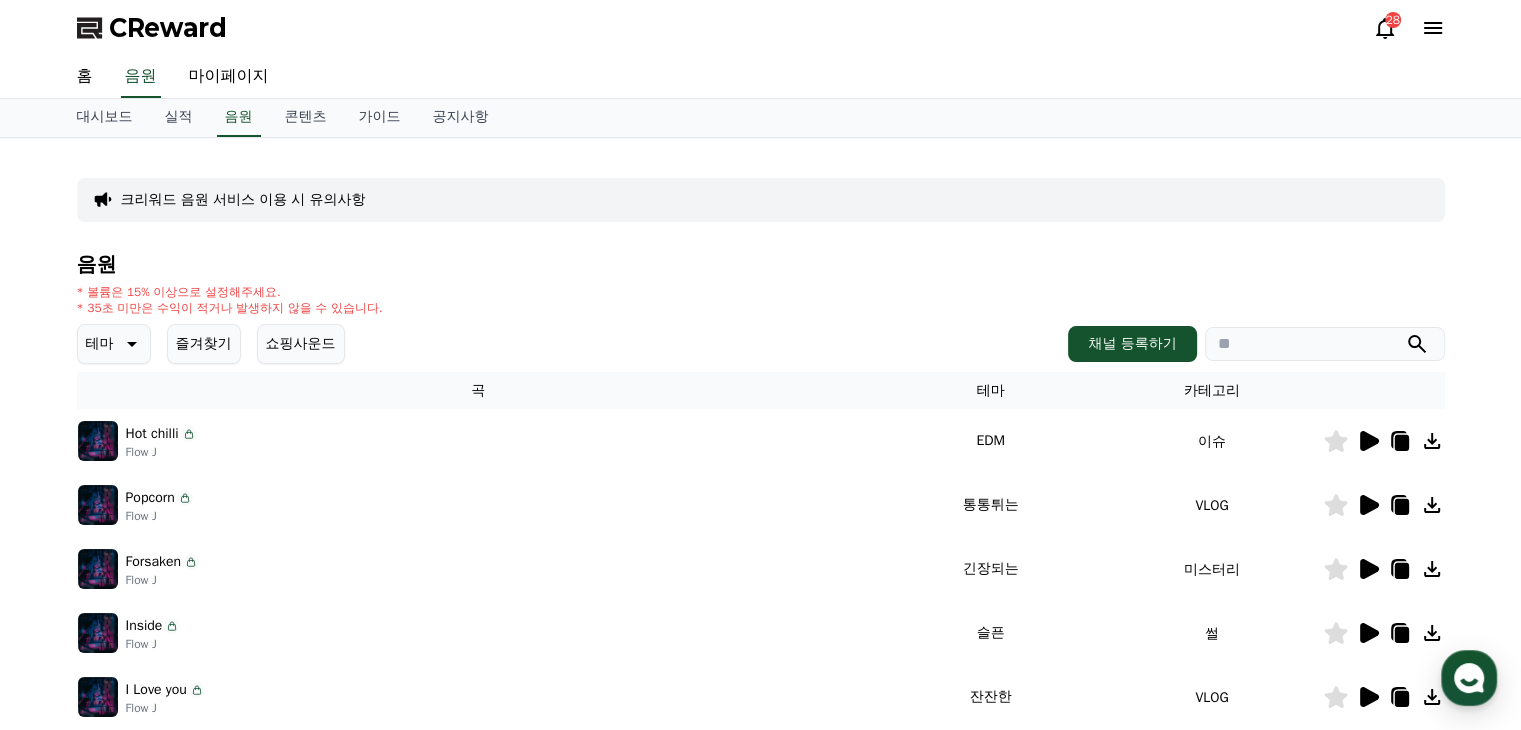 click 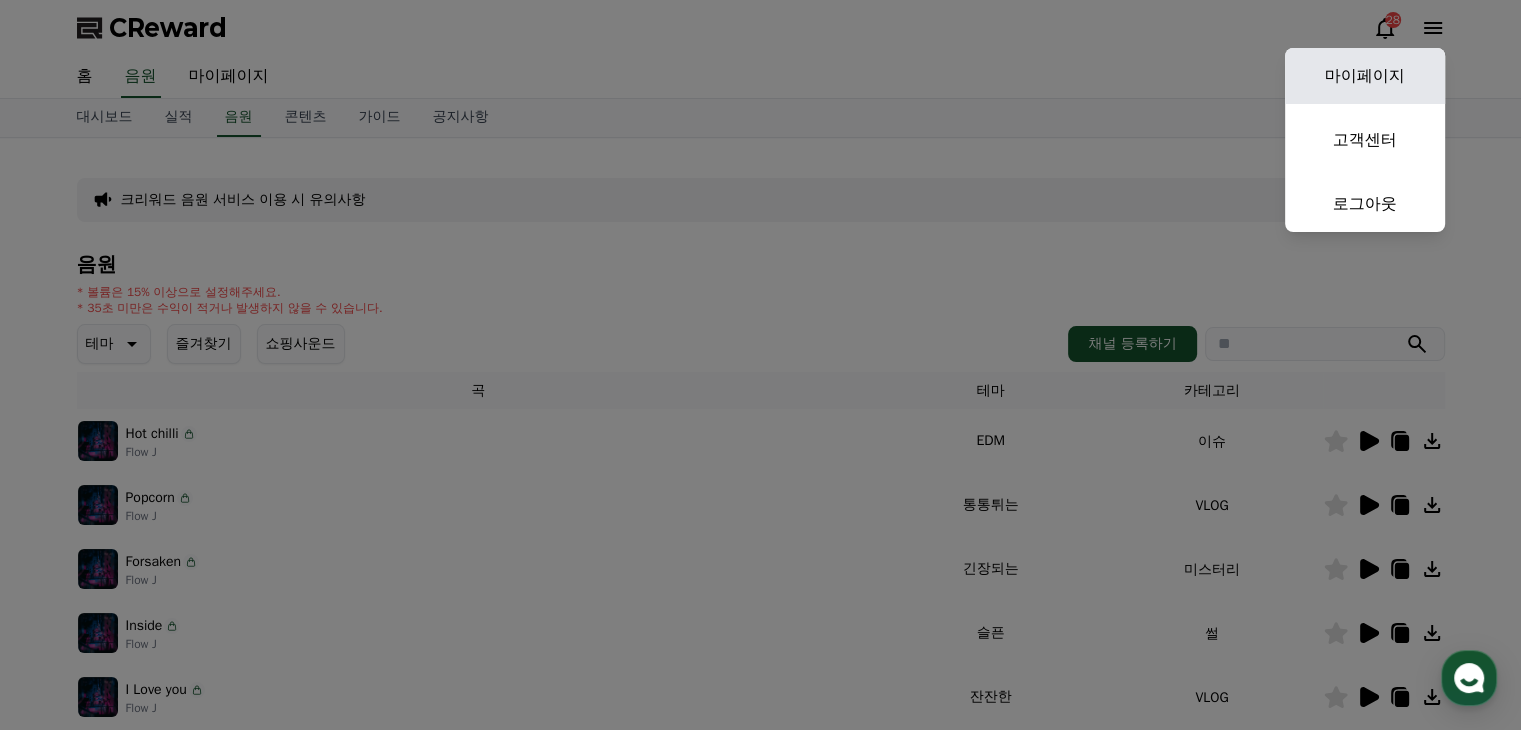 click on "마이페이지" at bounding box center [1365, 76] 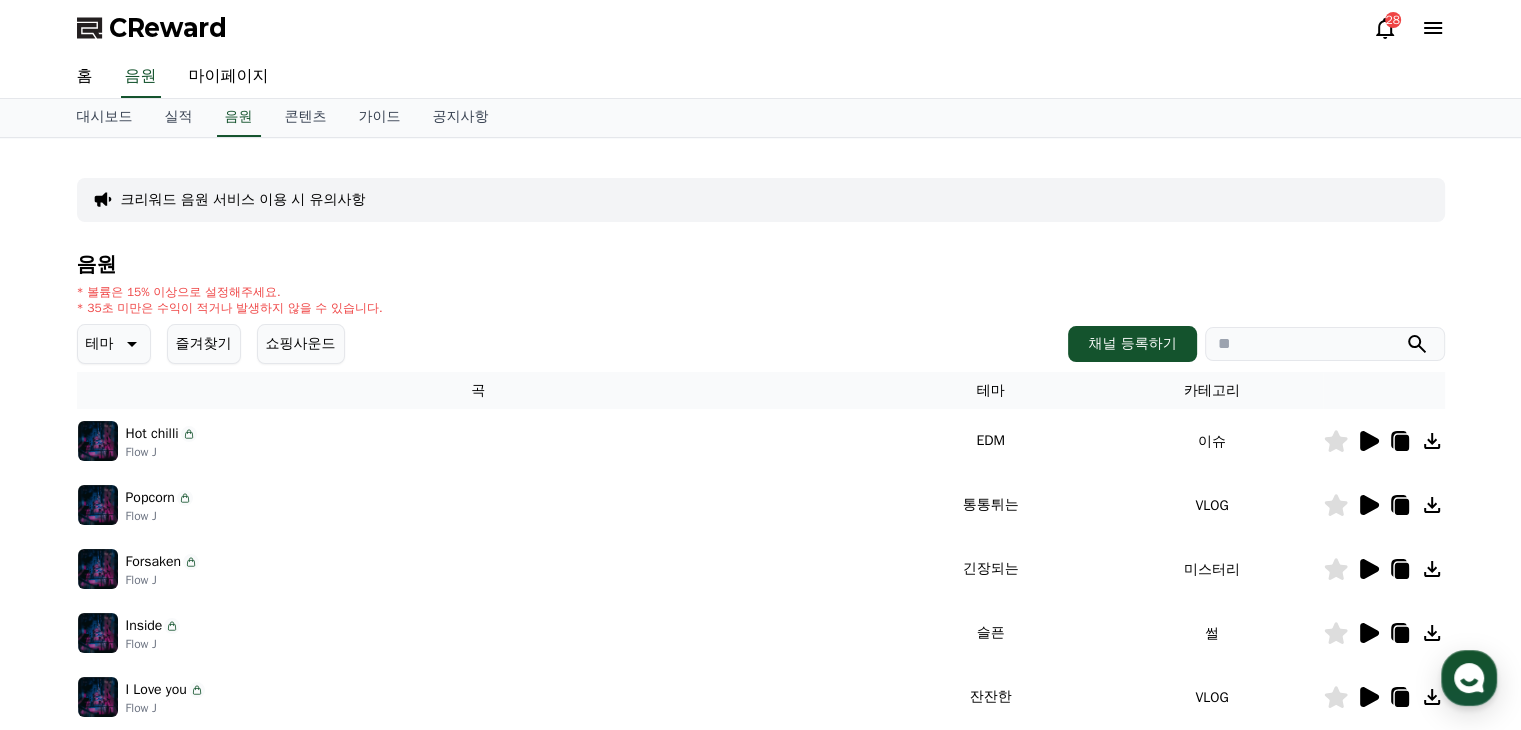 select on "**********" 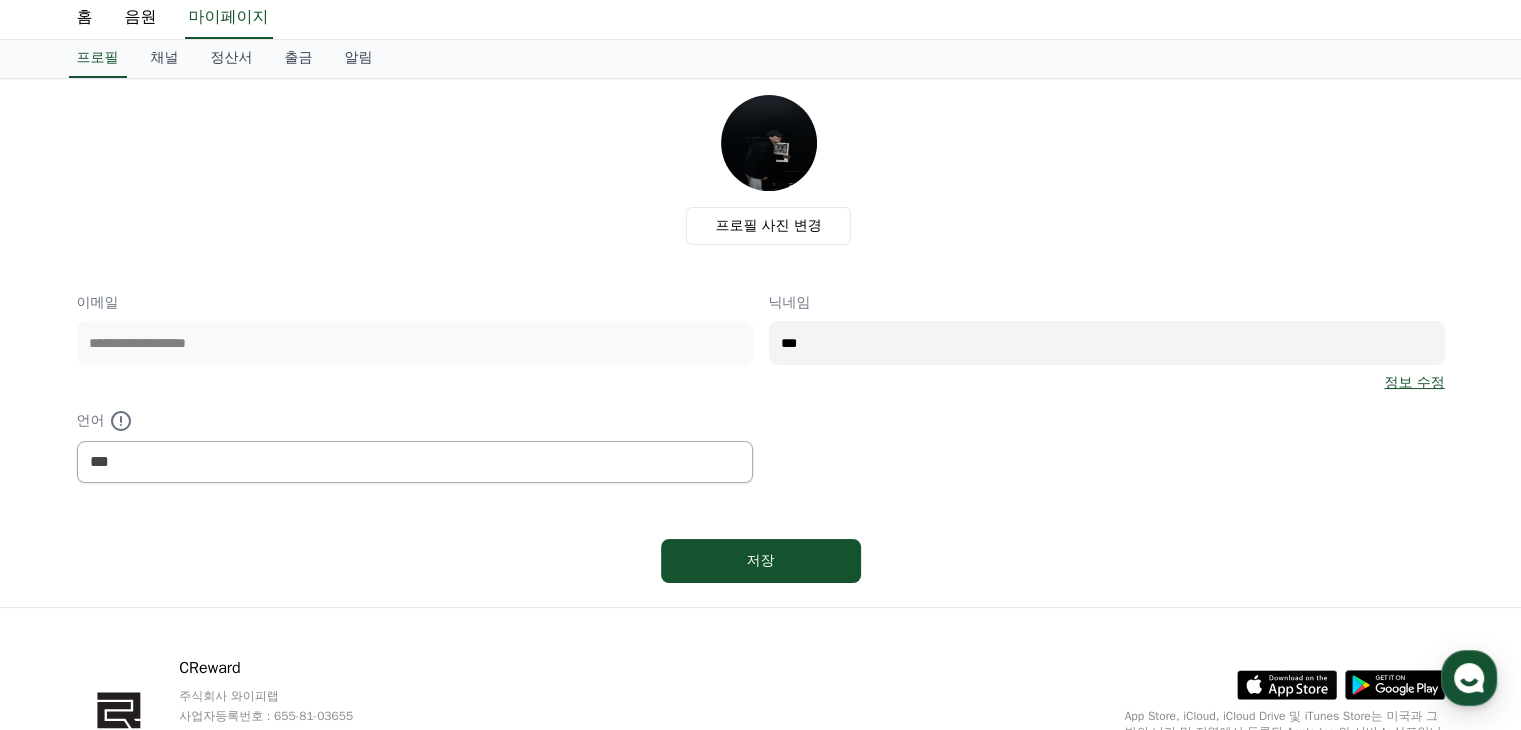scroll, scrollTop: 0, scrollLeft: 0, axis: both 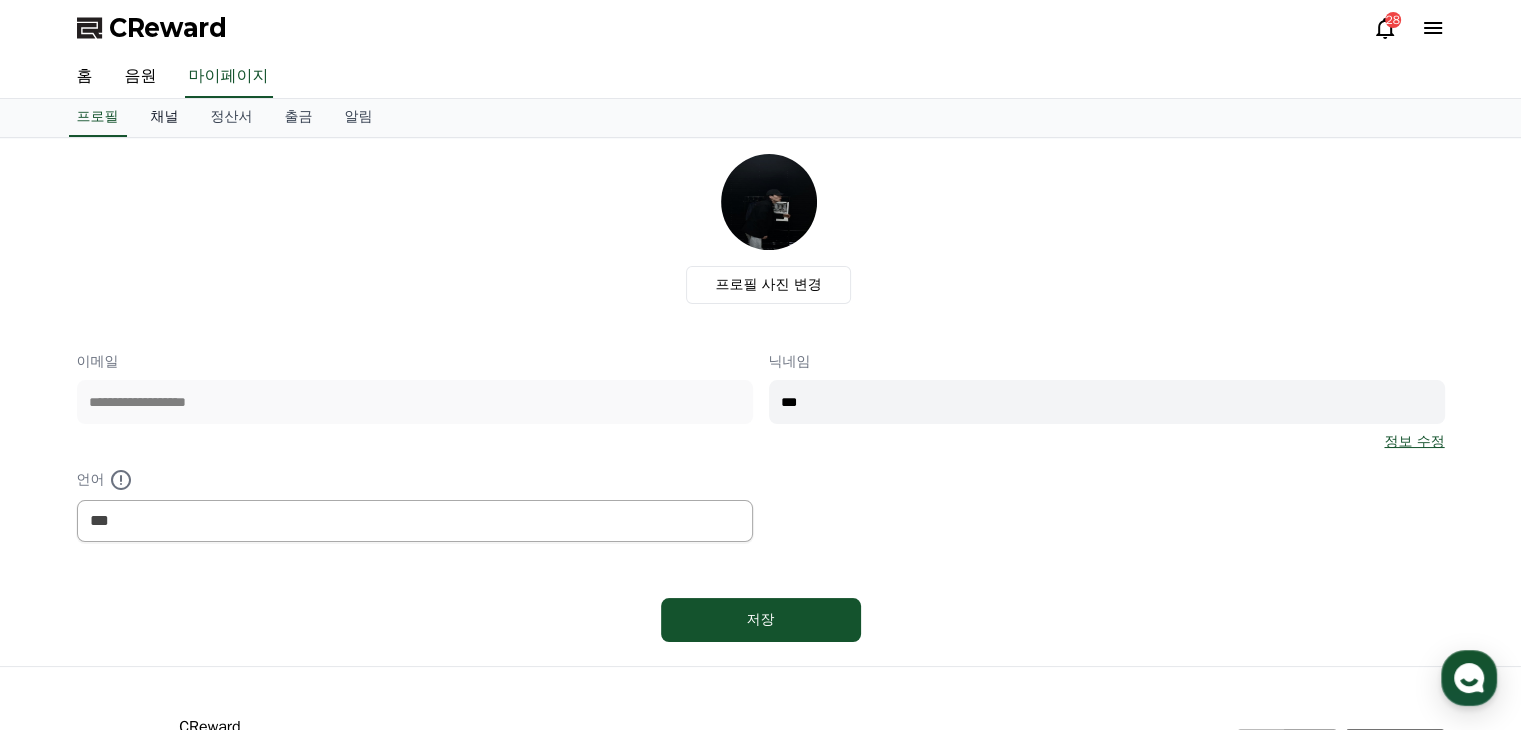 click on "채널" at bounding box center (165, 118) 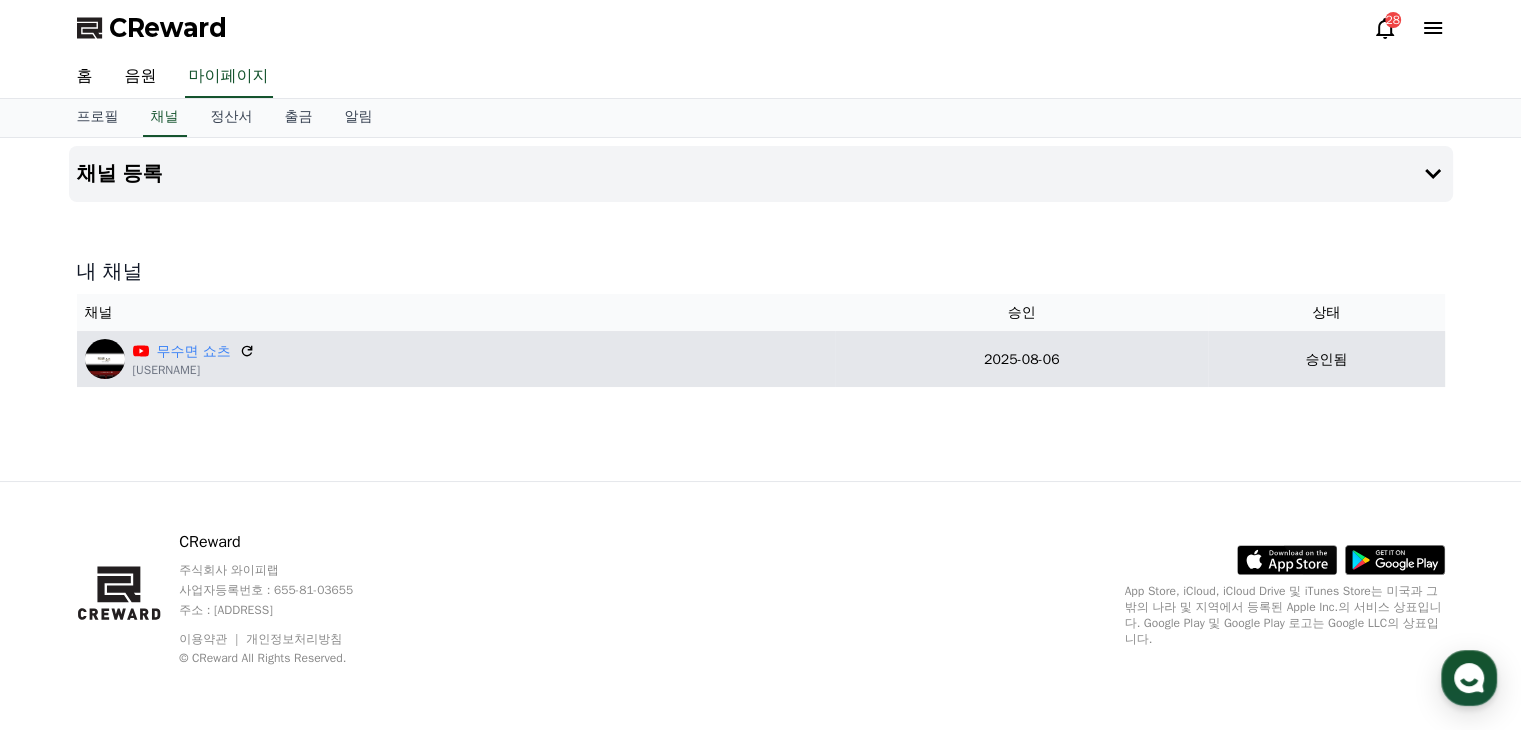 drag, startPoint x: 1244, startPoint y: 369, endPoint x: 1334, endPoint y: 369, distance: 90 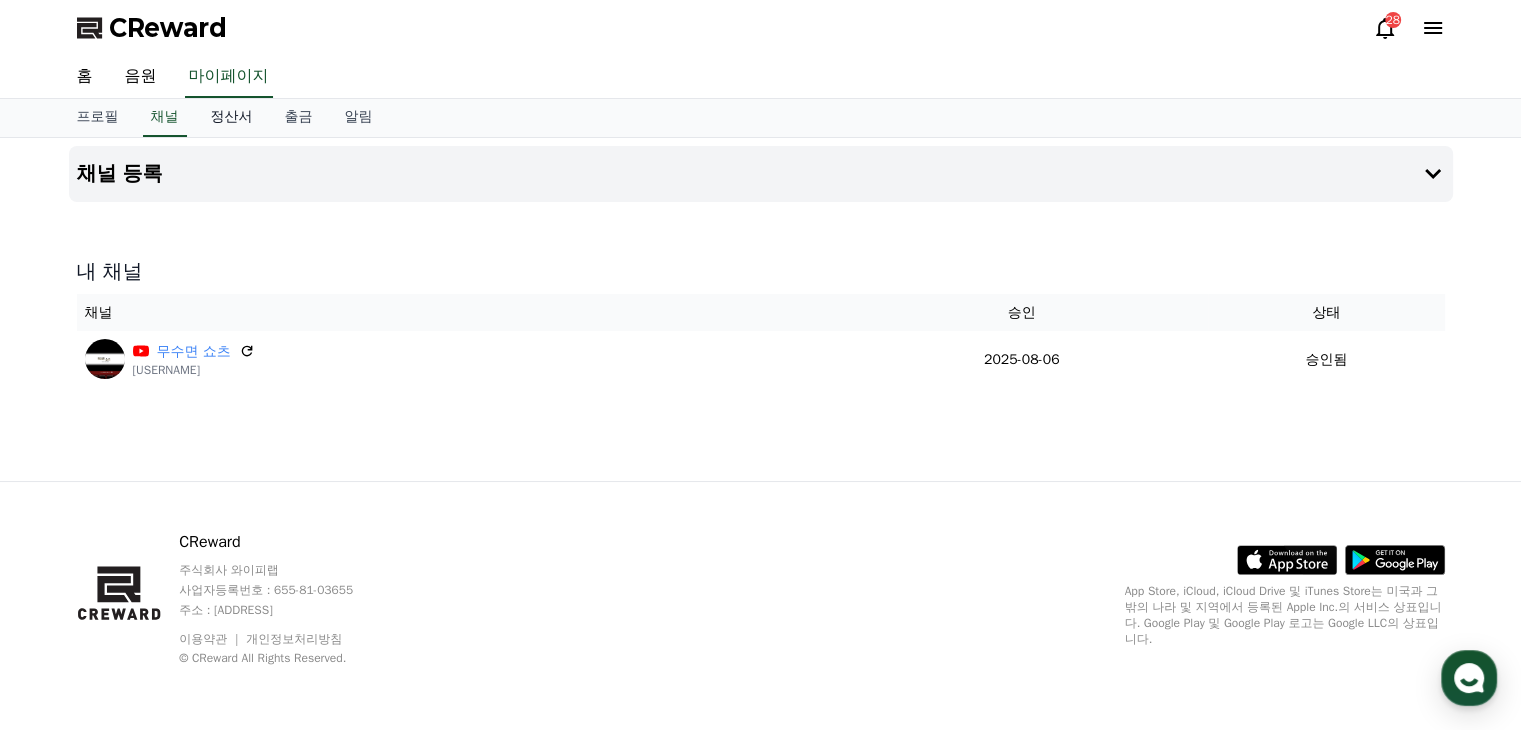 click on "정산서" at bounding box center [232, 118] 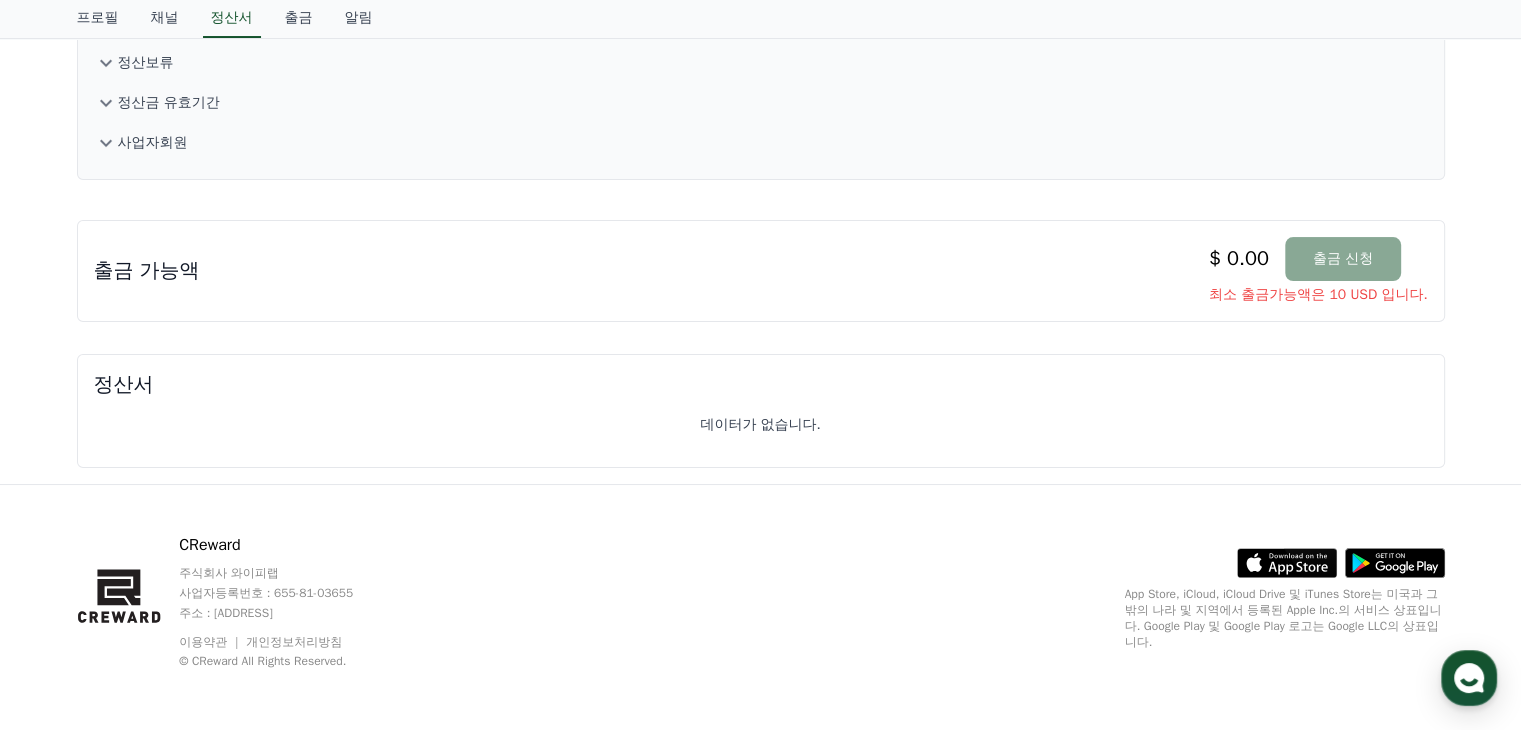 scroll, scrollTop: 0, scrollLeft: 0, axis: both 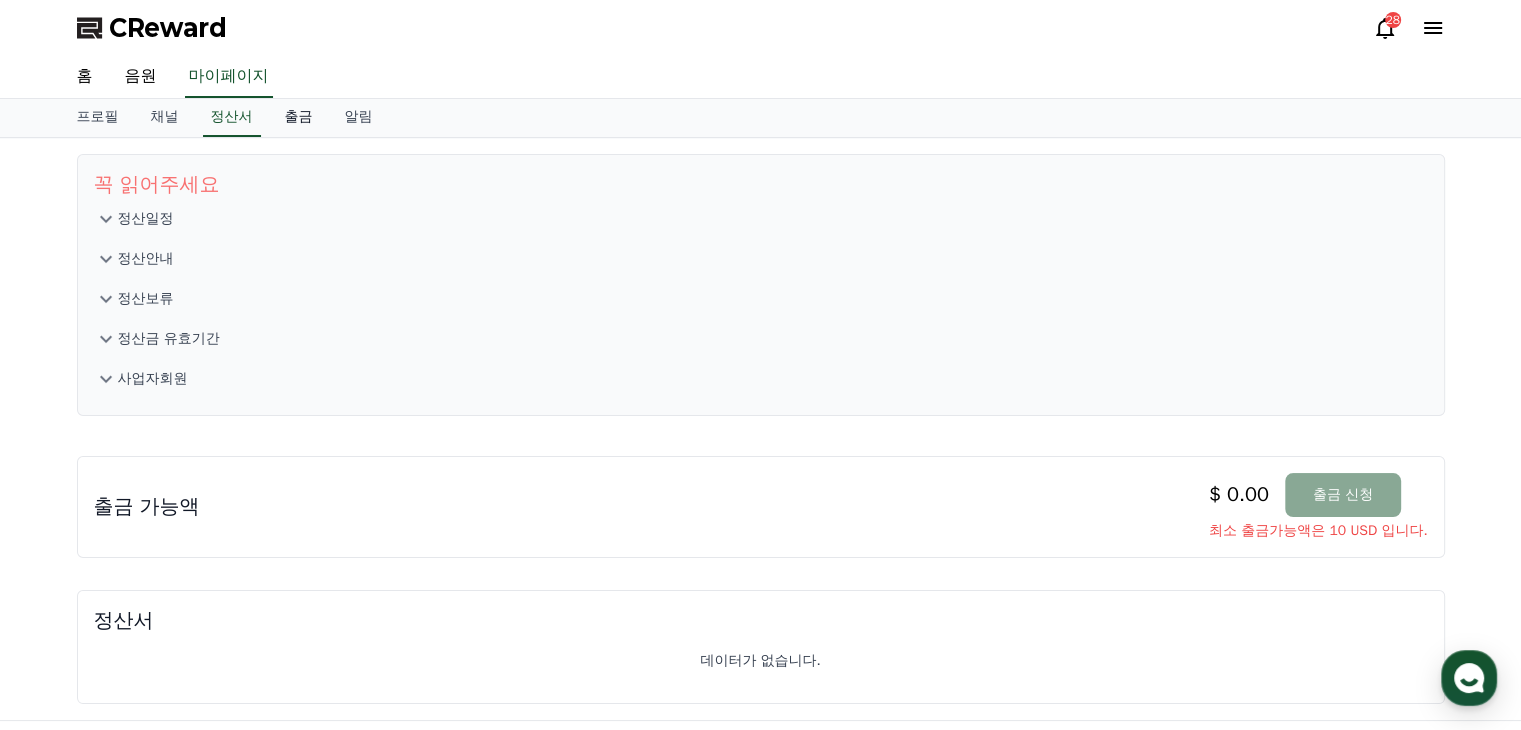 click on "출금" at bounding box center (299, 118) 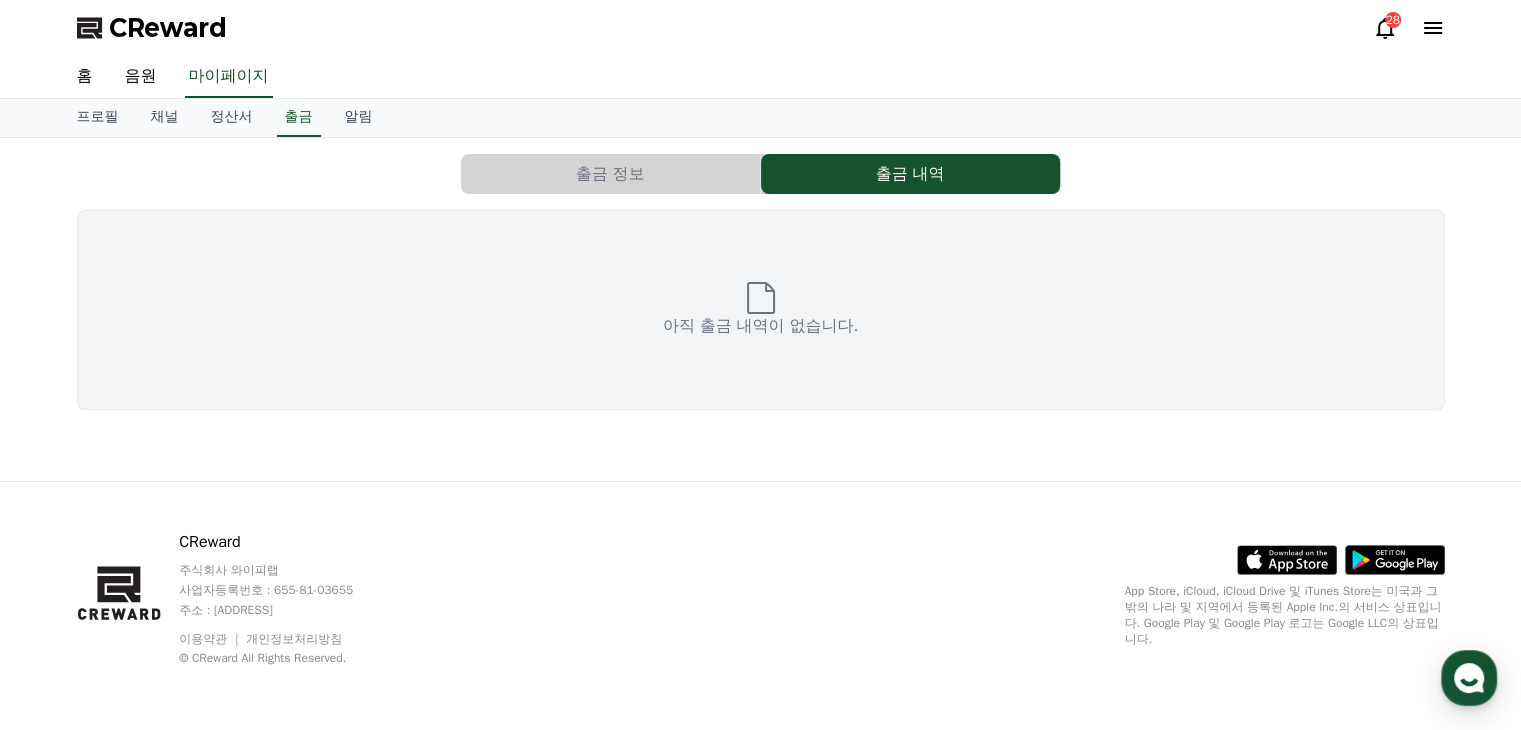 click on "출금 정보" at bounding box center [610, 174] 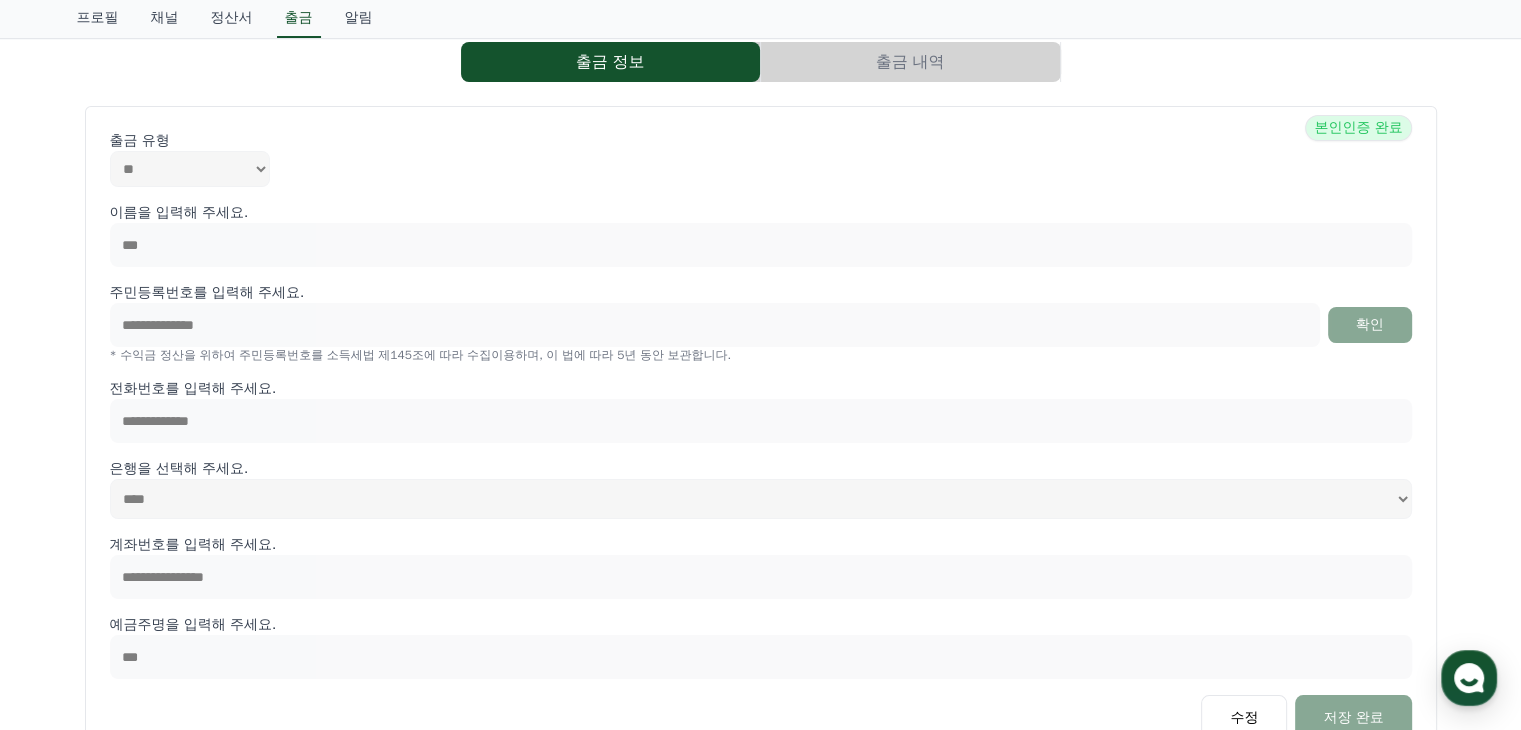 scroll, scrollTop: 300, scrollLeft: 0, axis: vertical 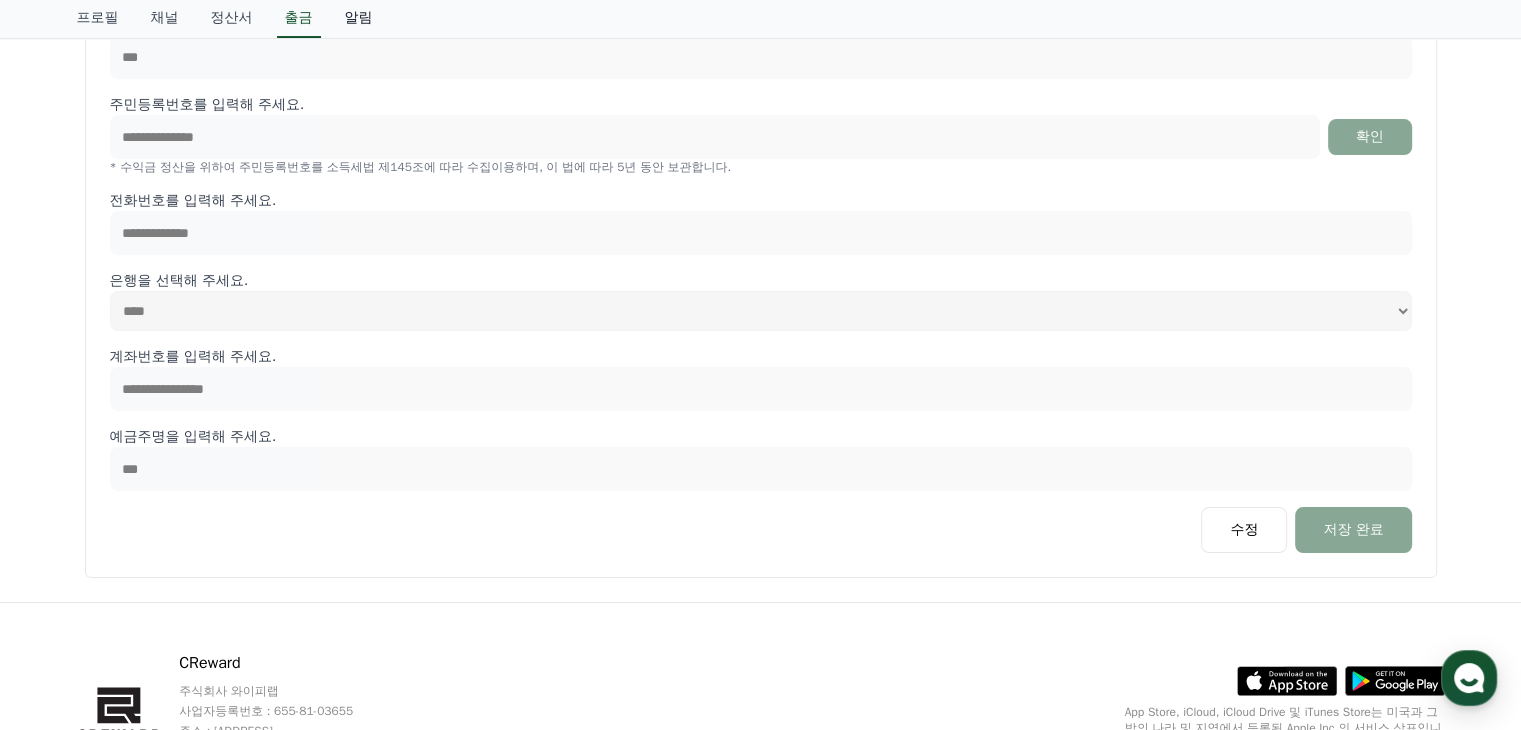 click on "알림" at bounding box center (359, 19) 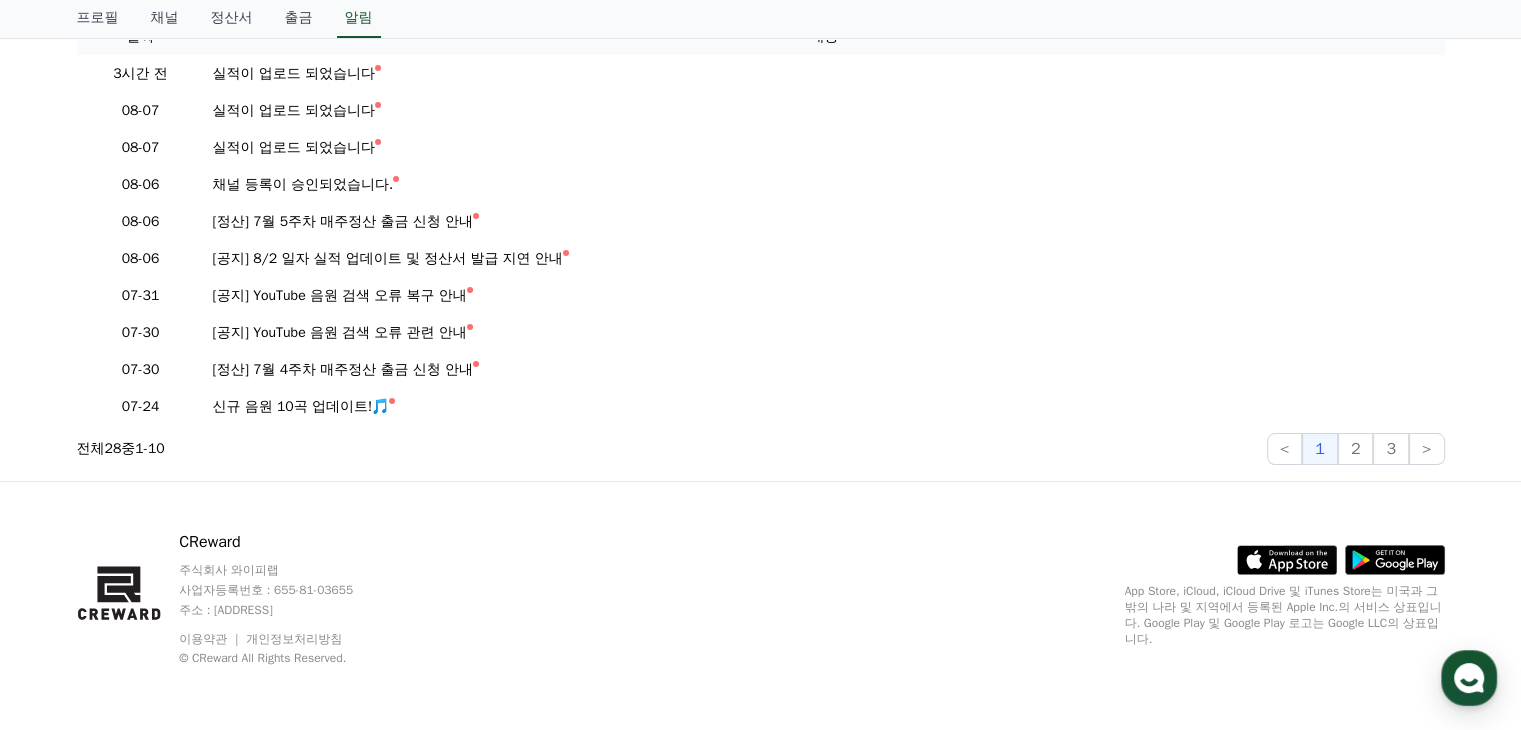 scroll, scrollTop: 0, scrollLeft: 0, axis: both 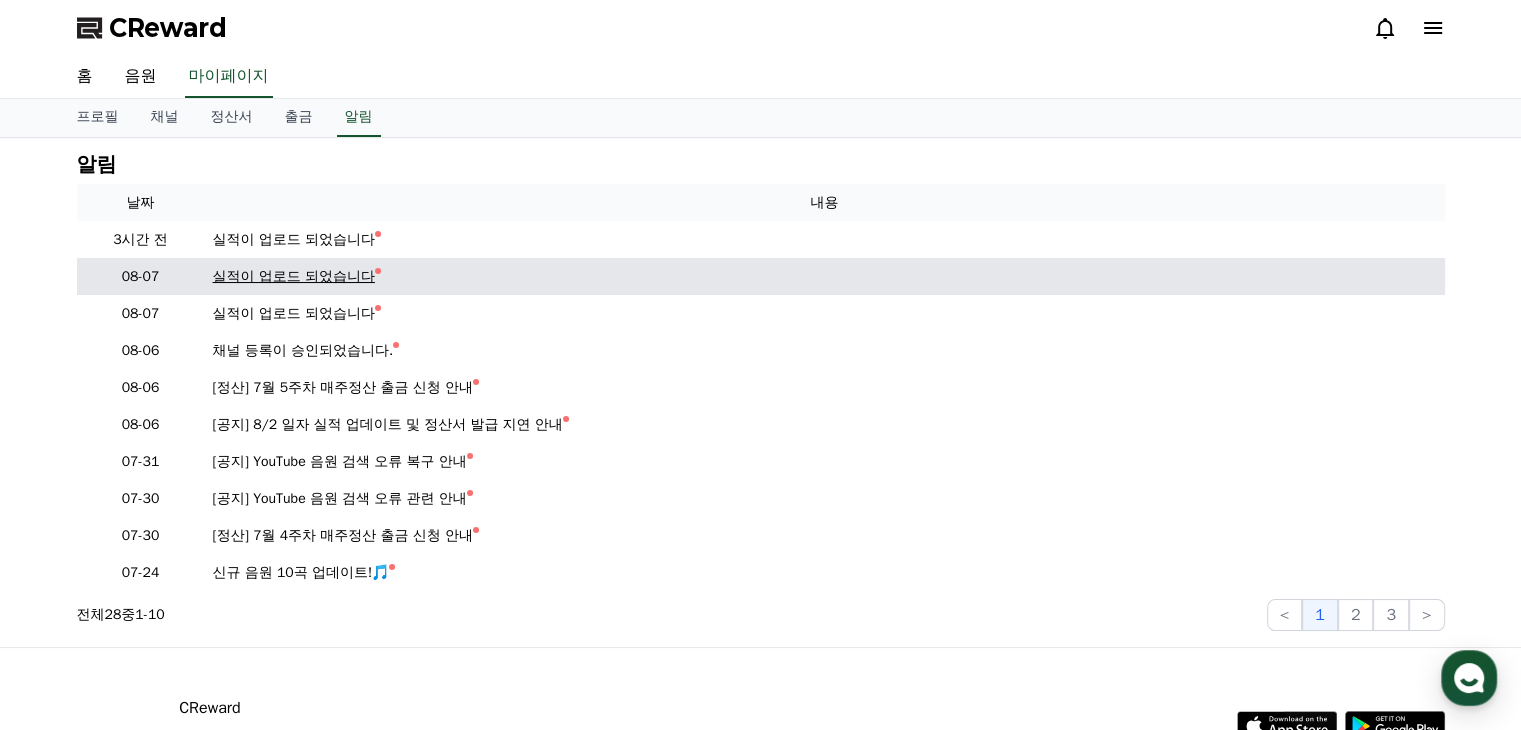 click on "실적이 업로드 되었습니다" at bounding box center (825, 276) 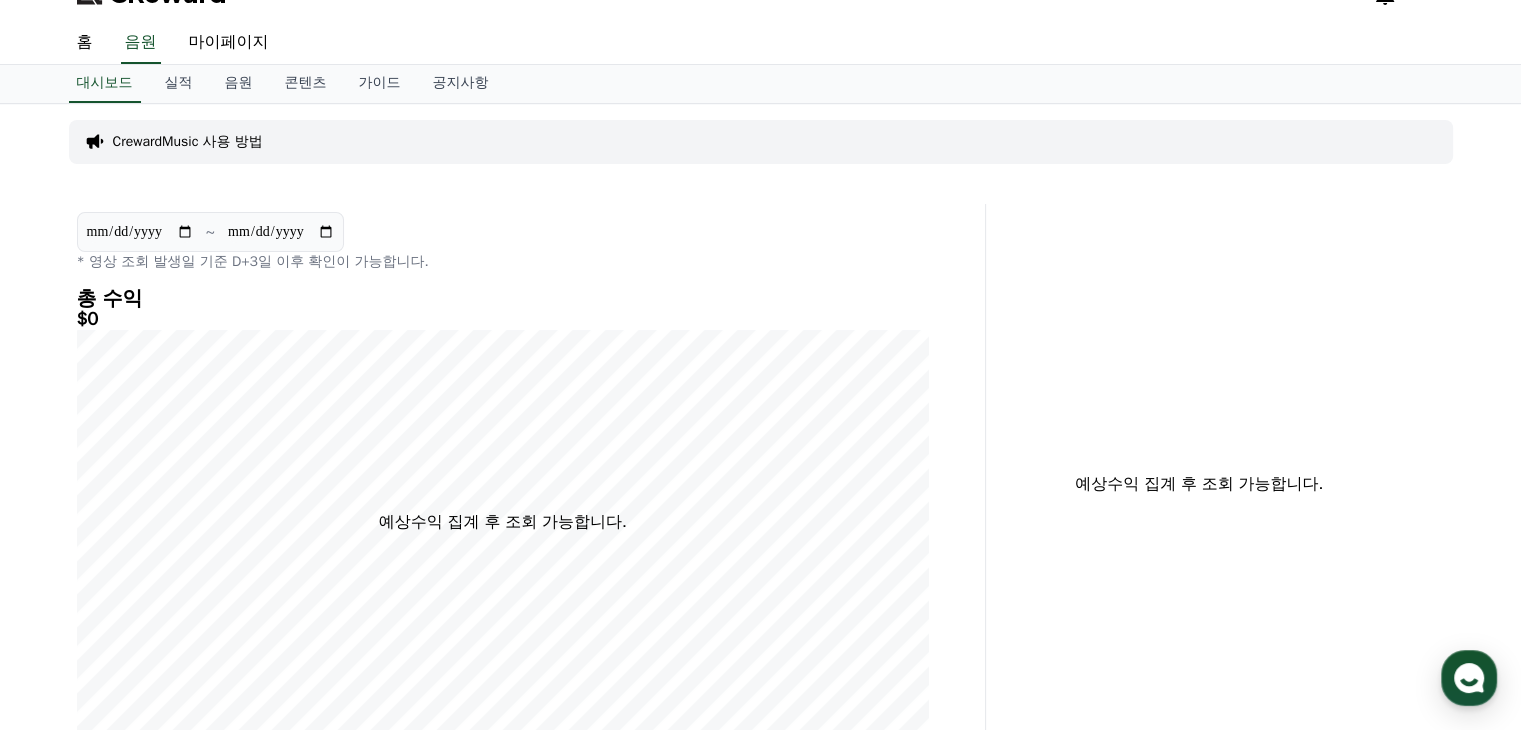 scroll, scrollTop: 0, scrollLeft: 0, axis: both 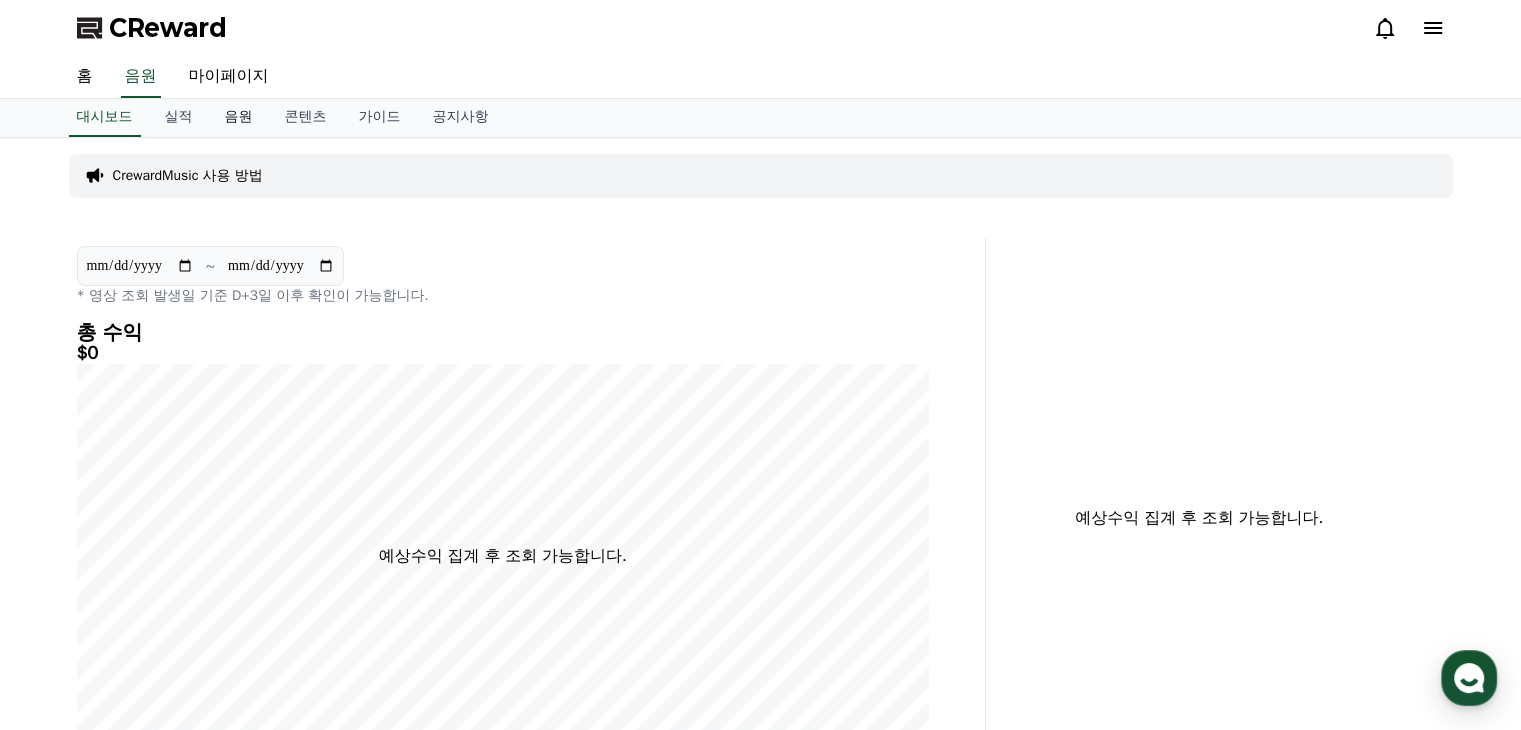 click on "음원" at bounding box center [239, 118] 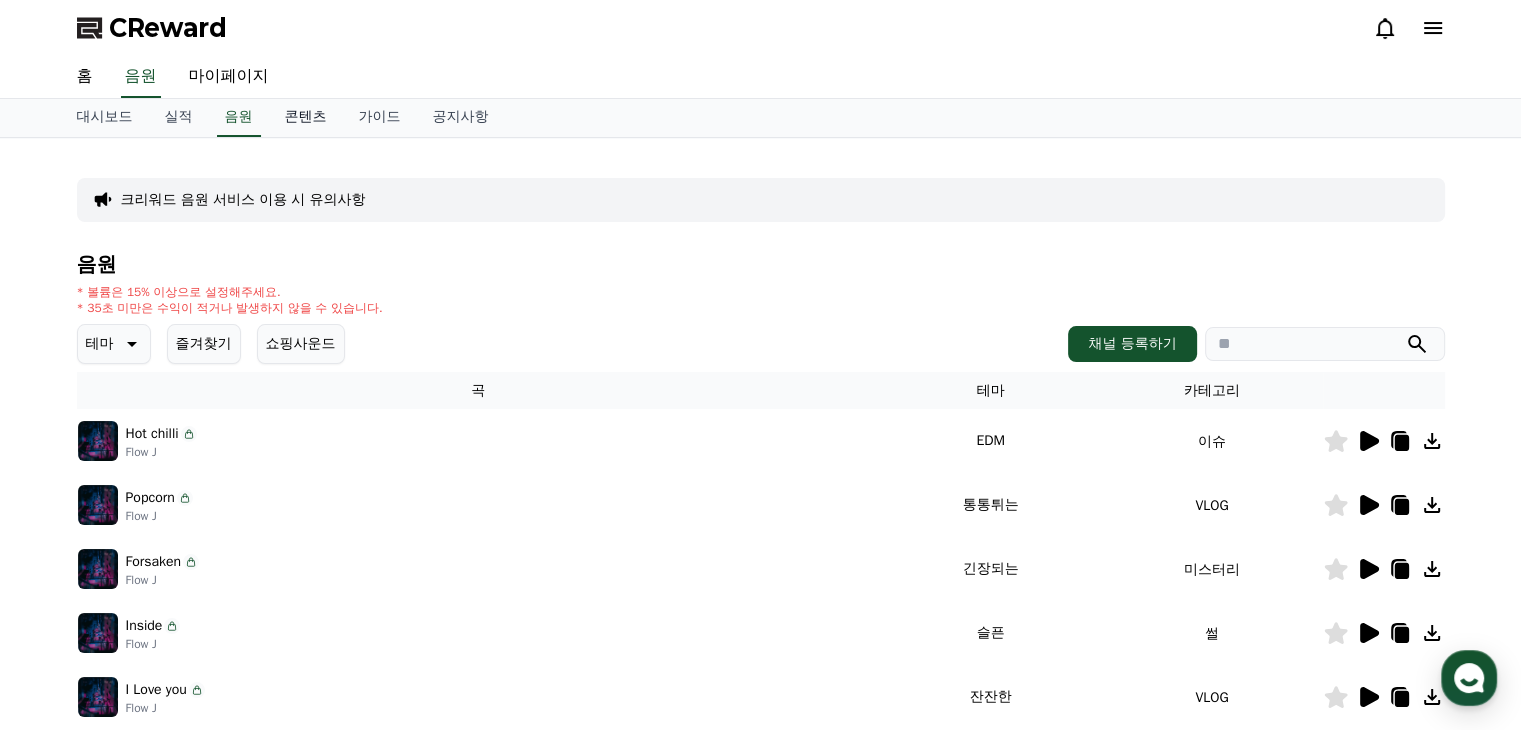 click on "콘텐츠" at bounding box center [306, 118] 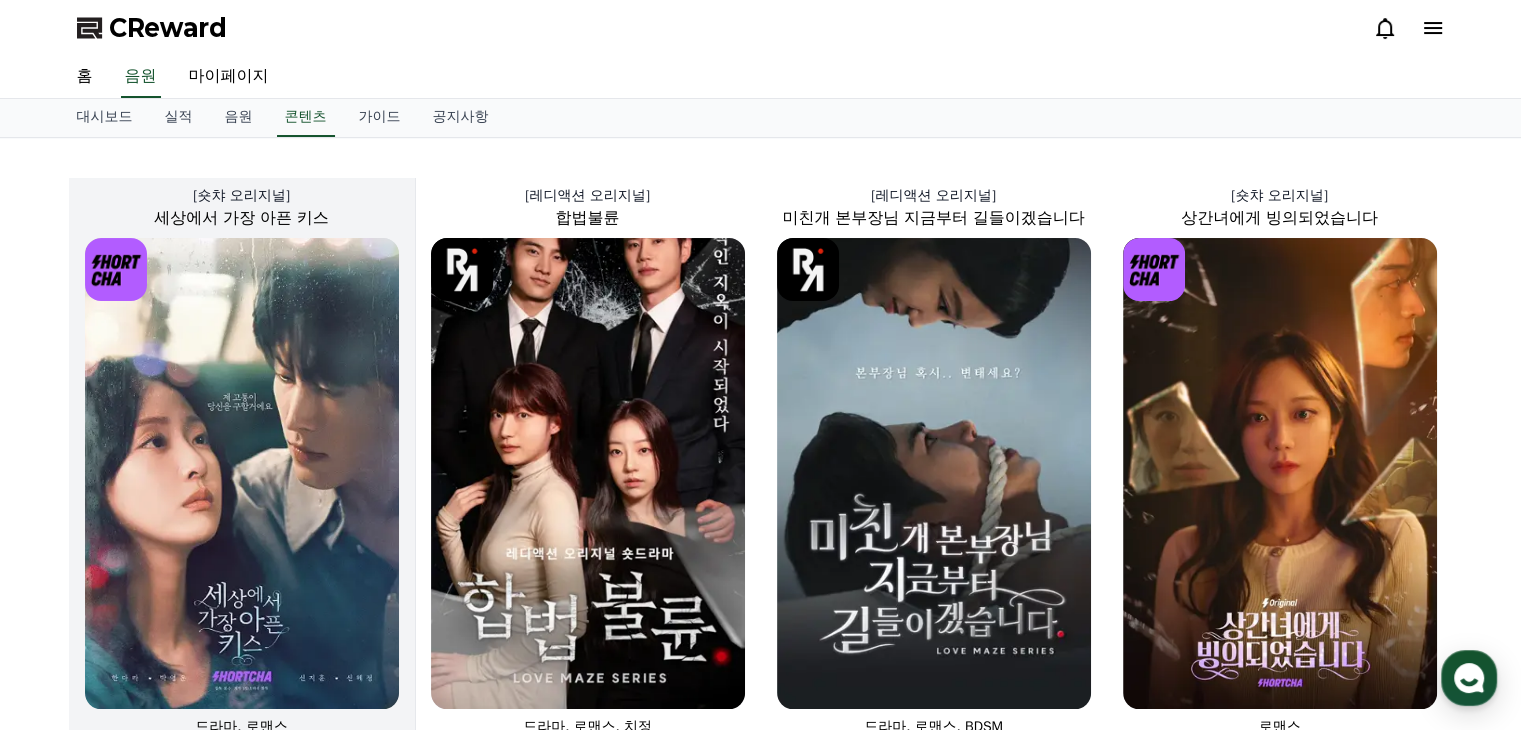 click at bounding box center (242, 473) 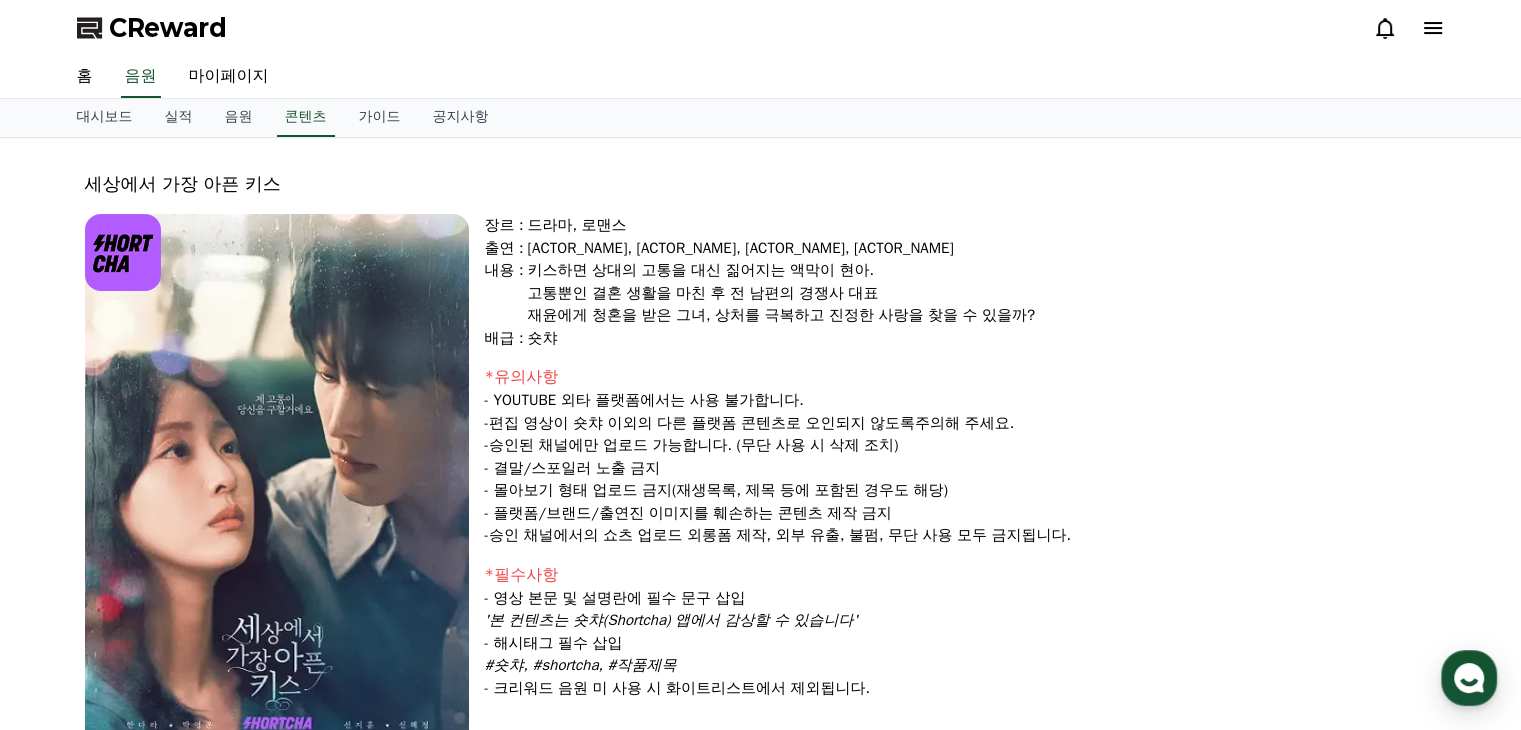drag, startPoint x: 556, startPoint y: 217, endPoint x: 889, endPoint y: 419, distance: 389.47784 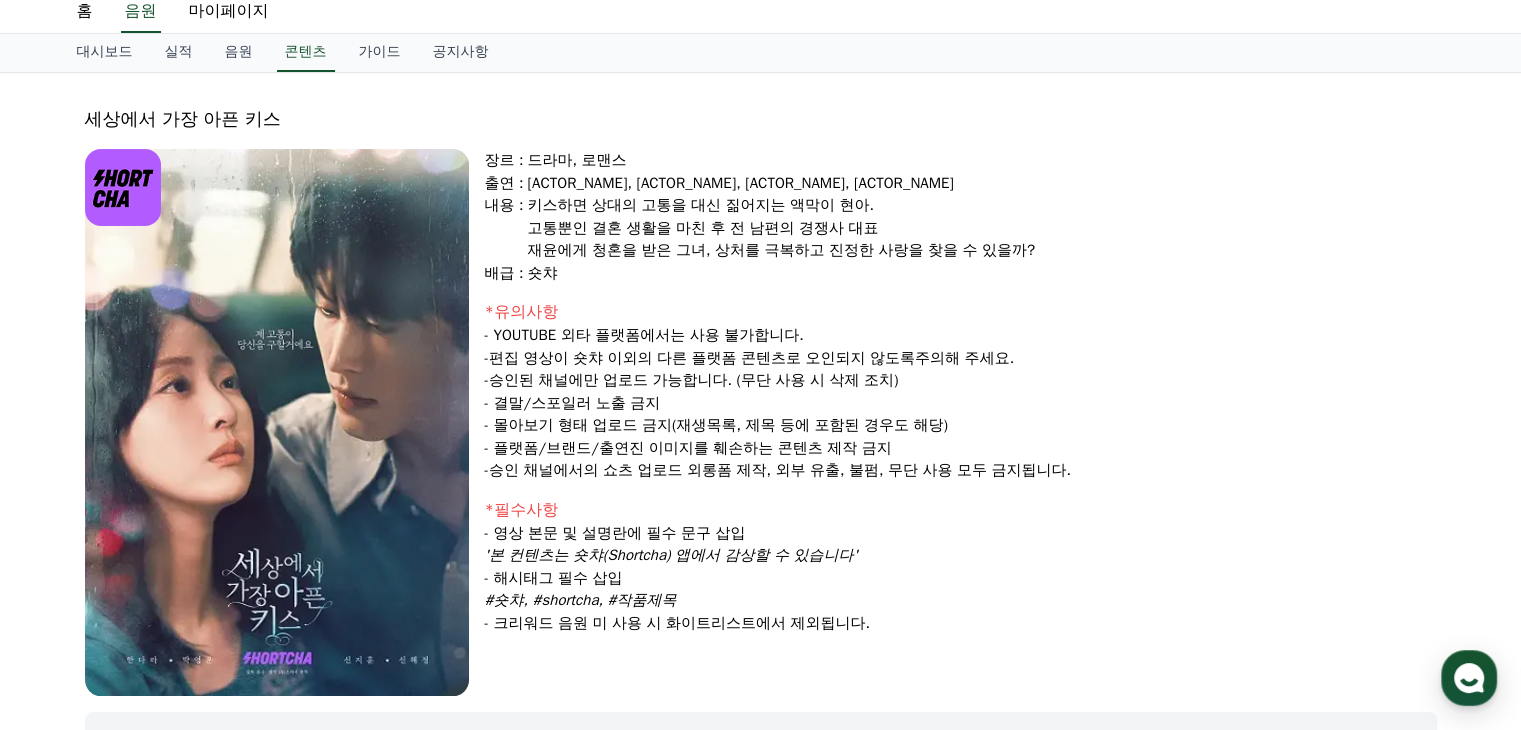 scroll, scrollTop: 100, scrollLeft: 0, axis: vertical 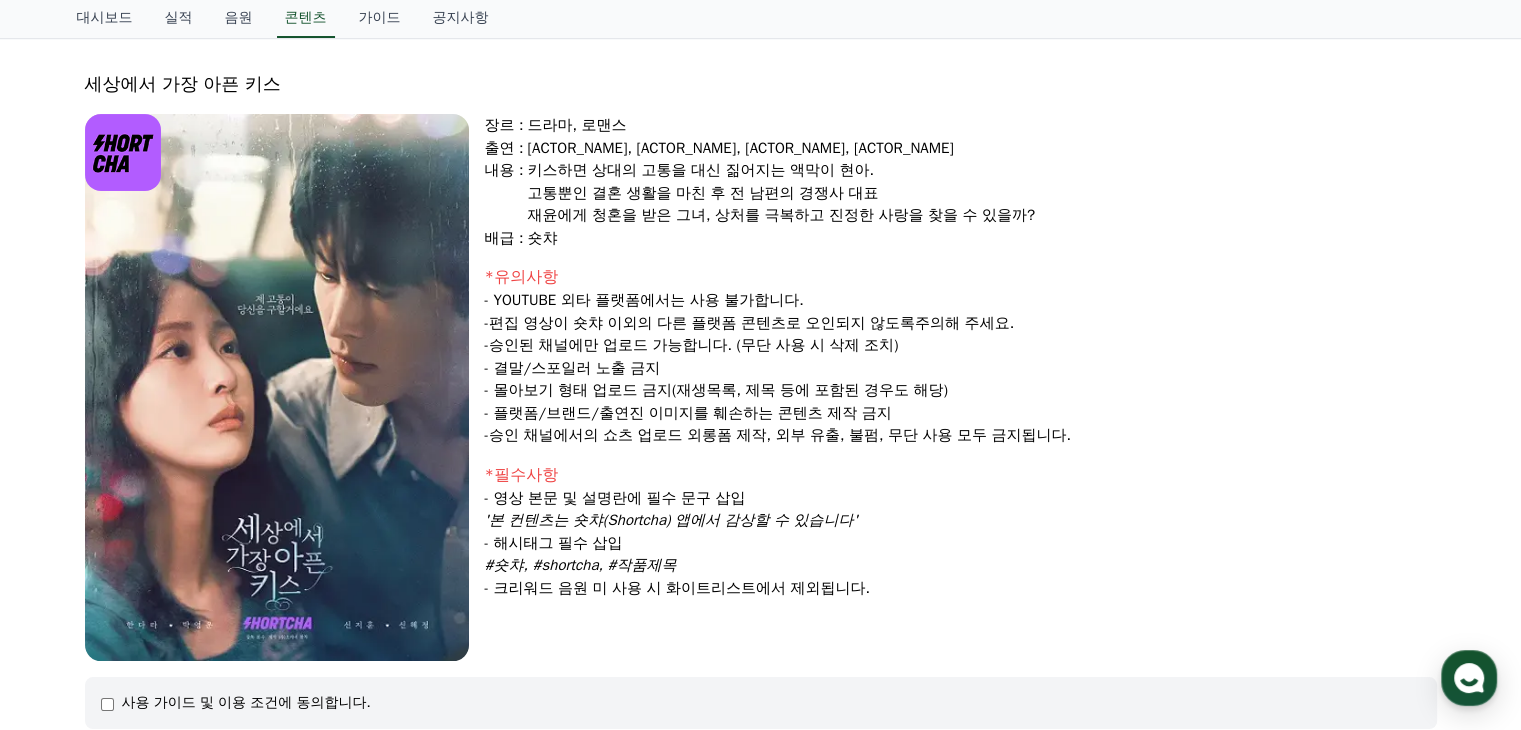click on "편집 영상이 숏챠 이외의" at bounding box center (571, 323) 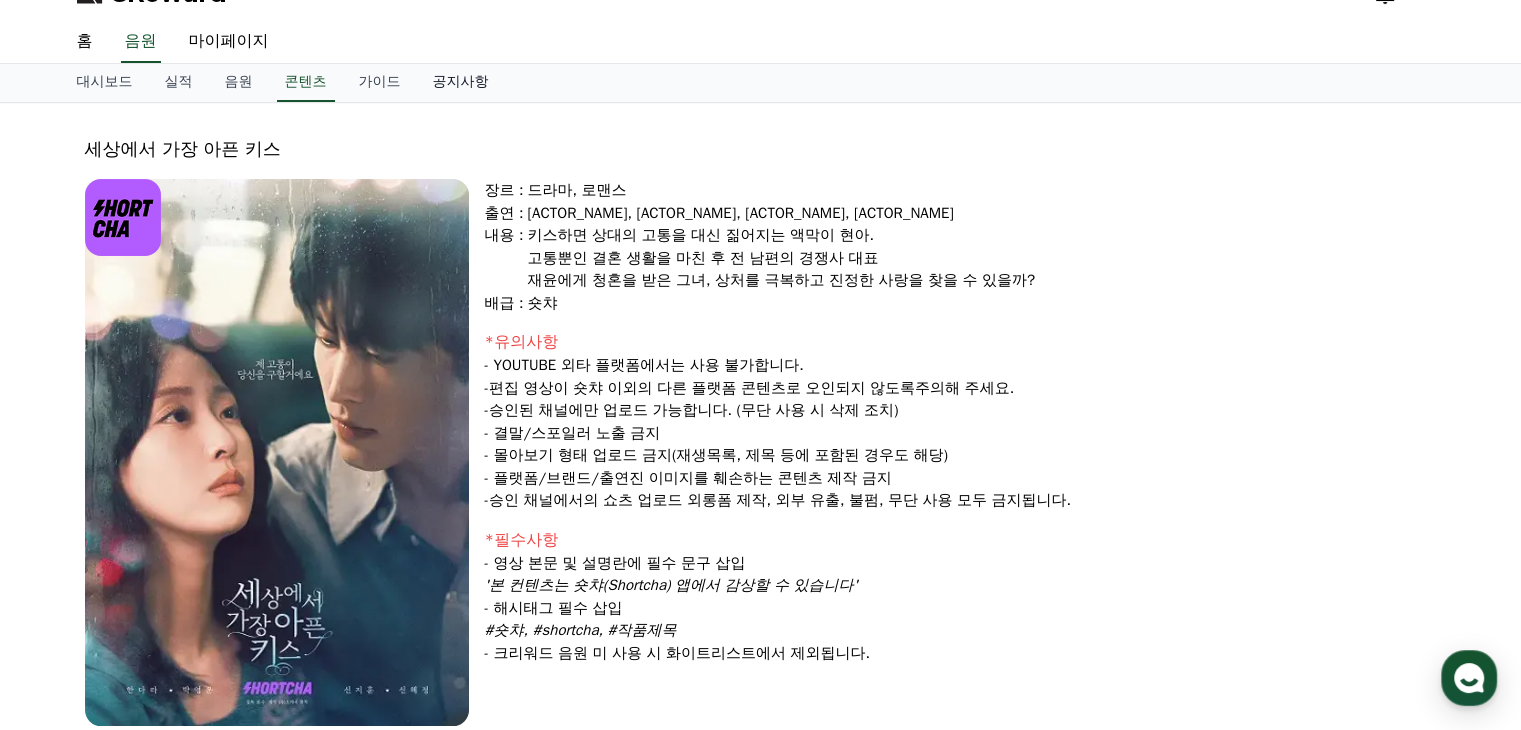 scroll, scrollTop: 0, scrollLeft: 0, axis: both 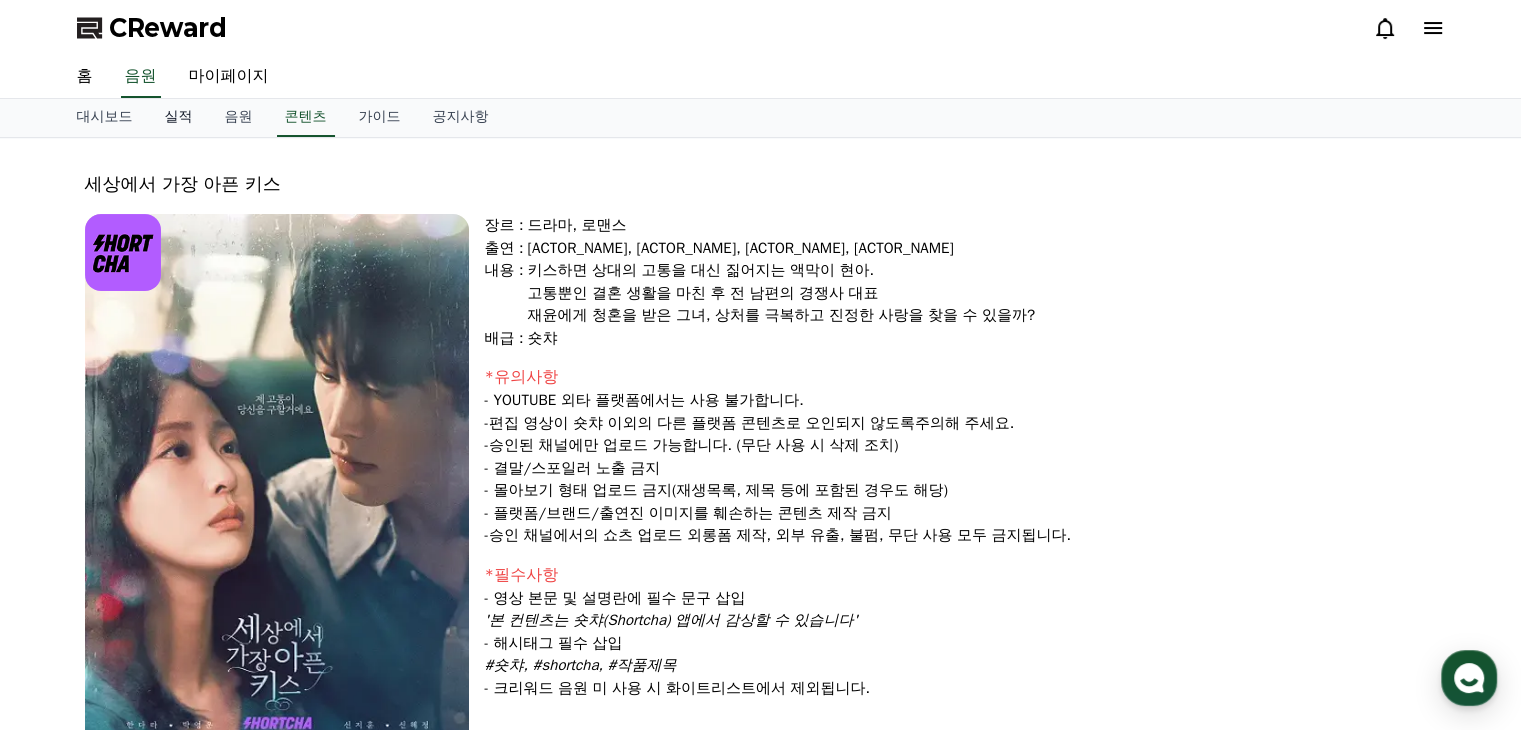 click on "실적" at bounding box center (179, 118) 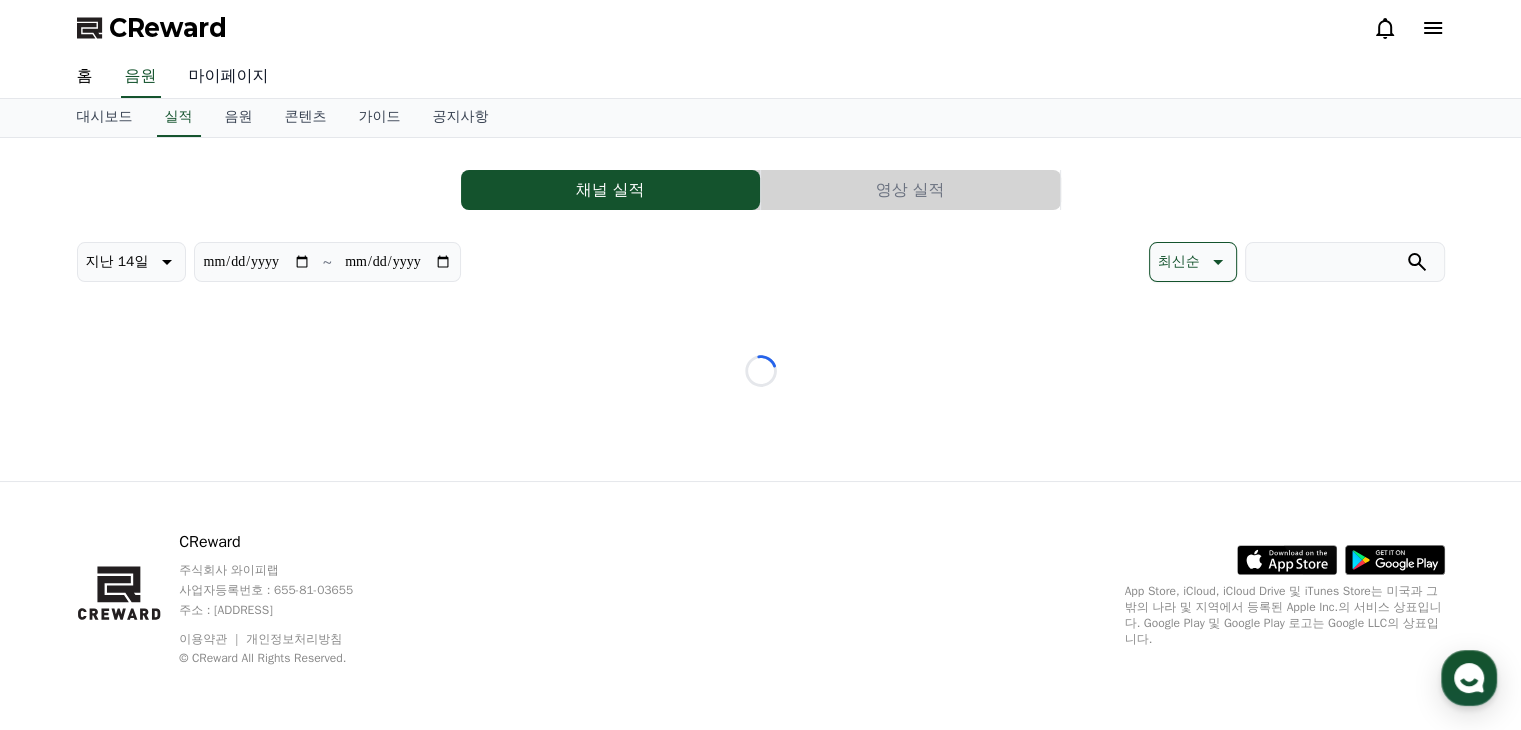 click on "마이페이지" at bounding box center (229, 77) 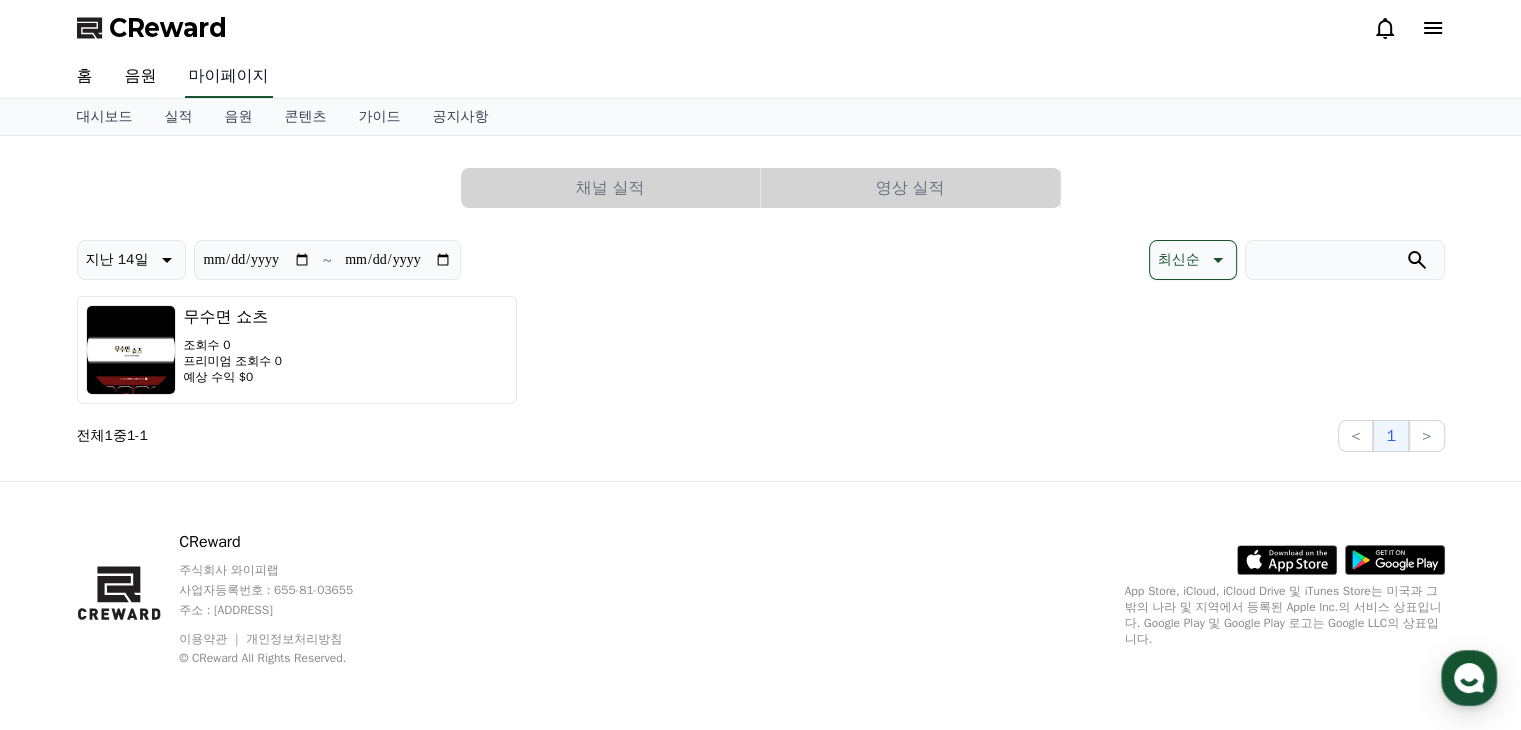 select on "**********" 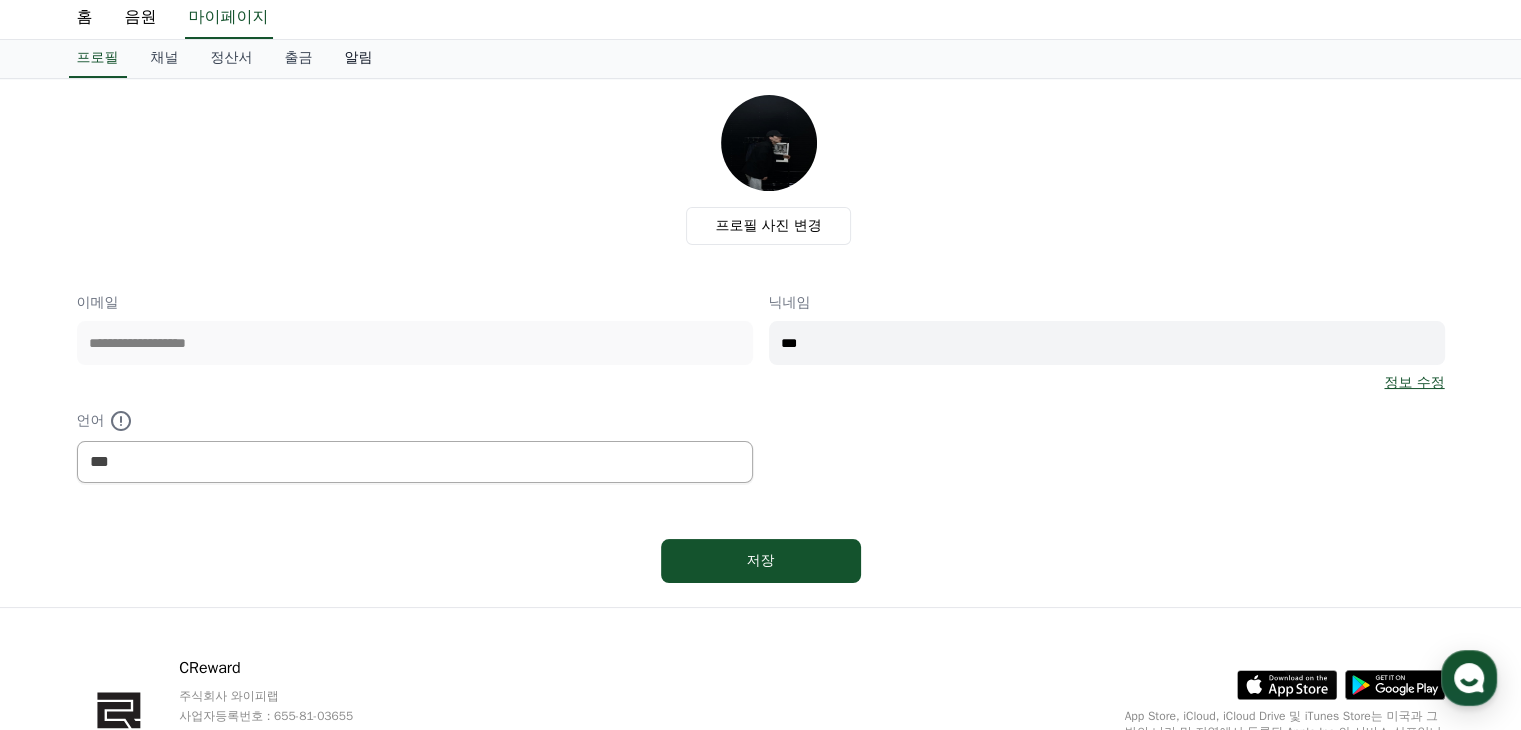 scroll, scrollTop: 0, scrollLeft: 0, axis: both 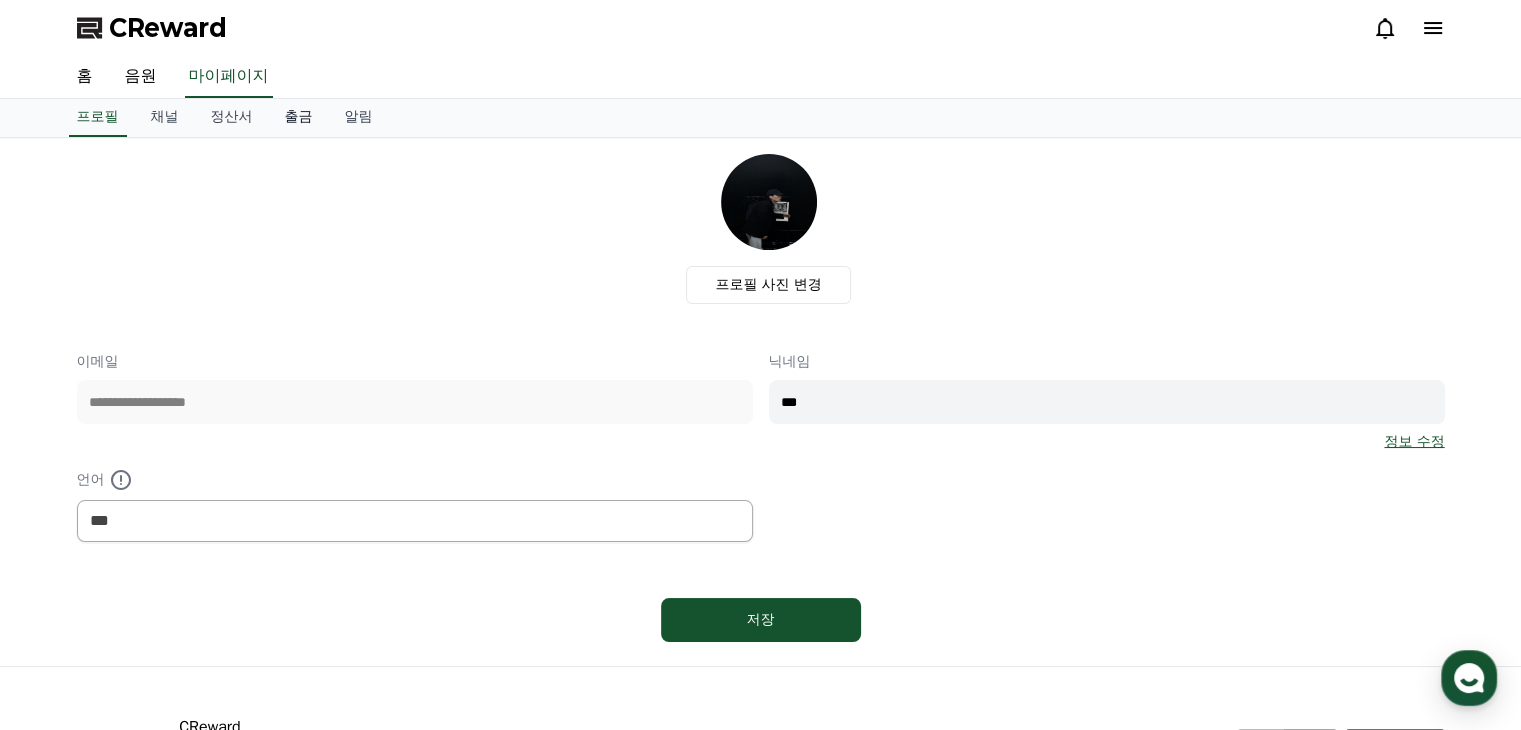 click on "출금" at bounding box center (299, 118) 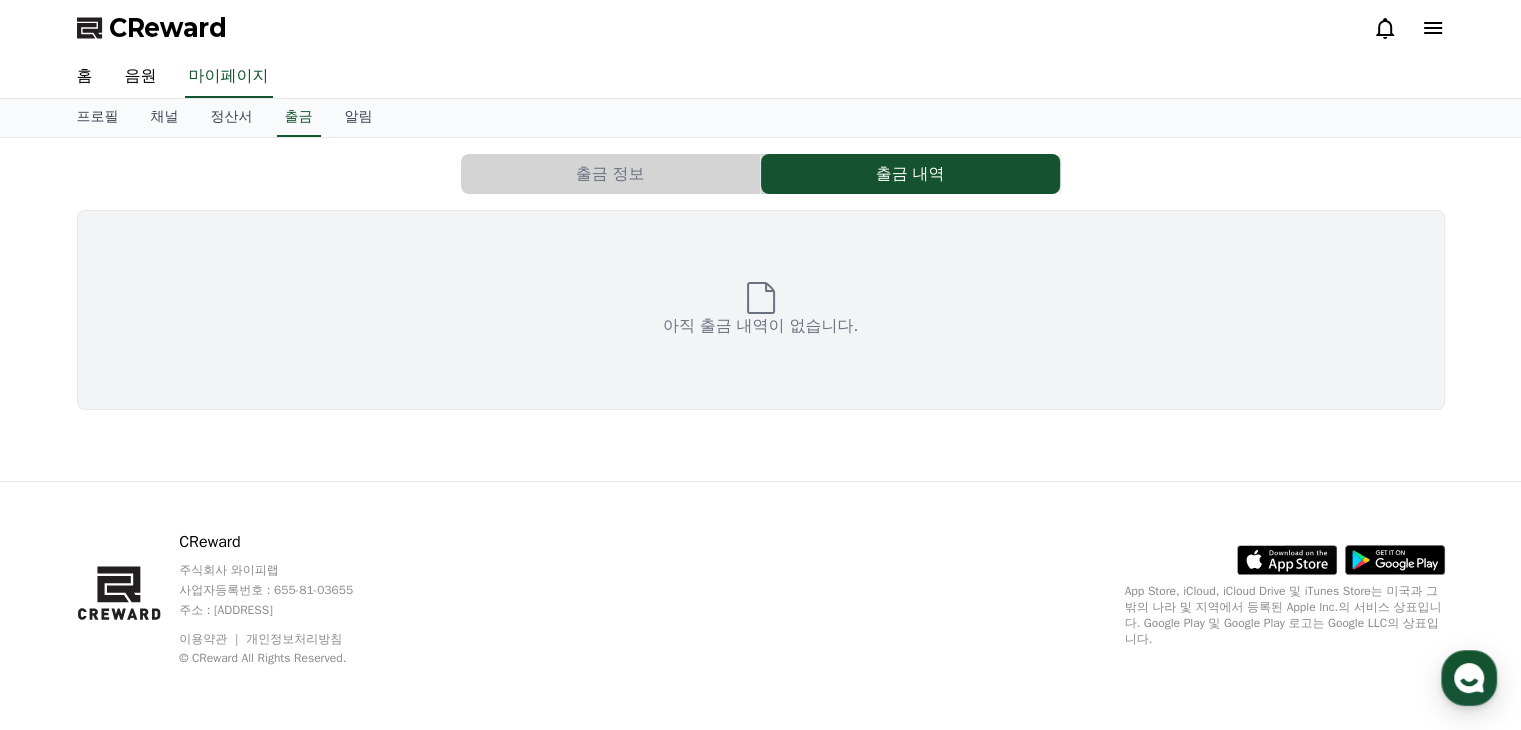 click on "출금 정보" at bounding box center [610, 174] 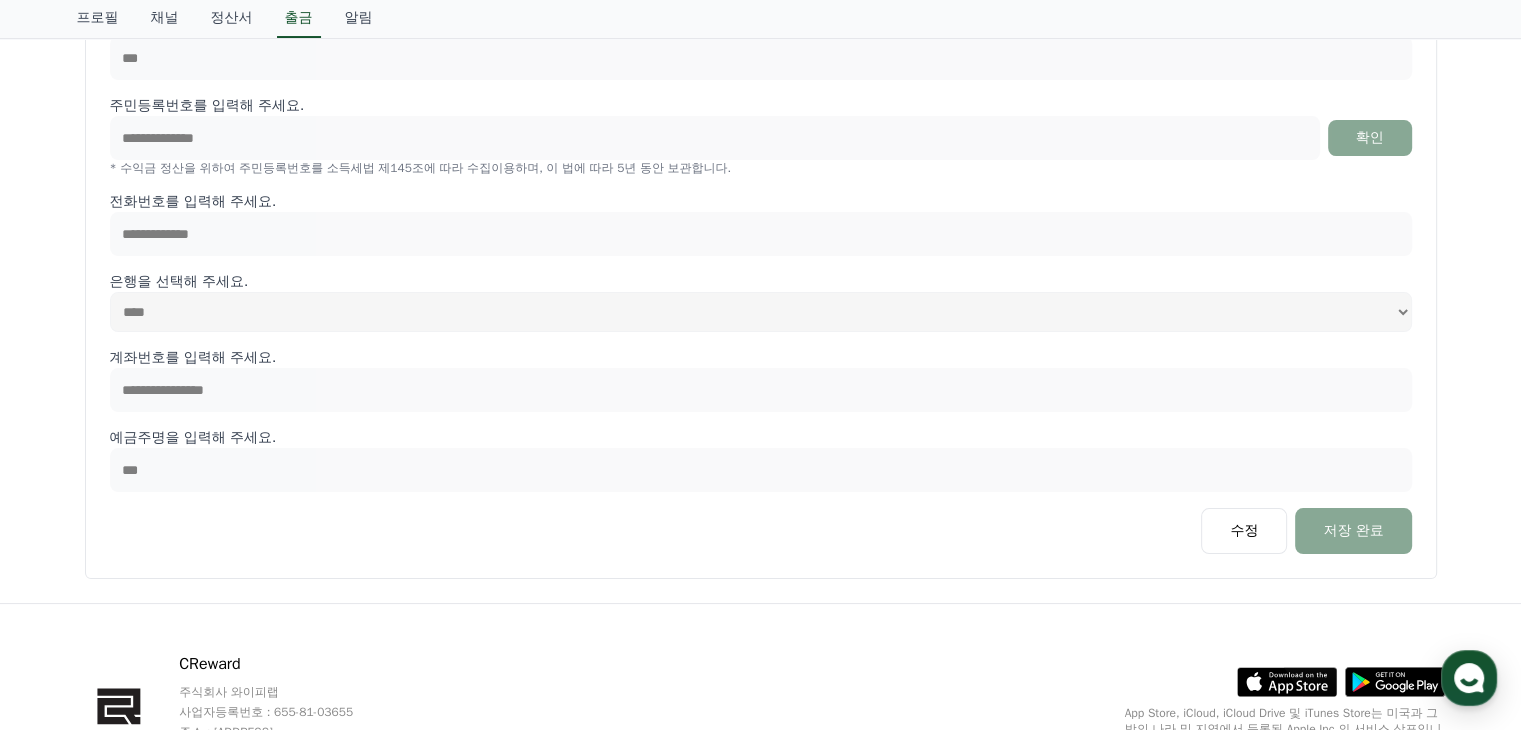 scroll, scrollTop: 300, scrollLeft: 0, axis: vertical 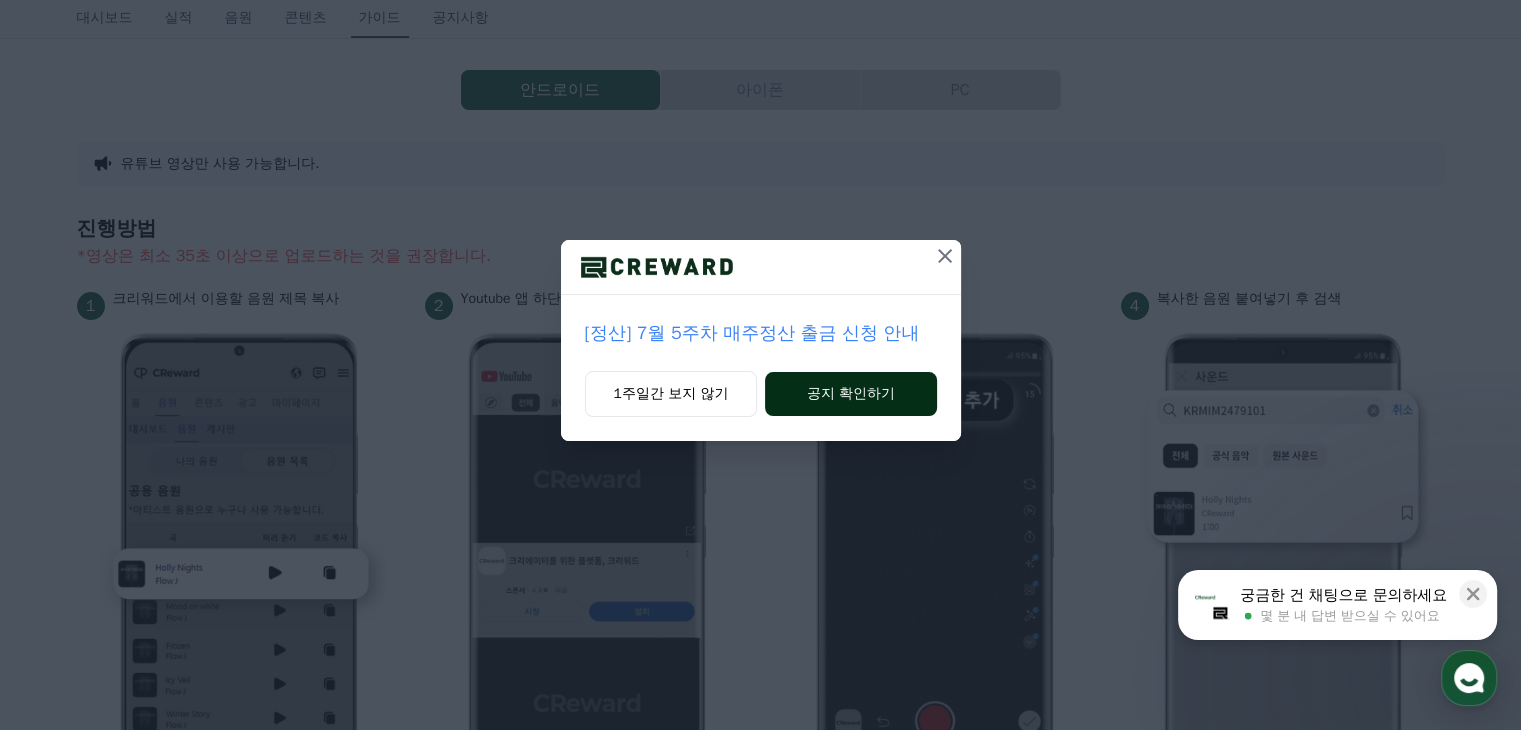 click on "공지 확인하기" at bounding box center [850, 394] 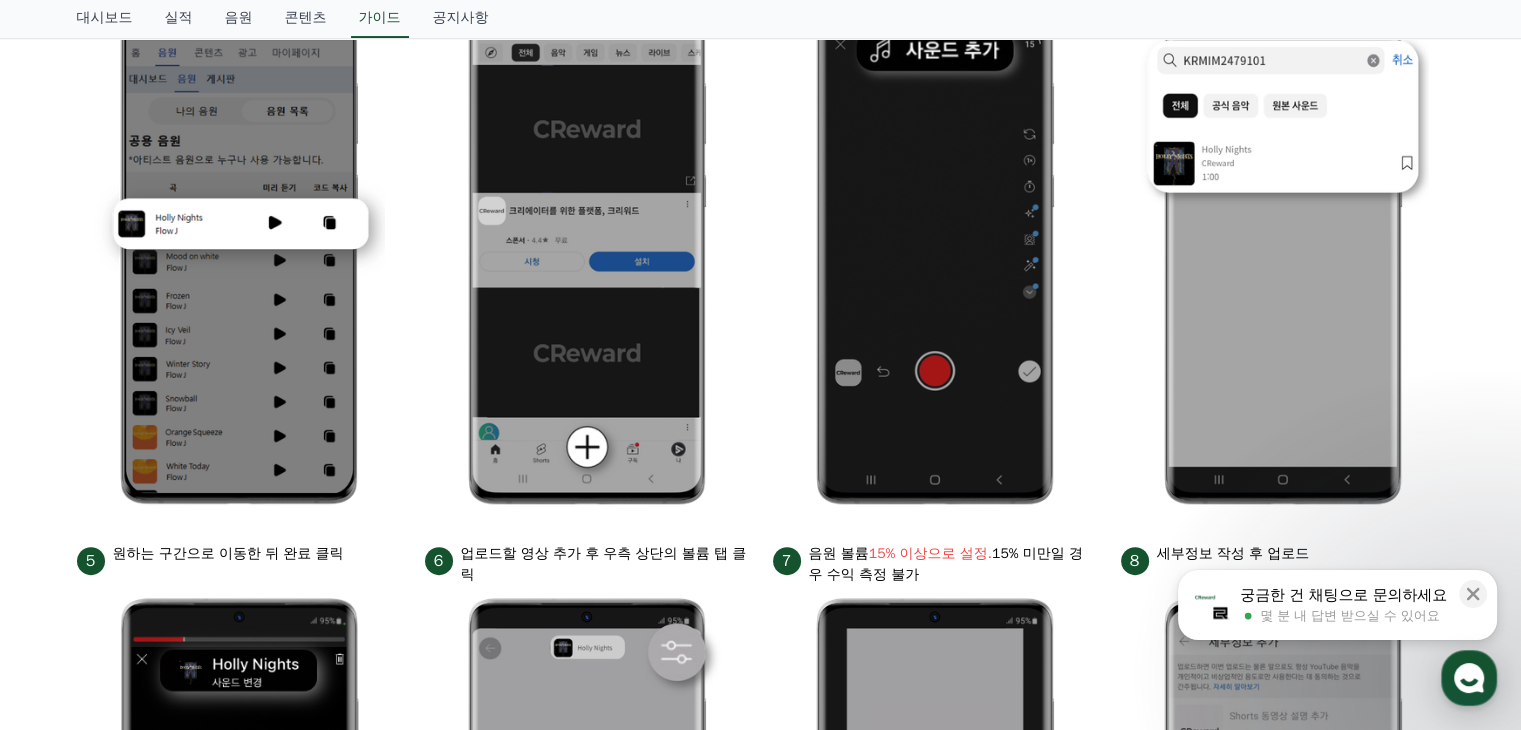 scroll, scrollTop: 300, scrollLeft: 0, axis: vertical 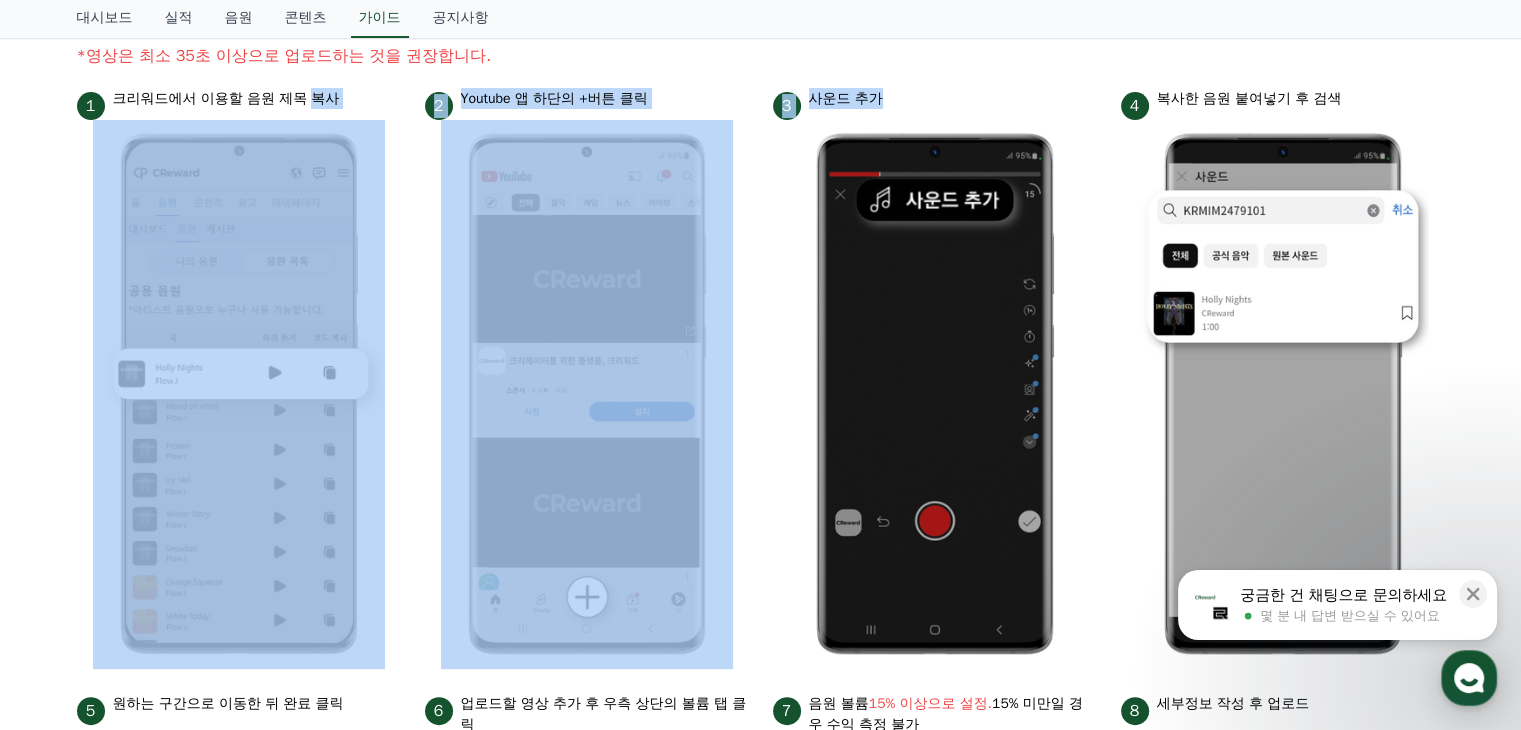 drag, startPoint x: 326, startPoint y: 98, endPoint x: 910, endPoint y: 90, distance: 584.0548 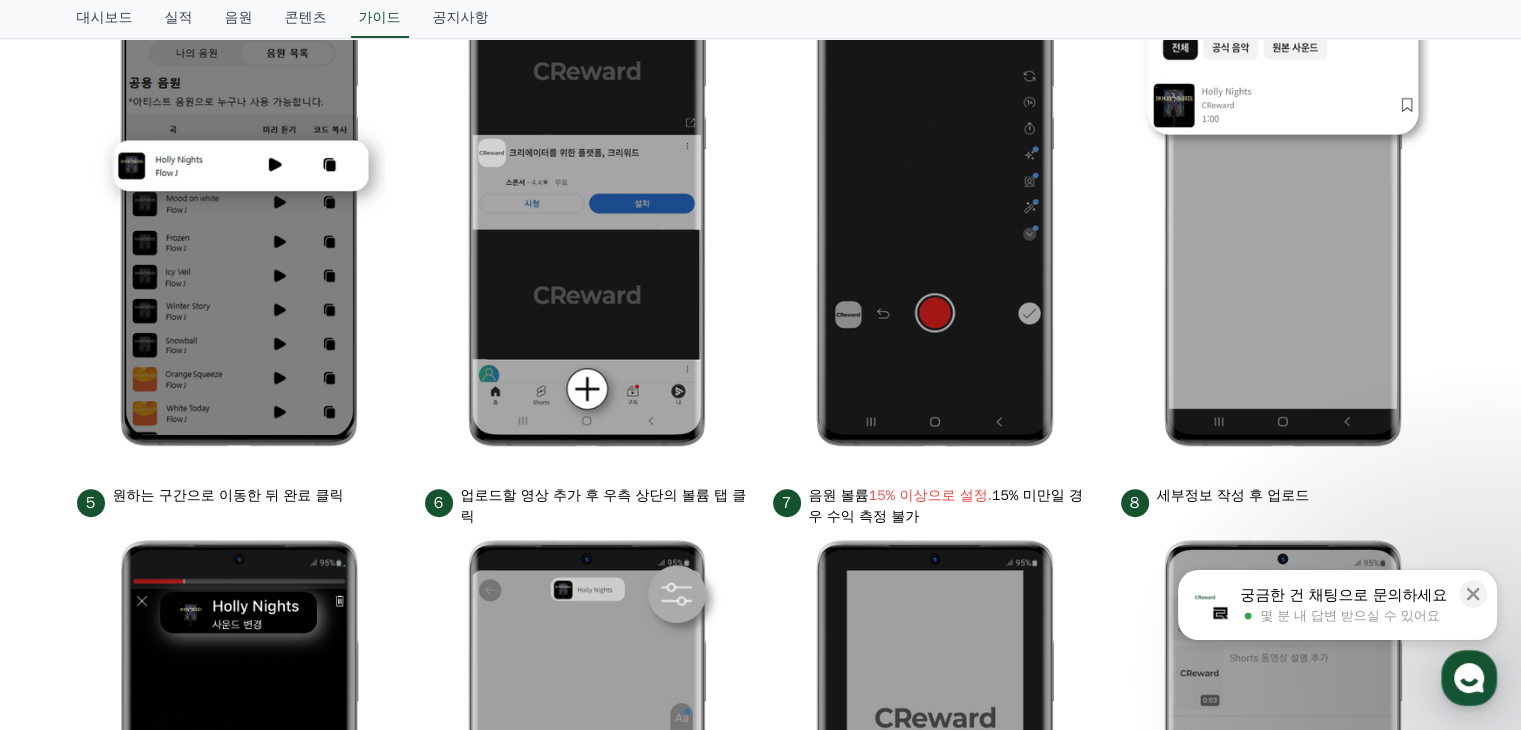 scroll, scrollTop: 800, scrollLeft: 0, axis: vertical 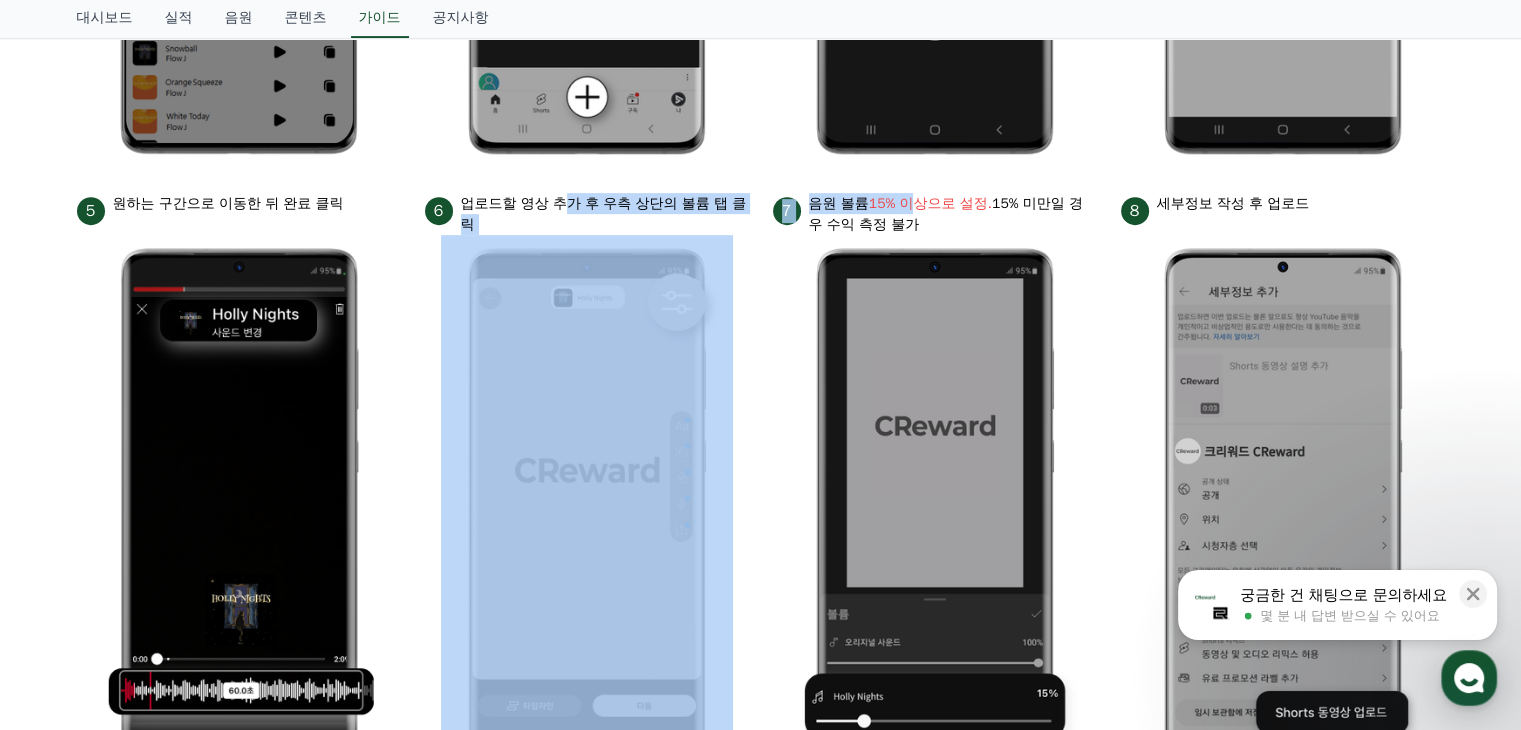 drag, startPoint x: 574, startPoint y: 212, endPoint x: 924, endPoint y: 195, distance: 350.41263 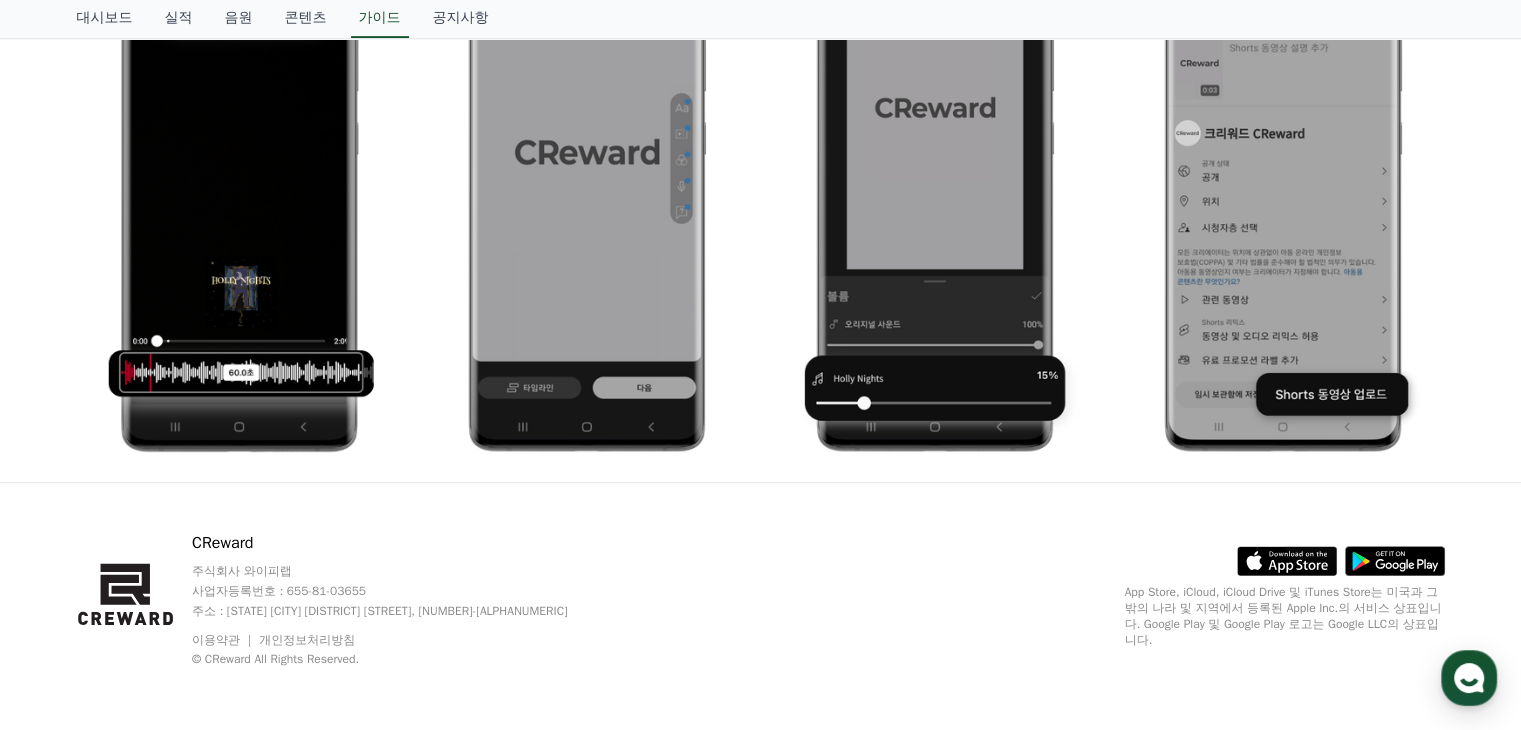 scroll, scrollTop: 718, scrollLeft: 0, axis: vertical 